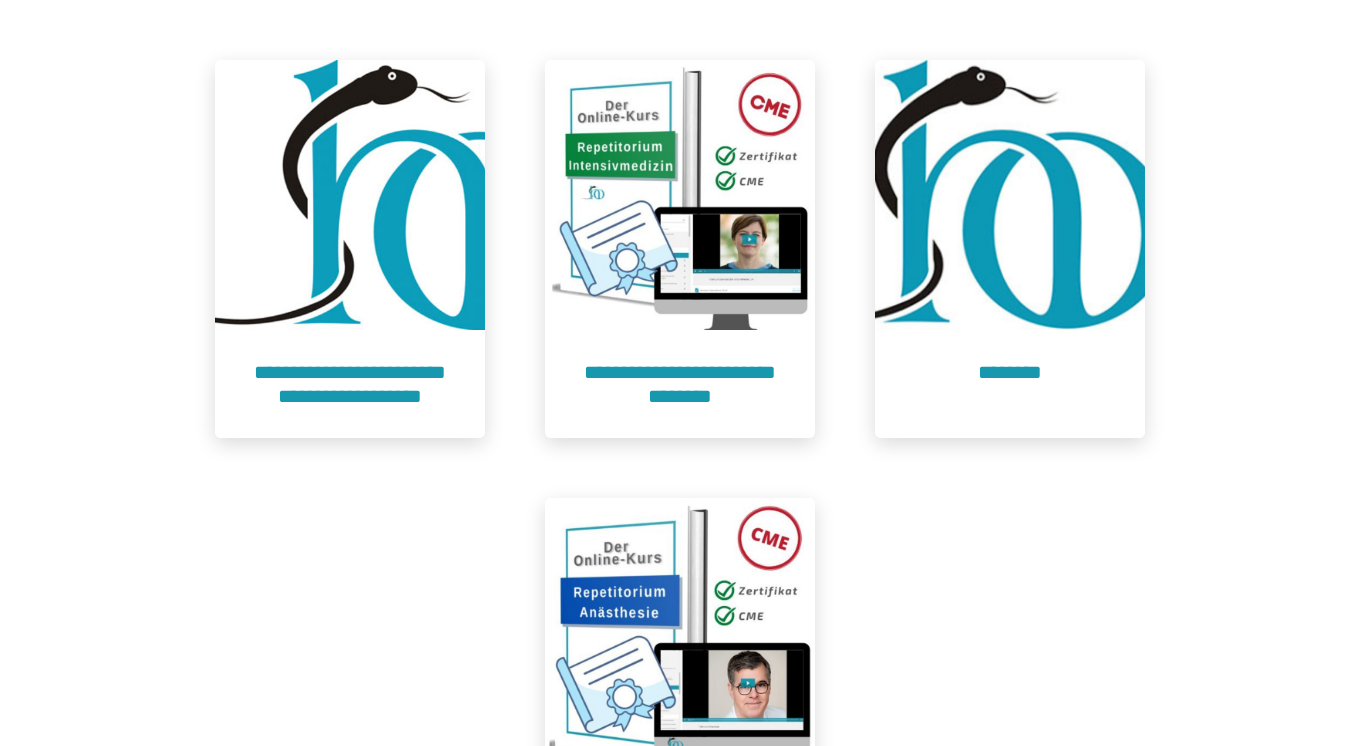 scroll, scrollTop: 876, scrollLeft: 0, axis: vertical 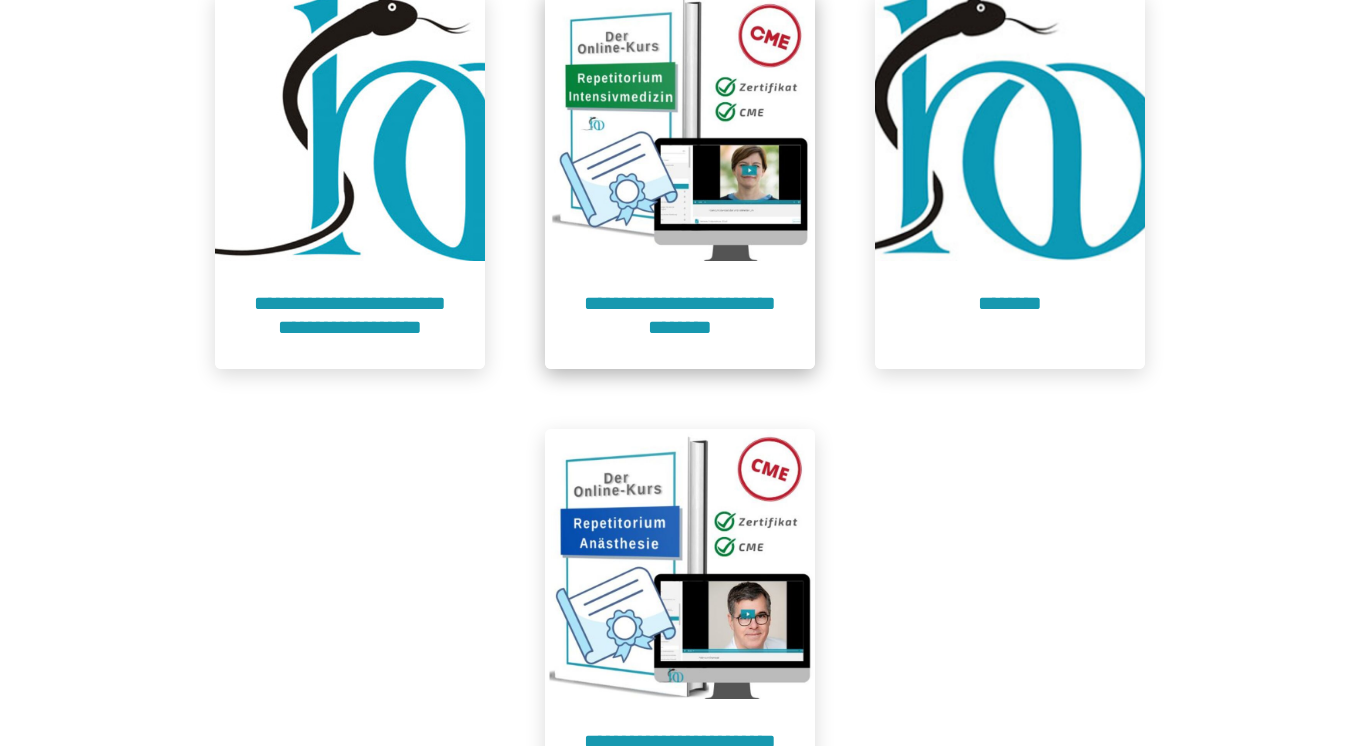 click at bounding box center [680, 126] 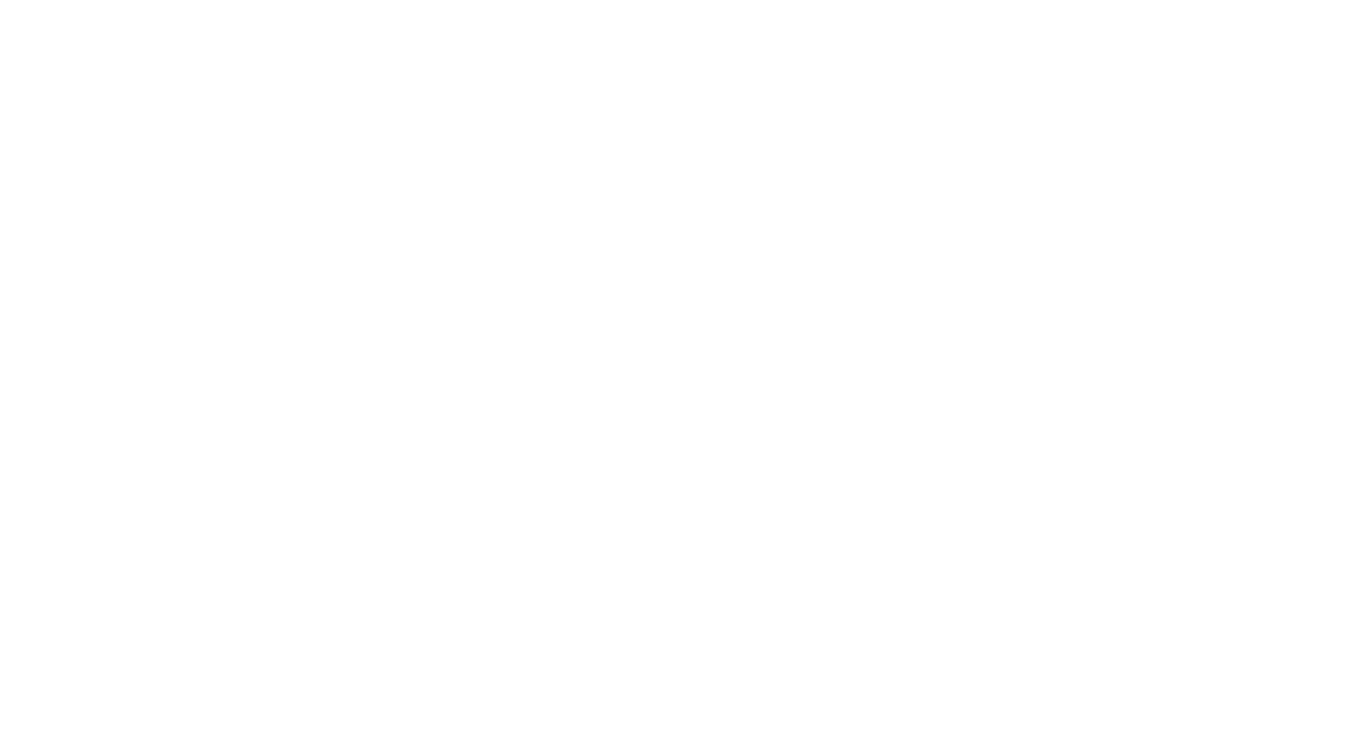 scroll, scrollTop: 91, scrollLeft: 0, axis: vertical 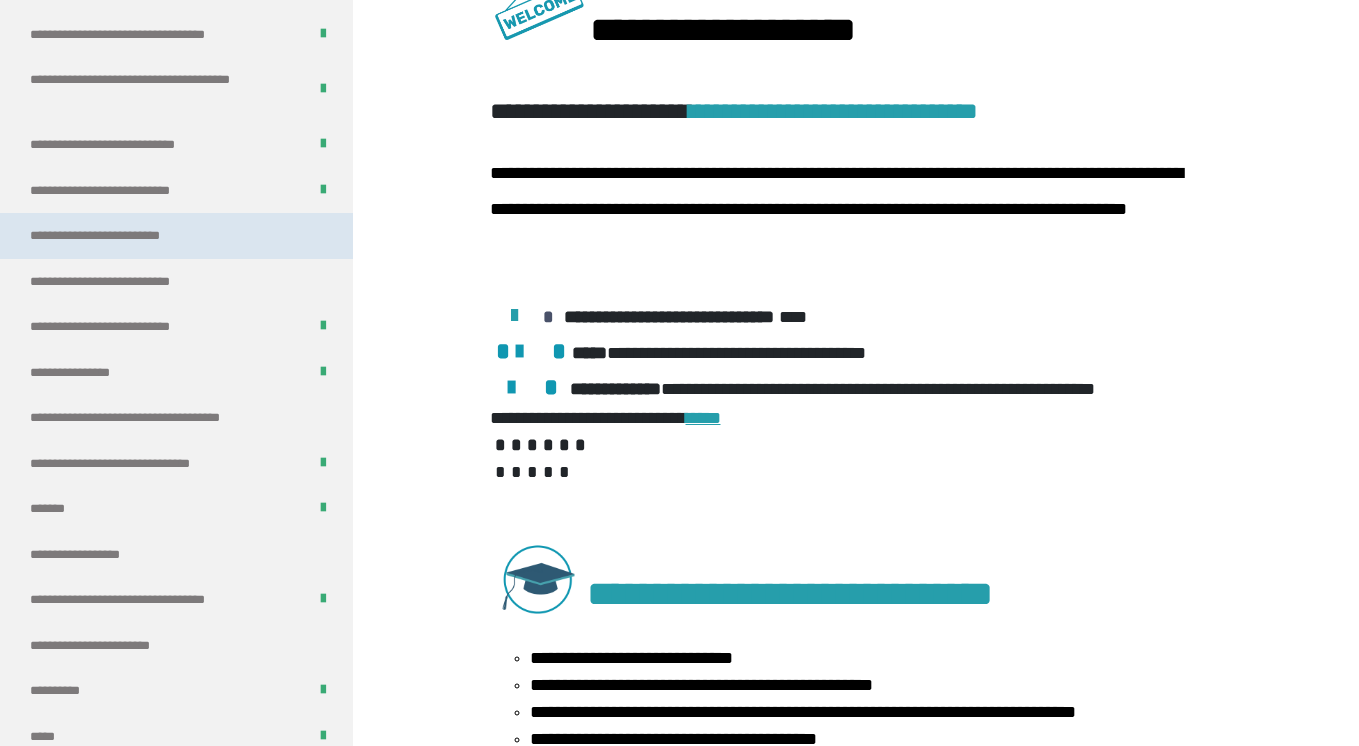 click on "**********" at bounding box center (125, 236) 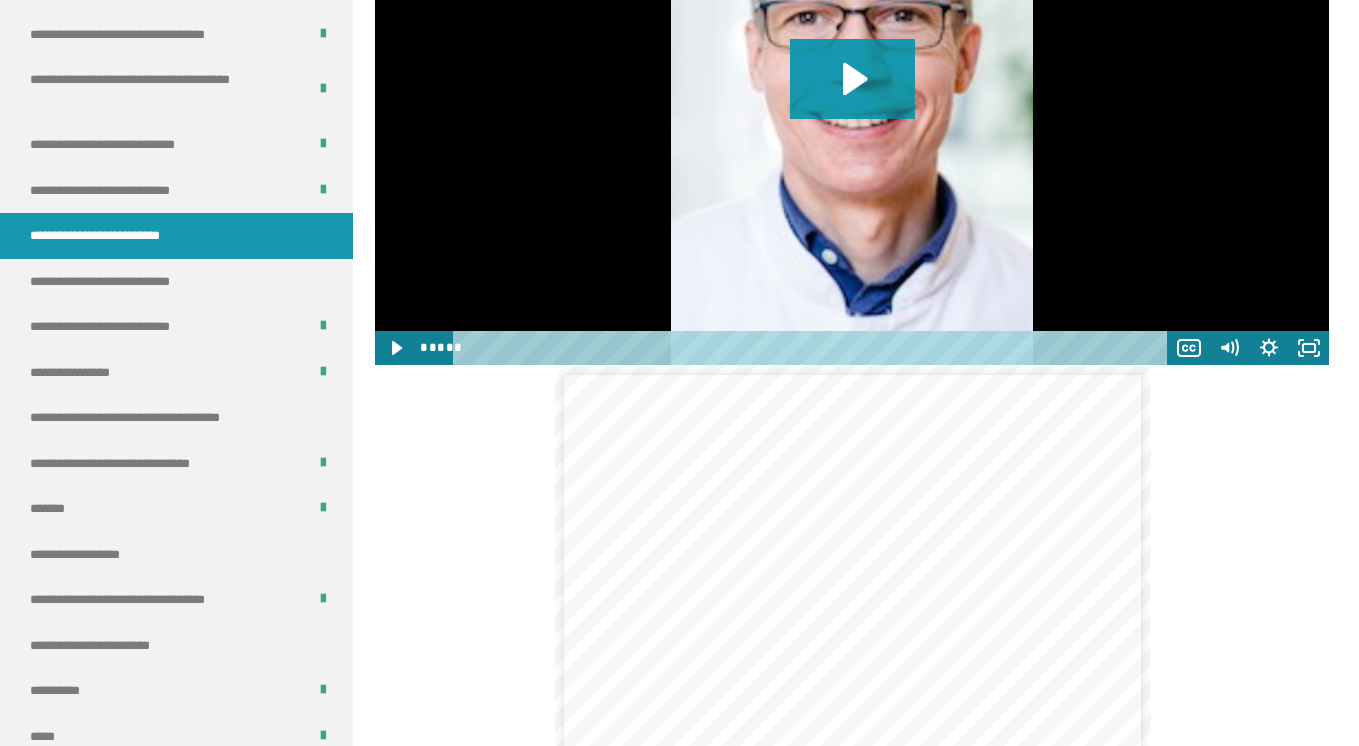 scroll, scrollTop: 2805, scrollLeft: 0, axis: vertical 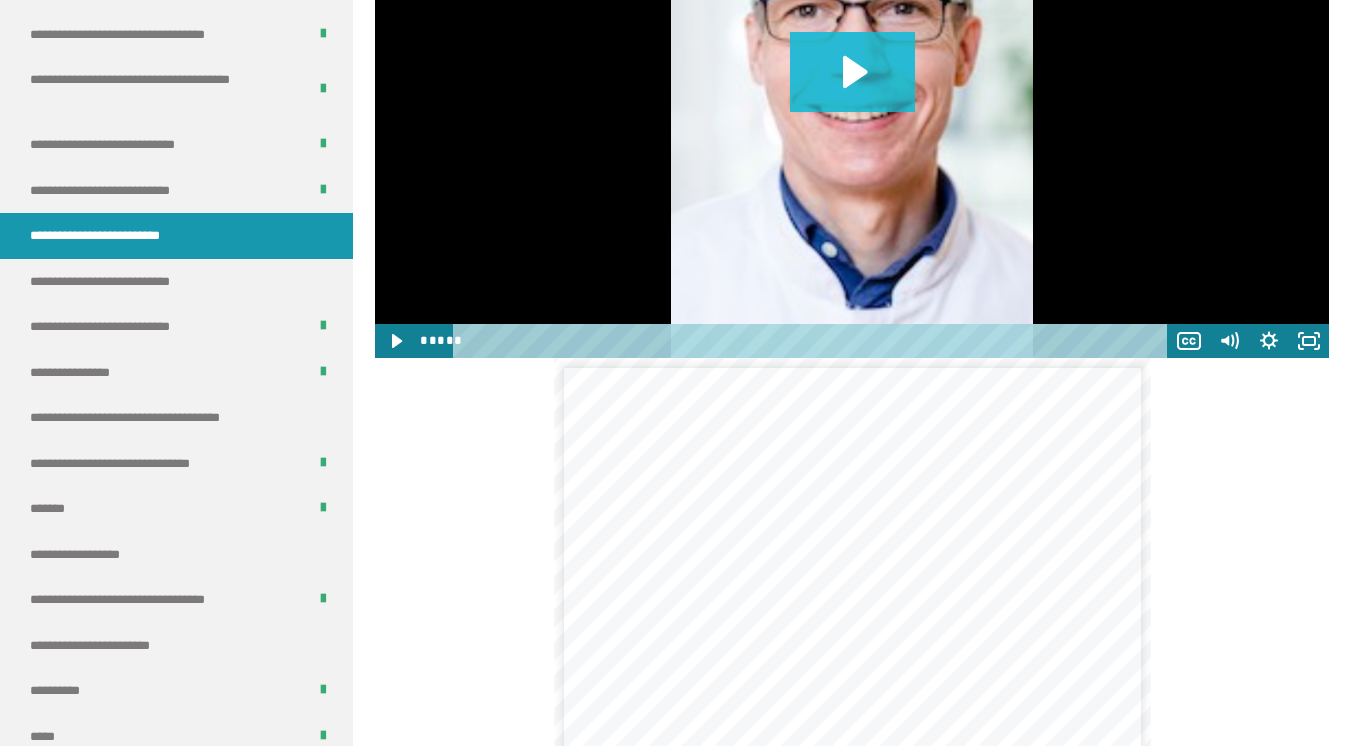 click 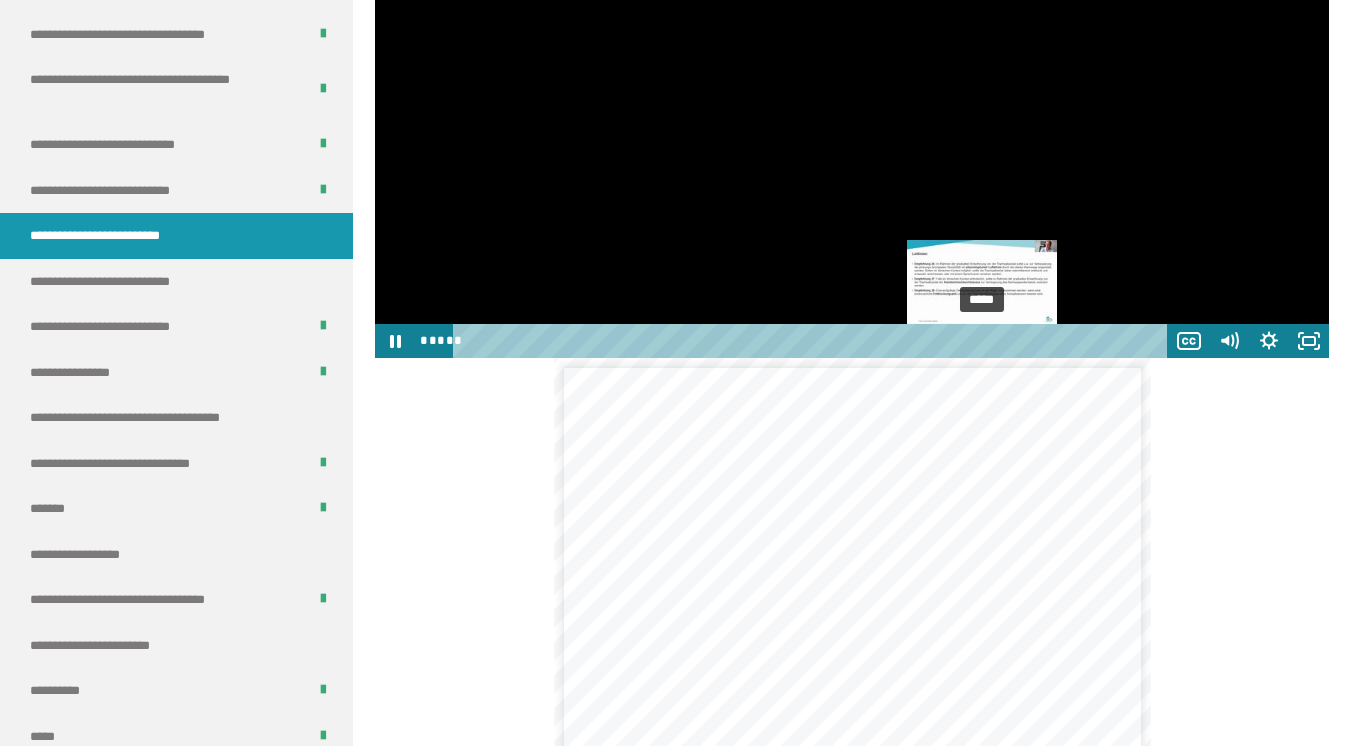 click on "*****" at bounding box center (813, 341) 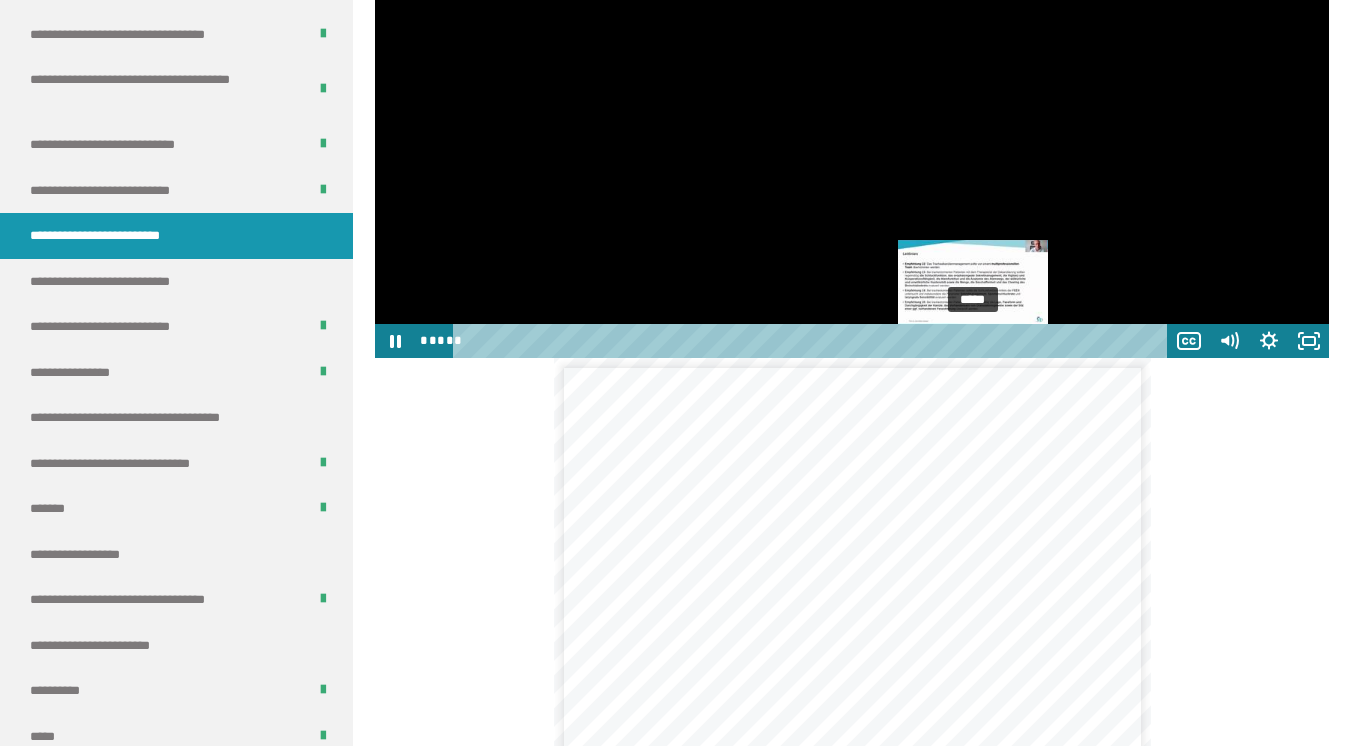 click on "*****" at bounding box center (813, 341) 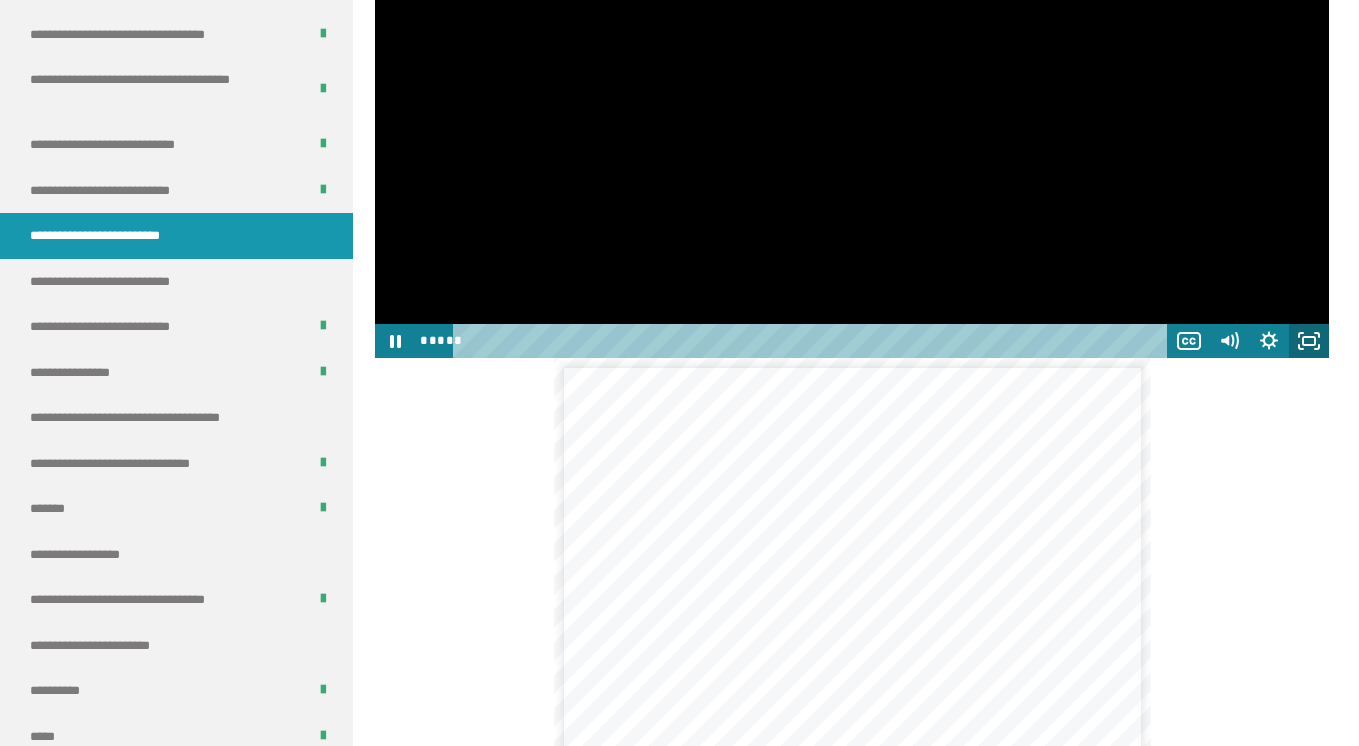 click 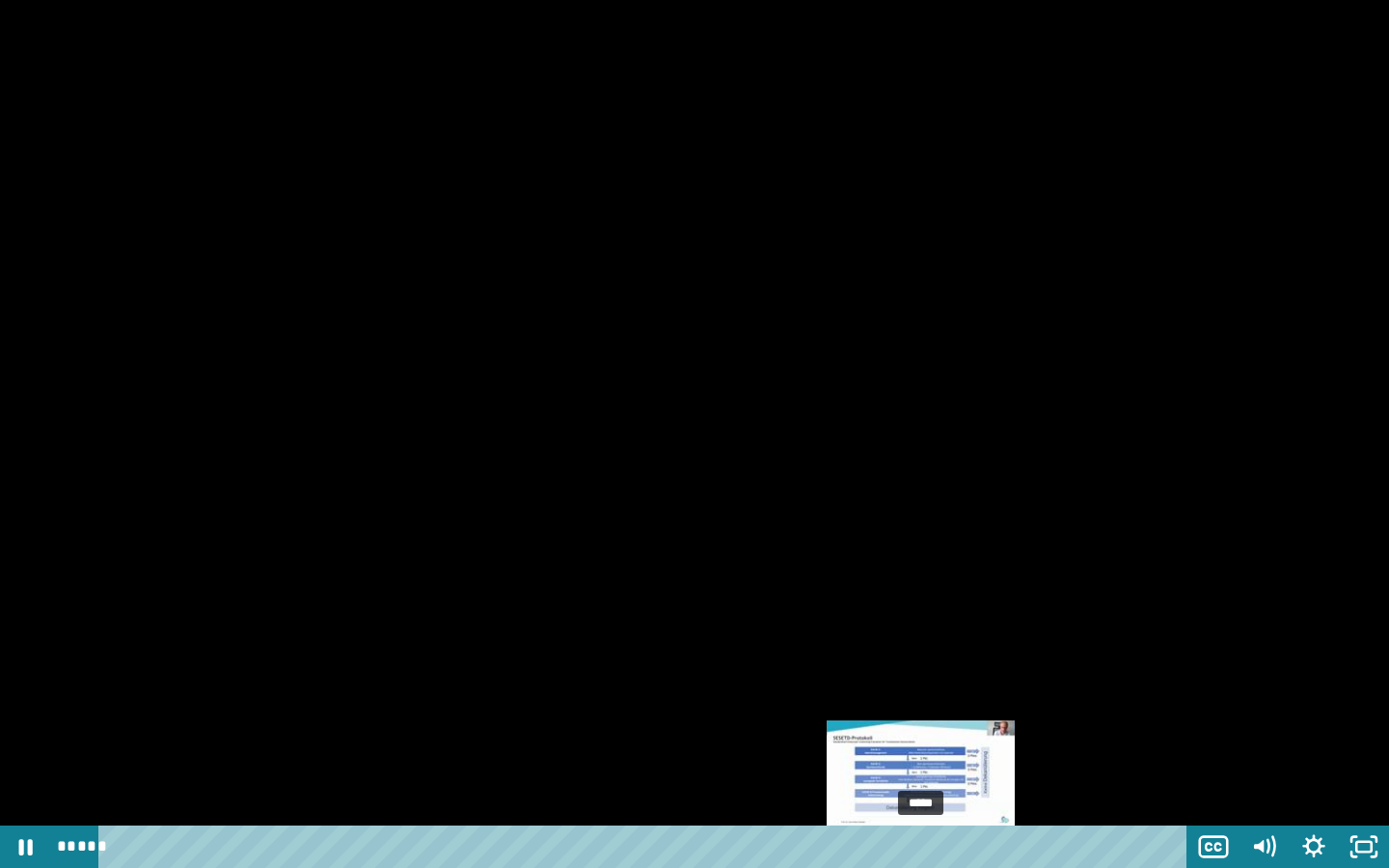 click on "*****" at bounding box center (646, 847) 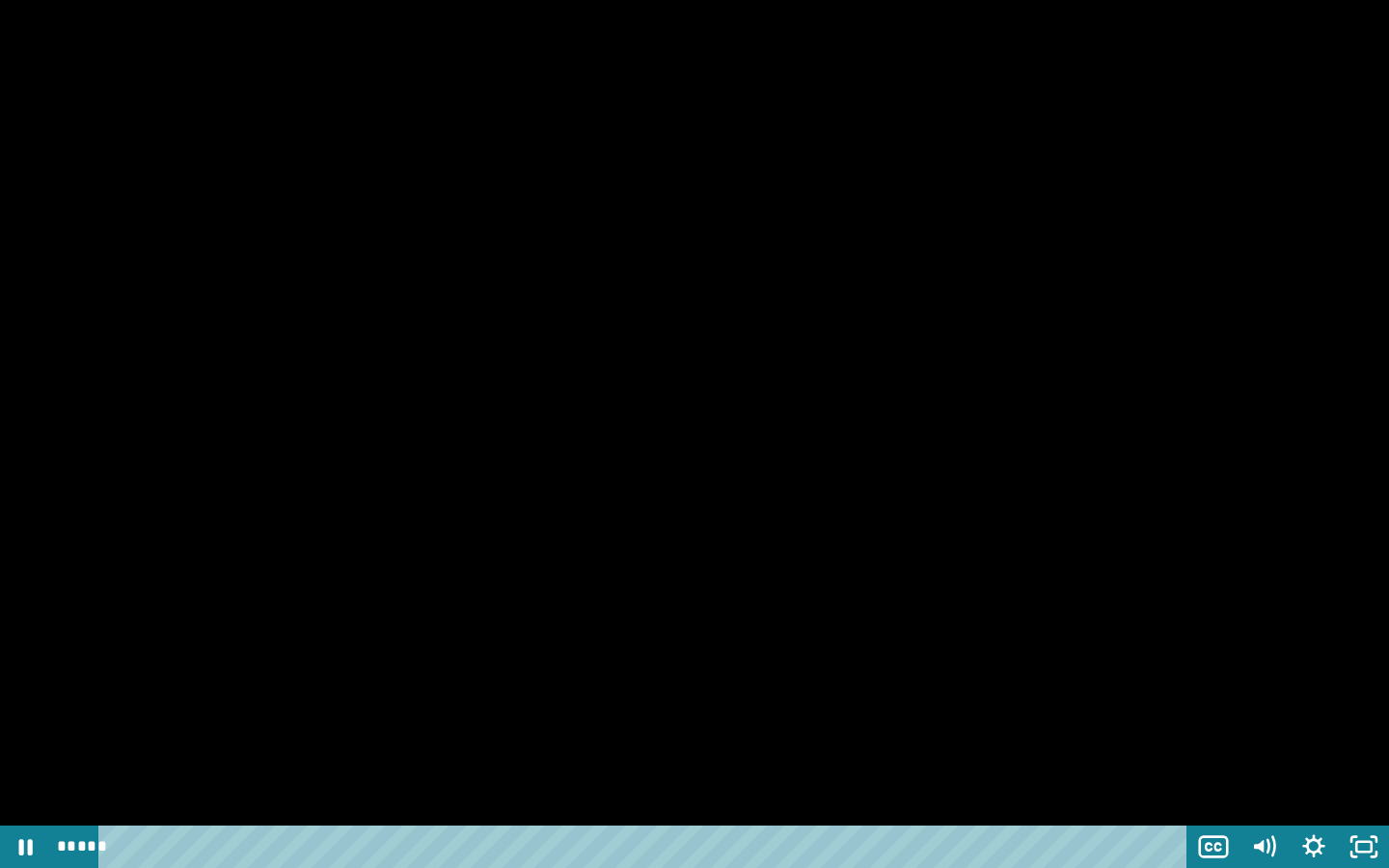 click at bounding box center (694, 434) 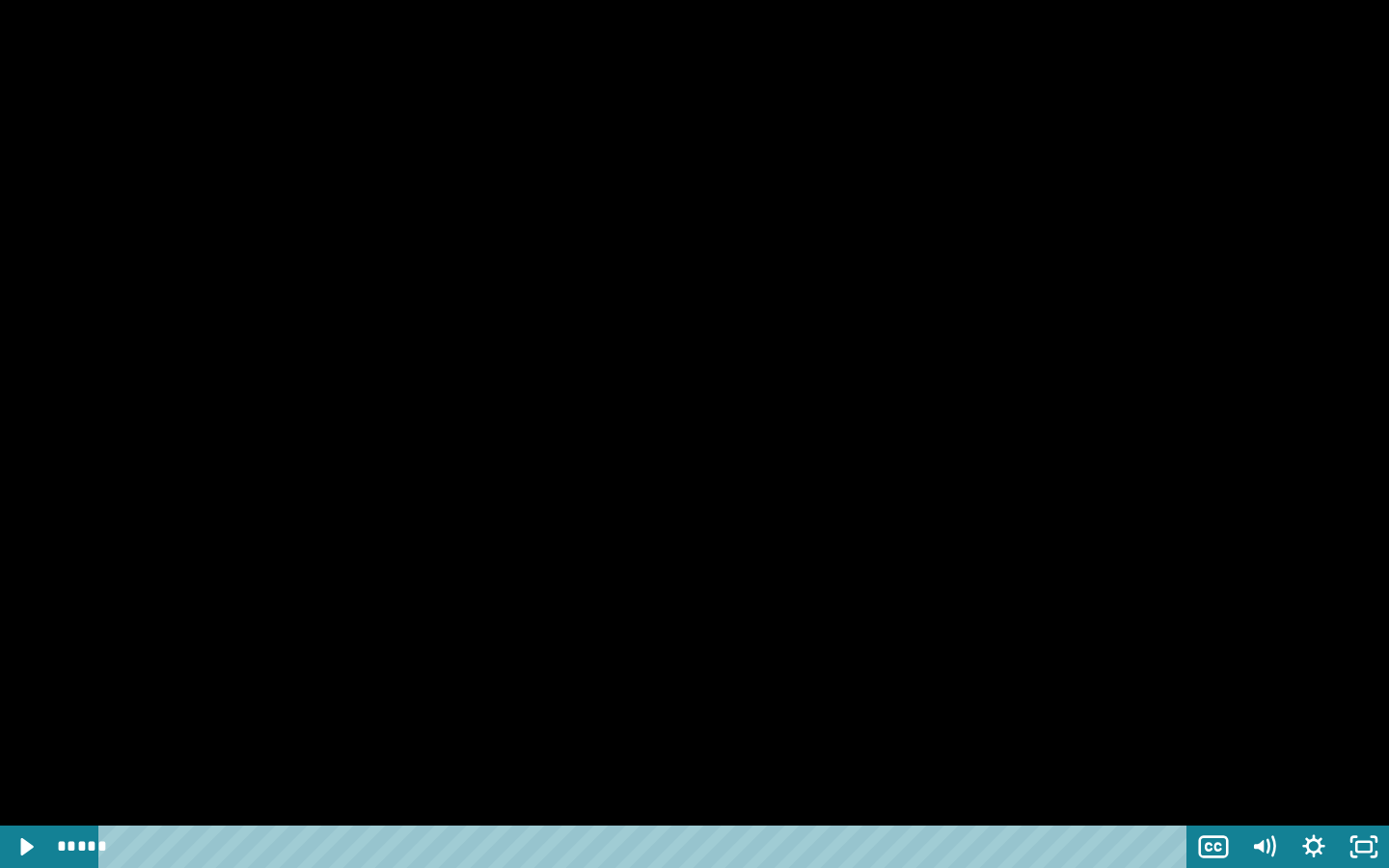 click at bounding box center (694, 434) 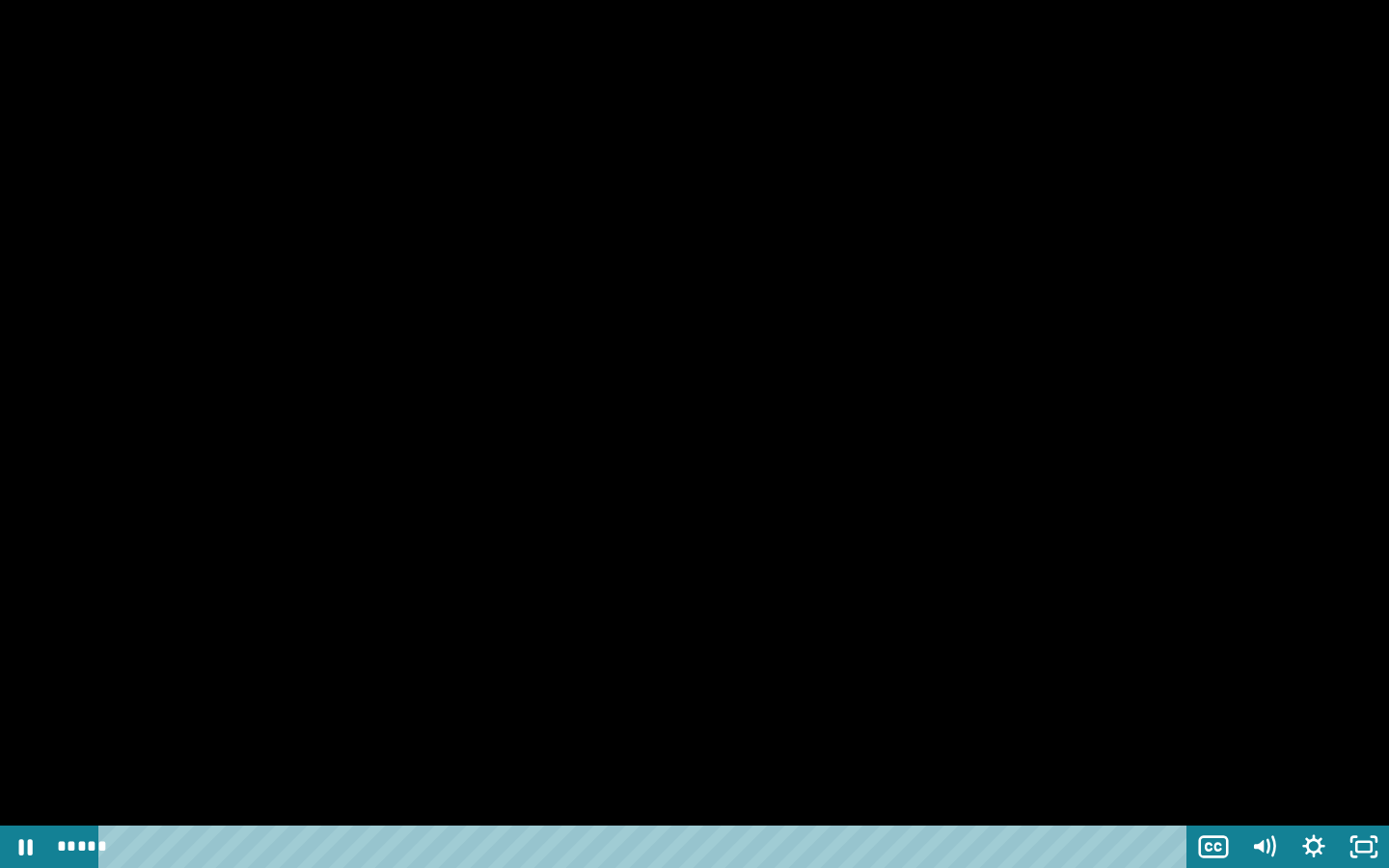 click at bounding box center (694, 434) 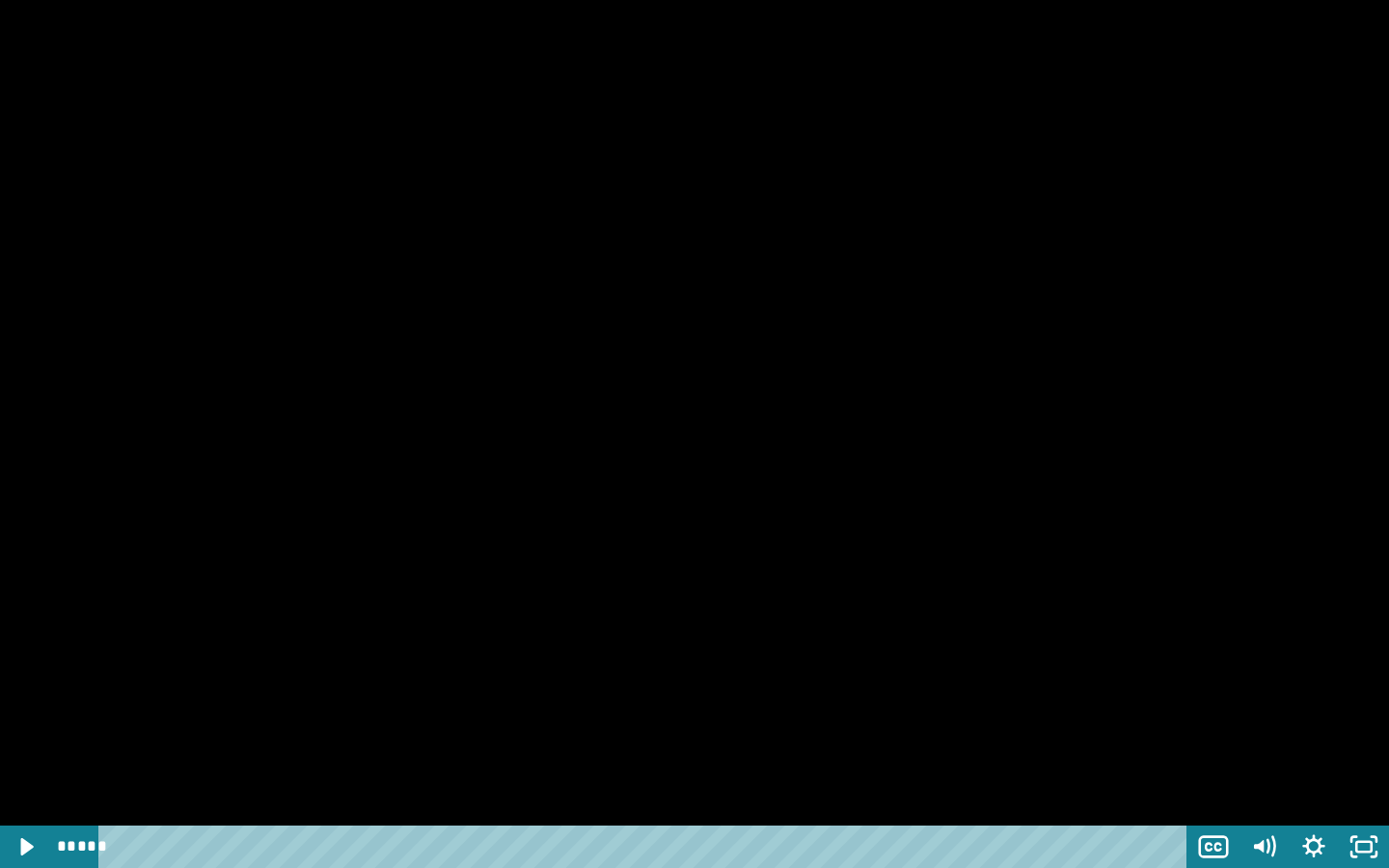 click at bounding box center (694, 434) 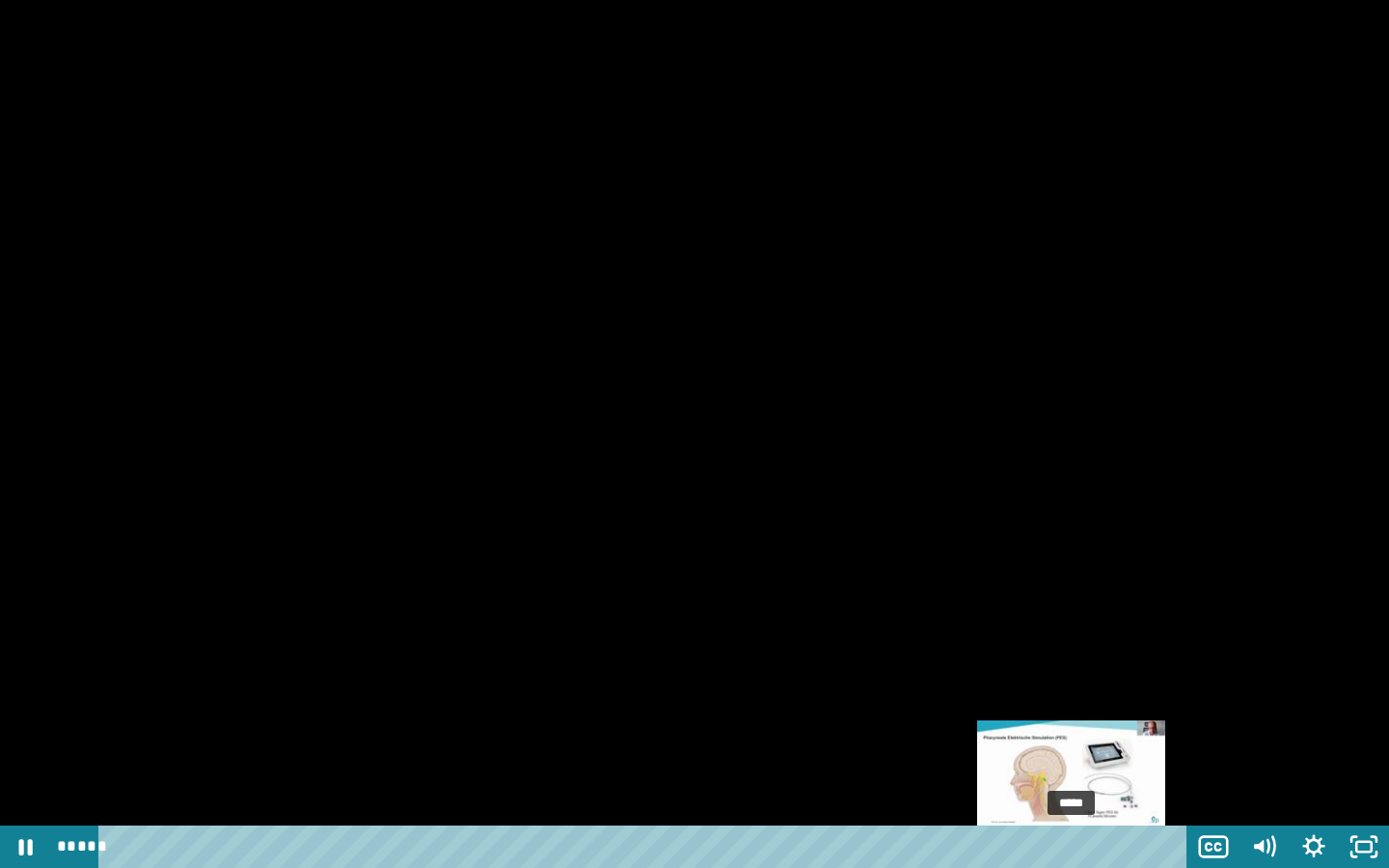 click on "*****" at bounding box center (646, 847) 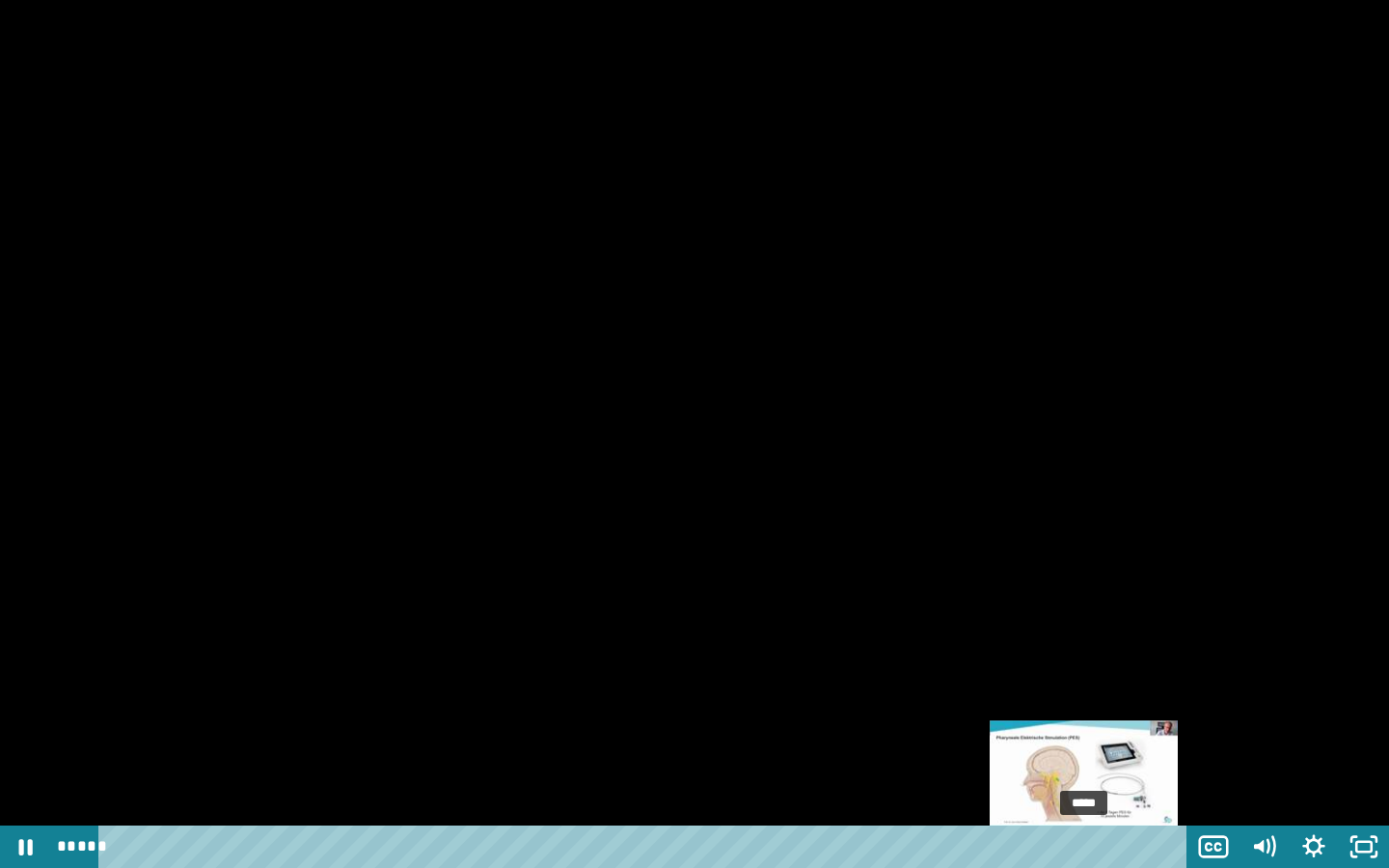 click at bounding box center [1083, 847] 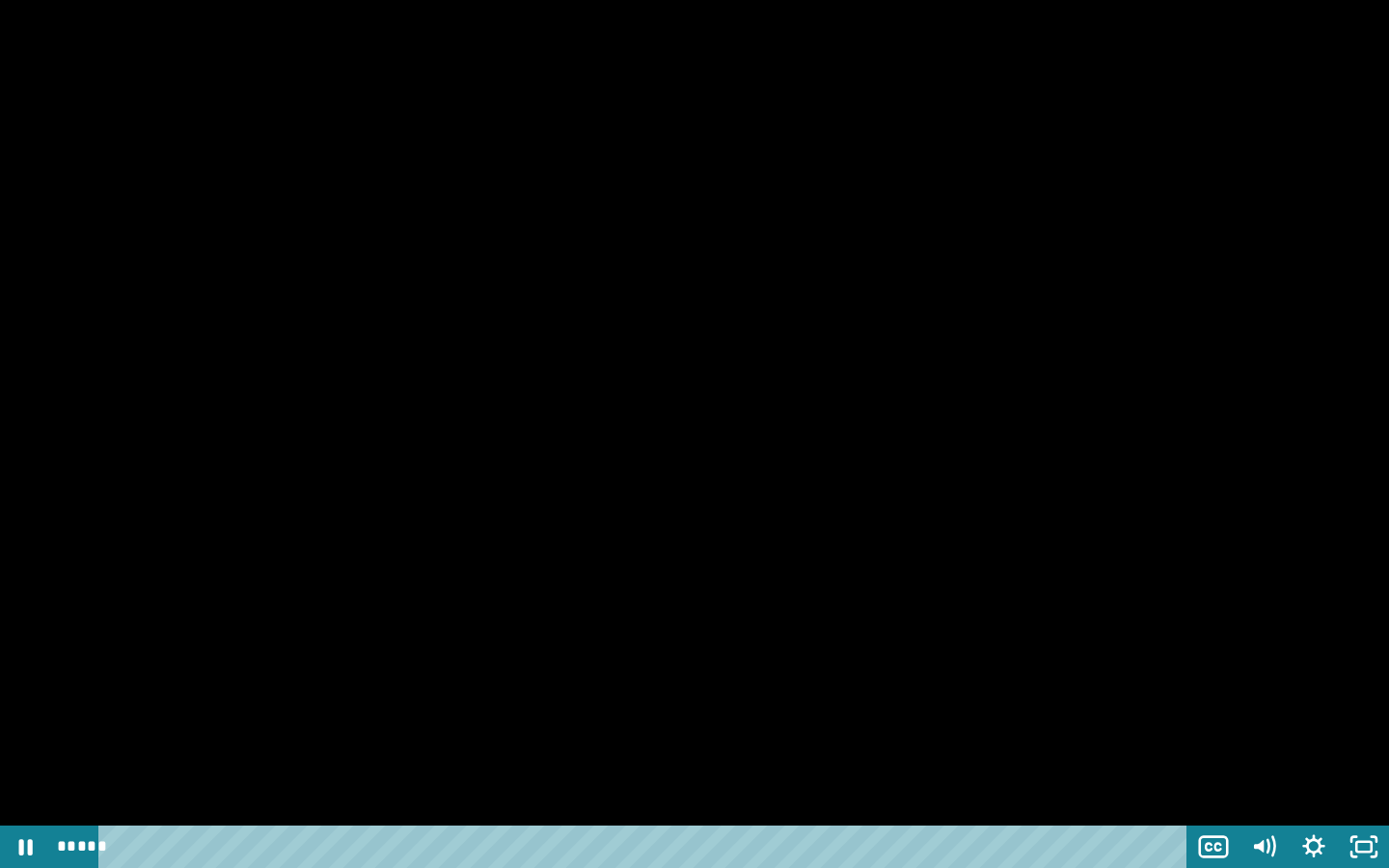 click at bounding box center (694, 434) 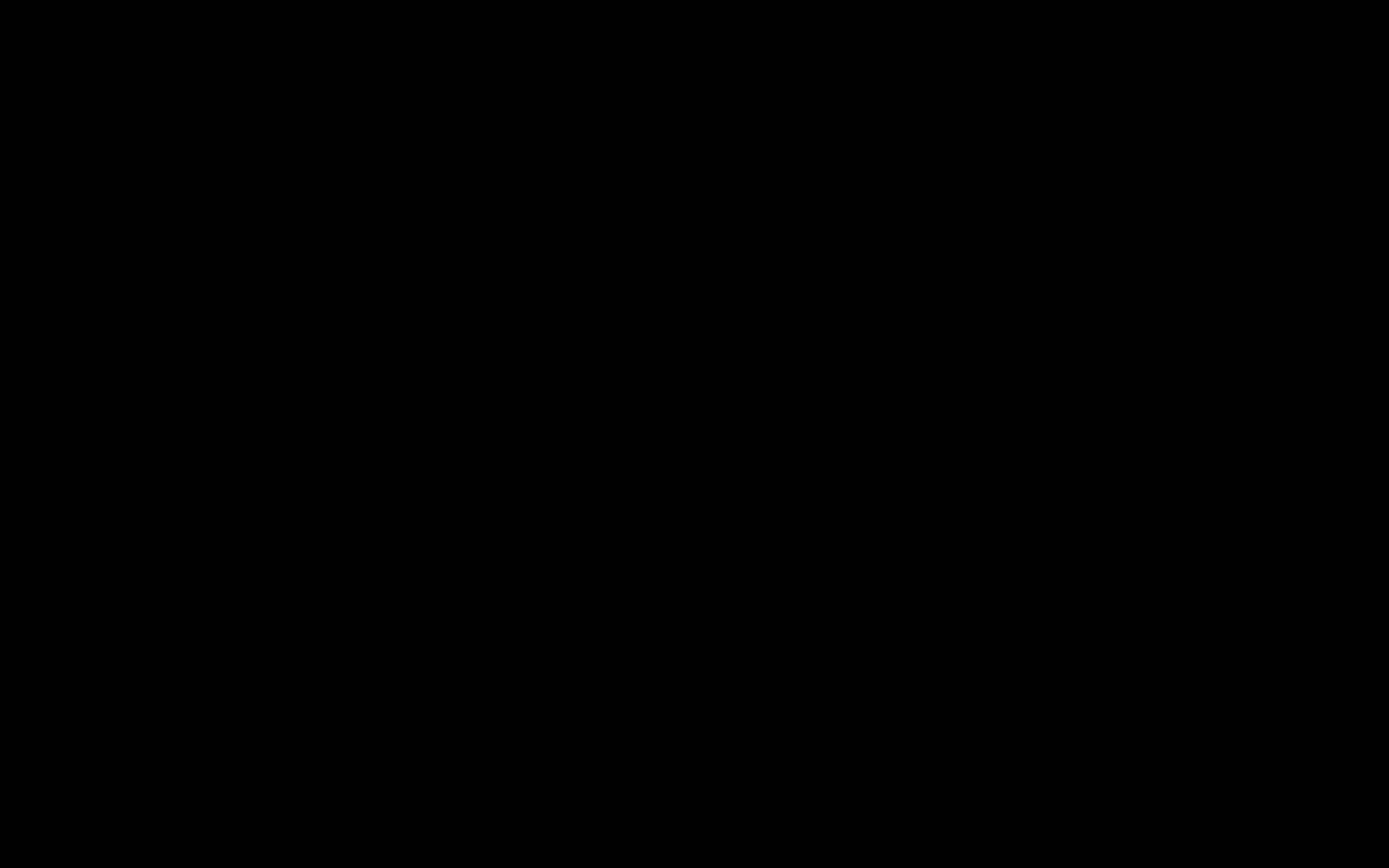 click at bounding box center (694, 434) 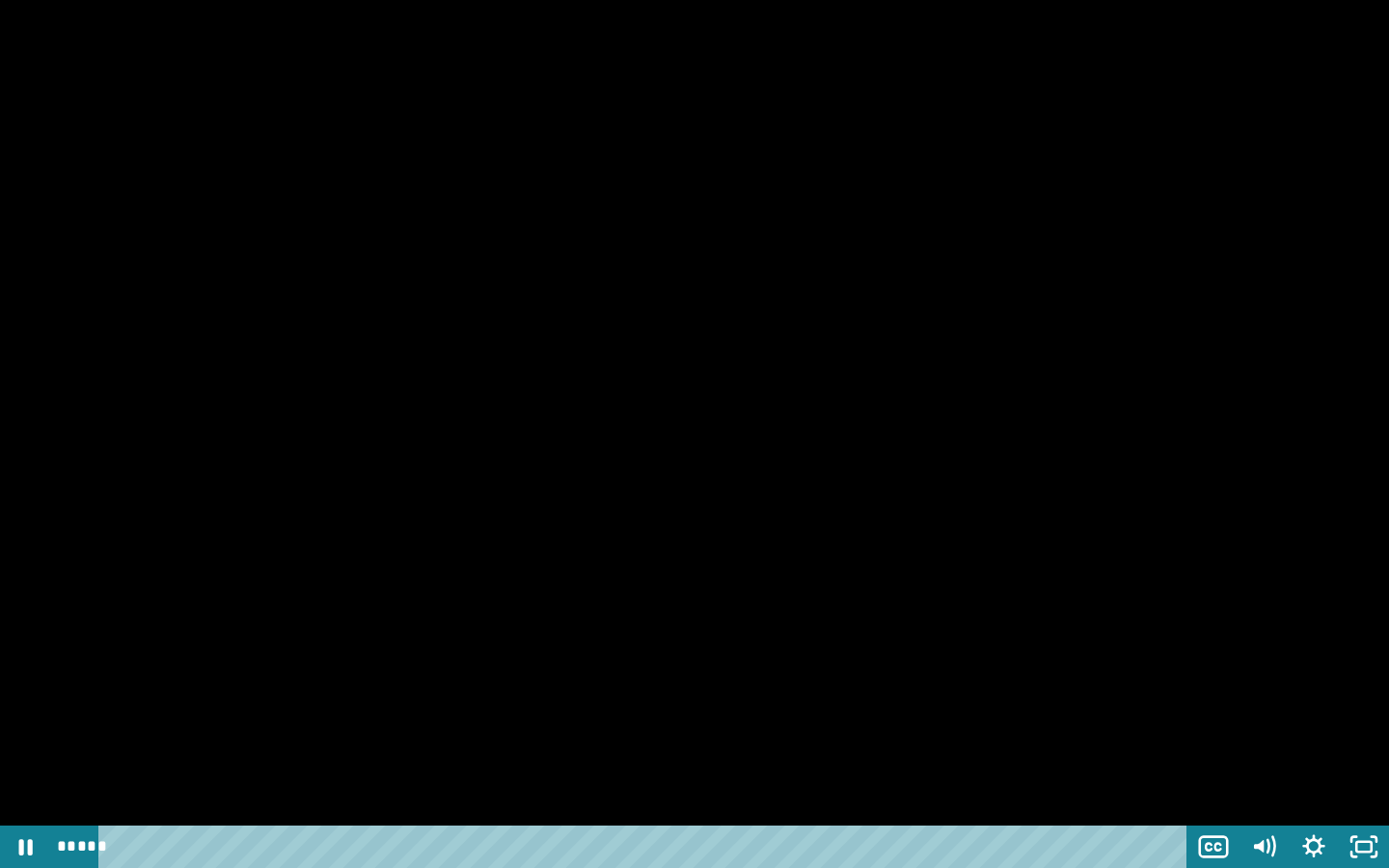click at bounding box center [694, 434] 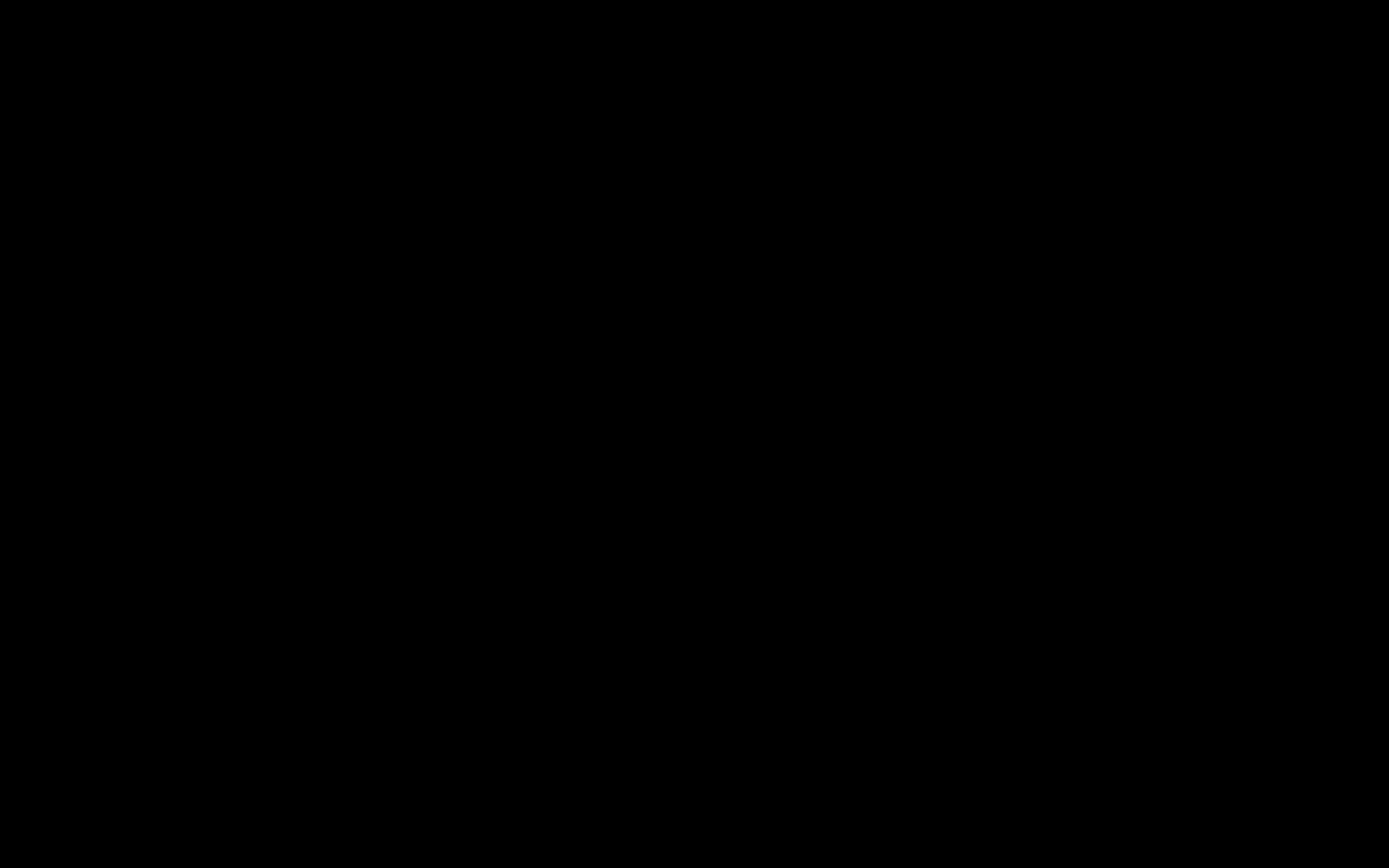 click at bounding box center (694, 434) 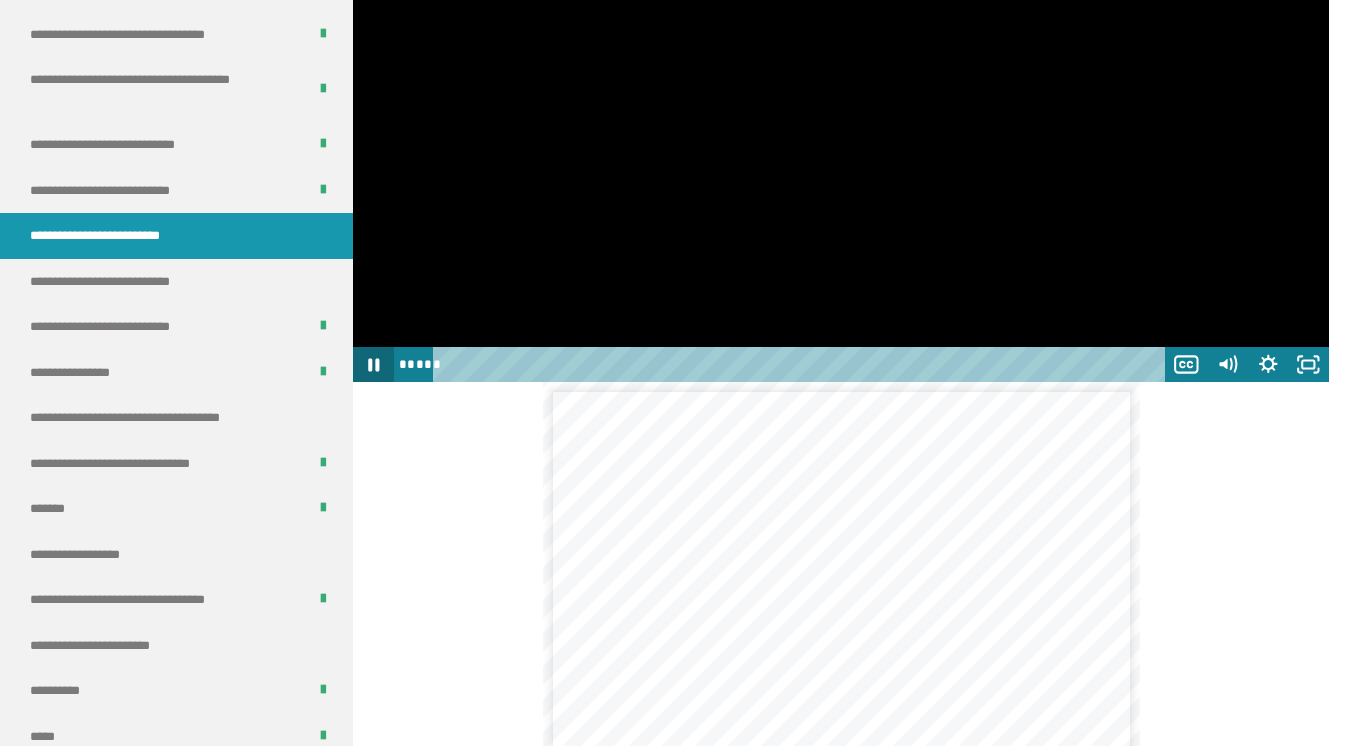 click 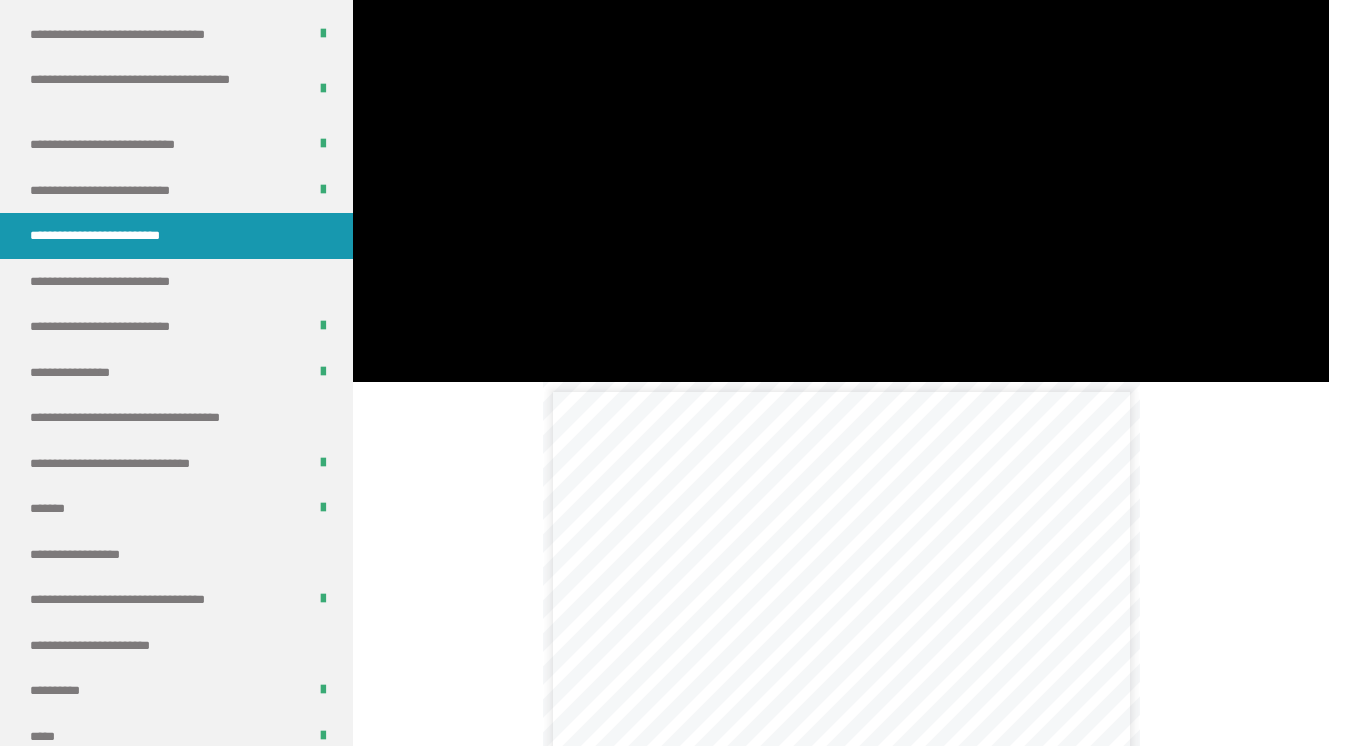 scroll, scrollTop: 26, scrollLeft: 0, axis: vertical 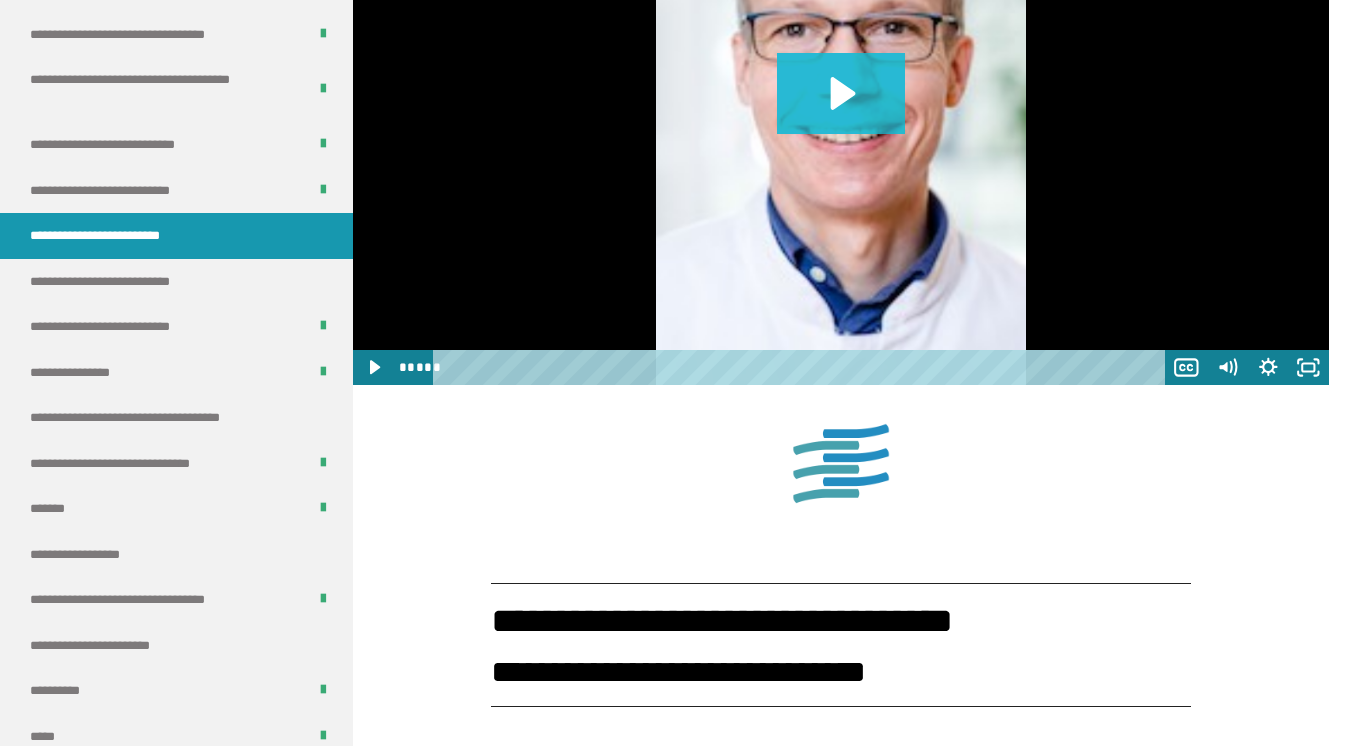 click 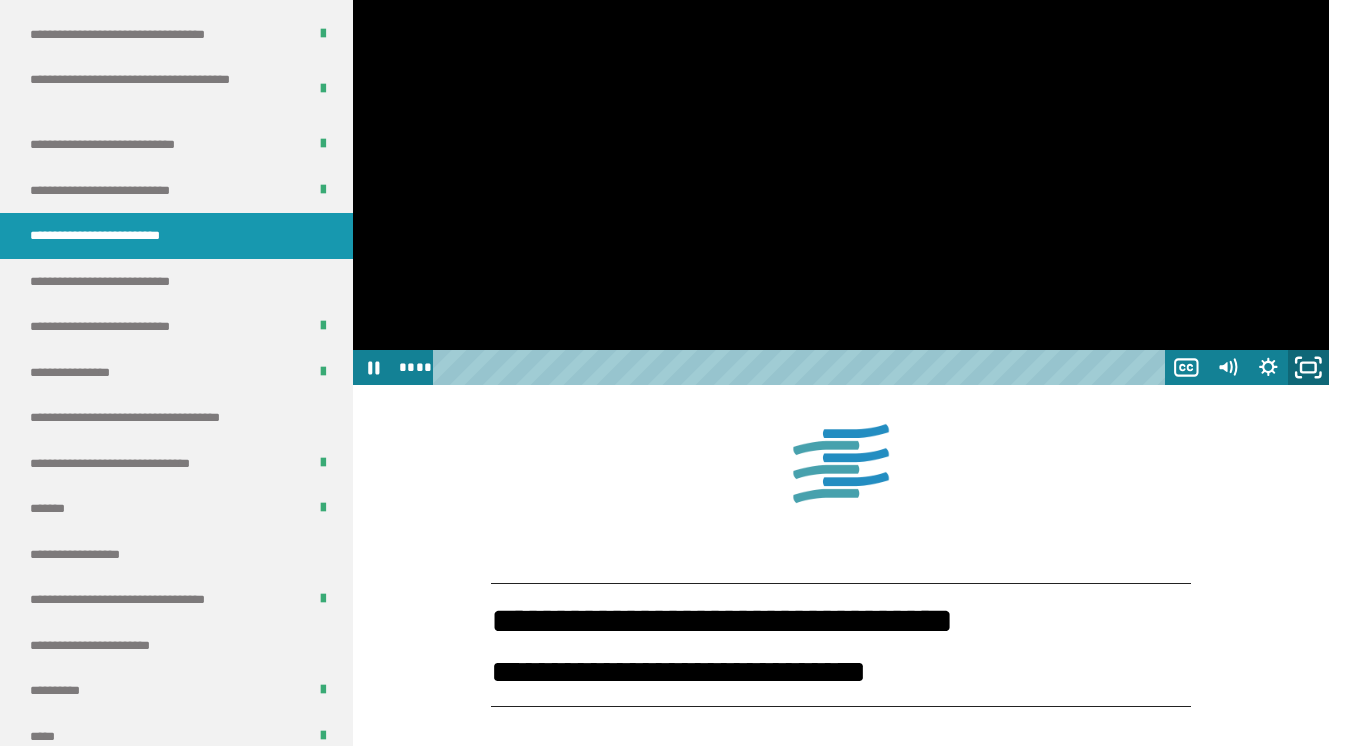 click 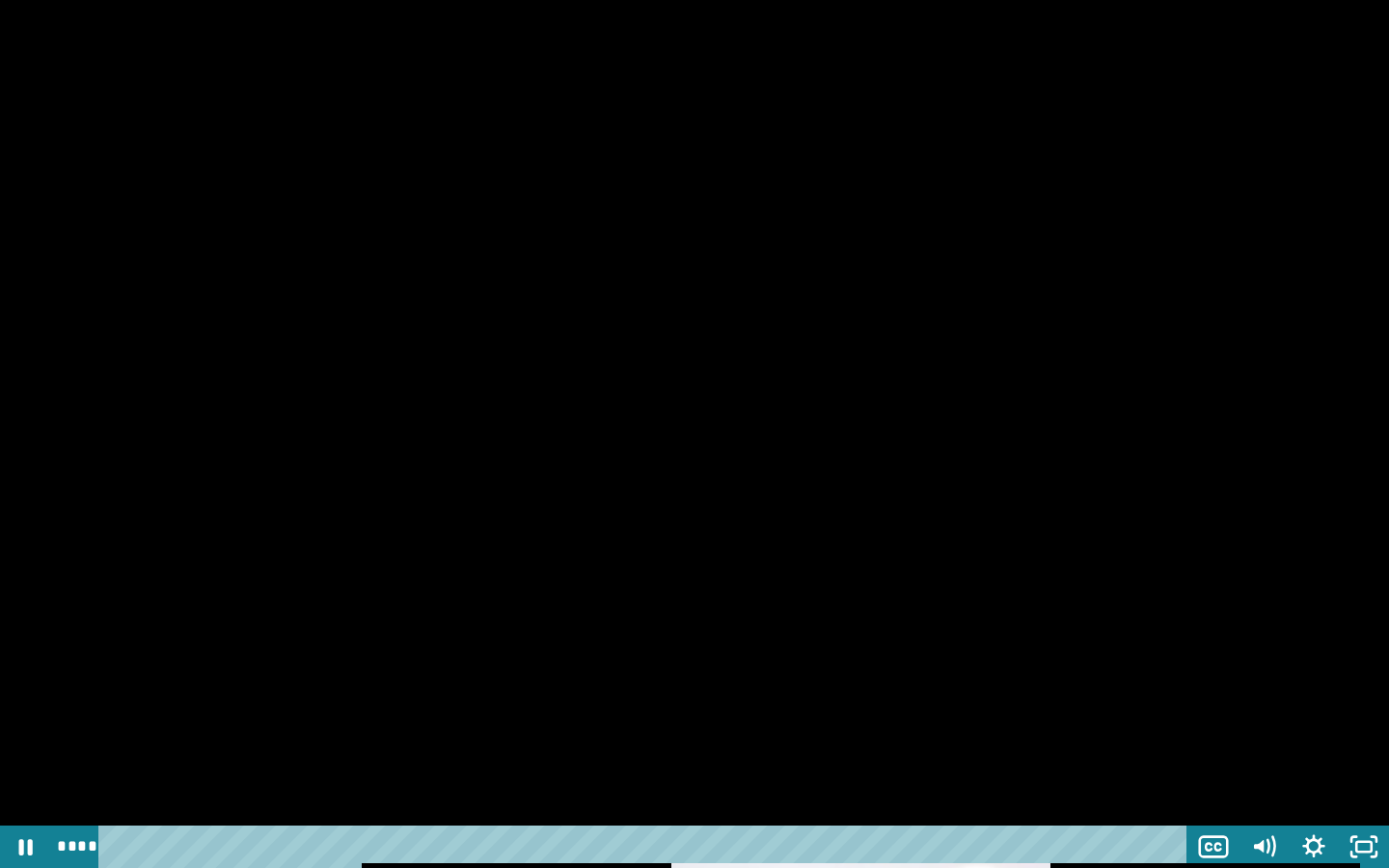 click at bounding box center [694, 434] 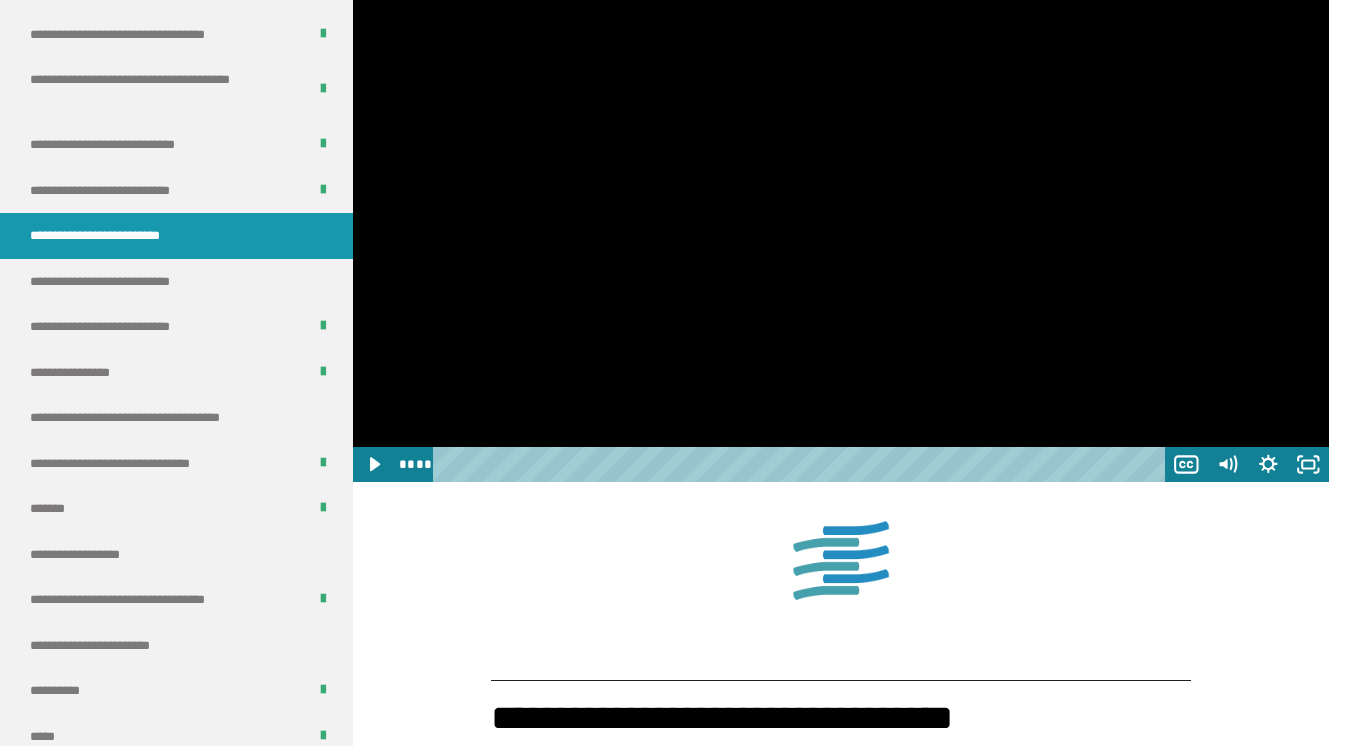 scroll, scrollTop: 4340, scrollLeft: 0, axis: vertical 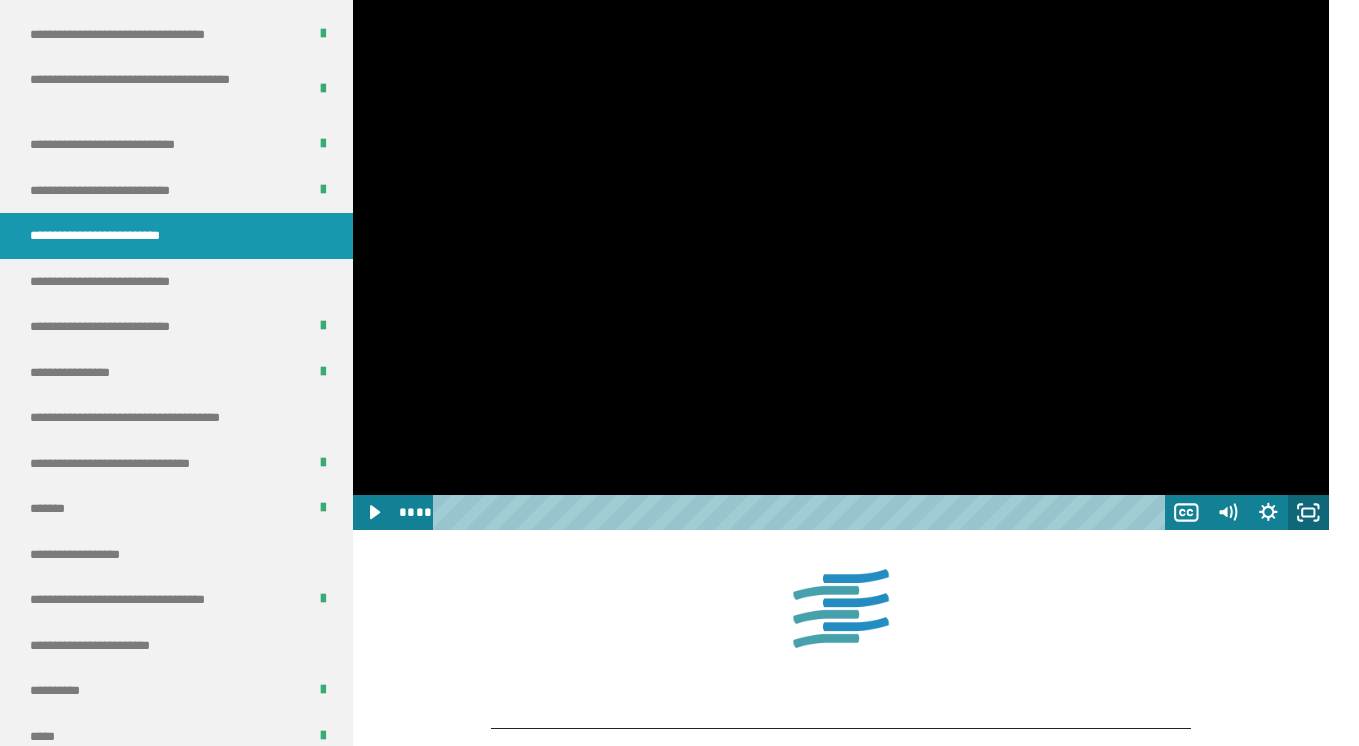 click 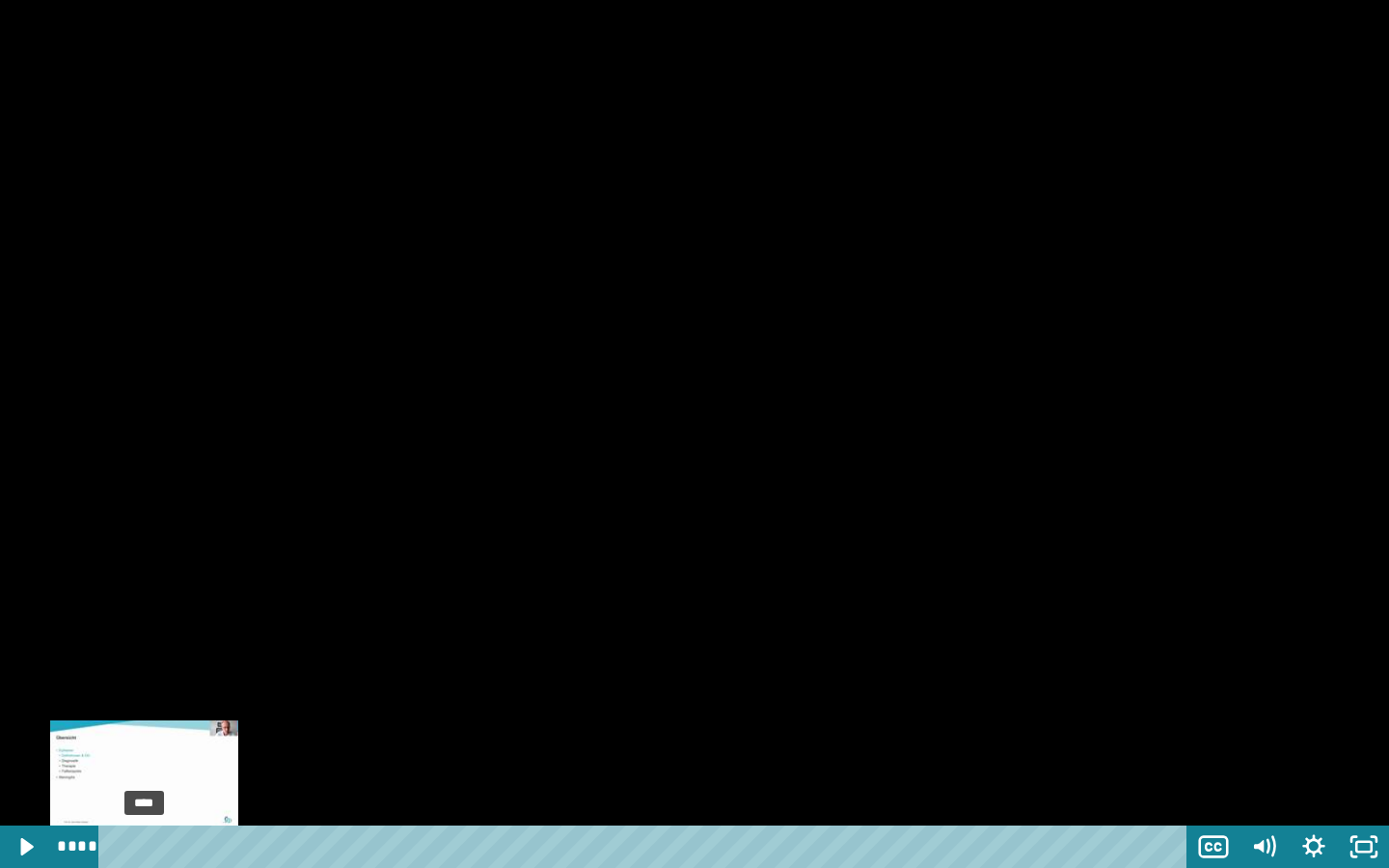 click on "****" at bounding box center (646, 847) 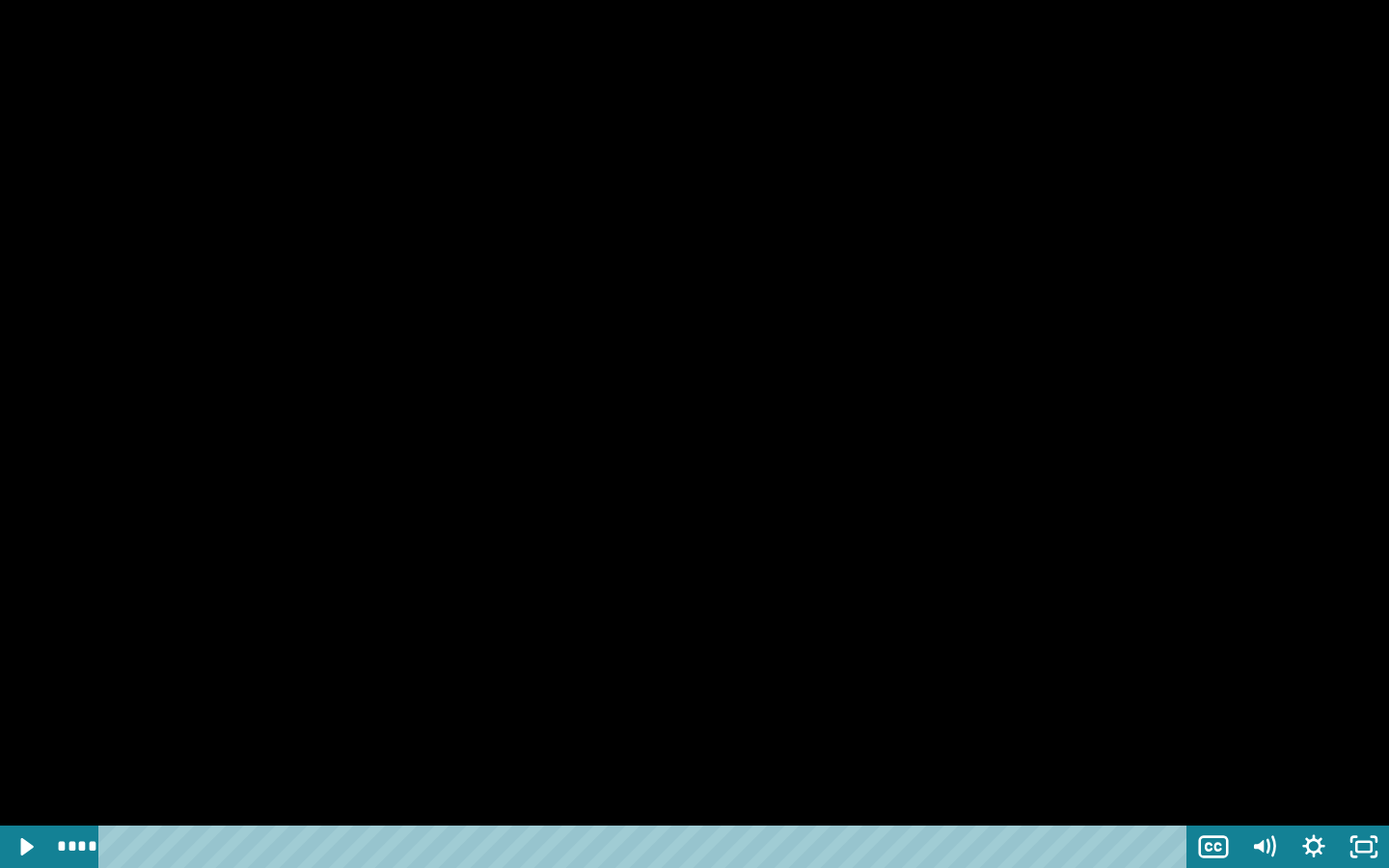 click at bounding box center (694, 434) 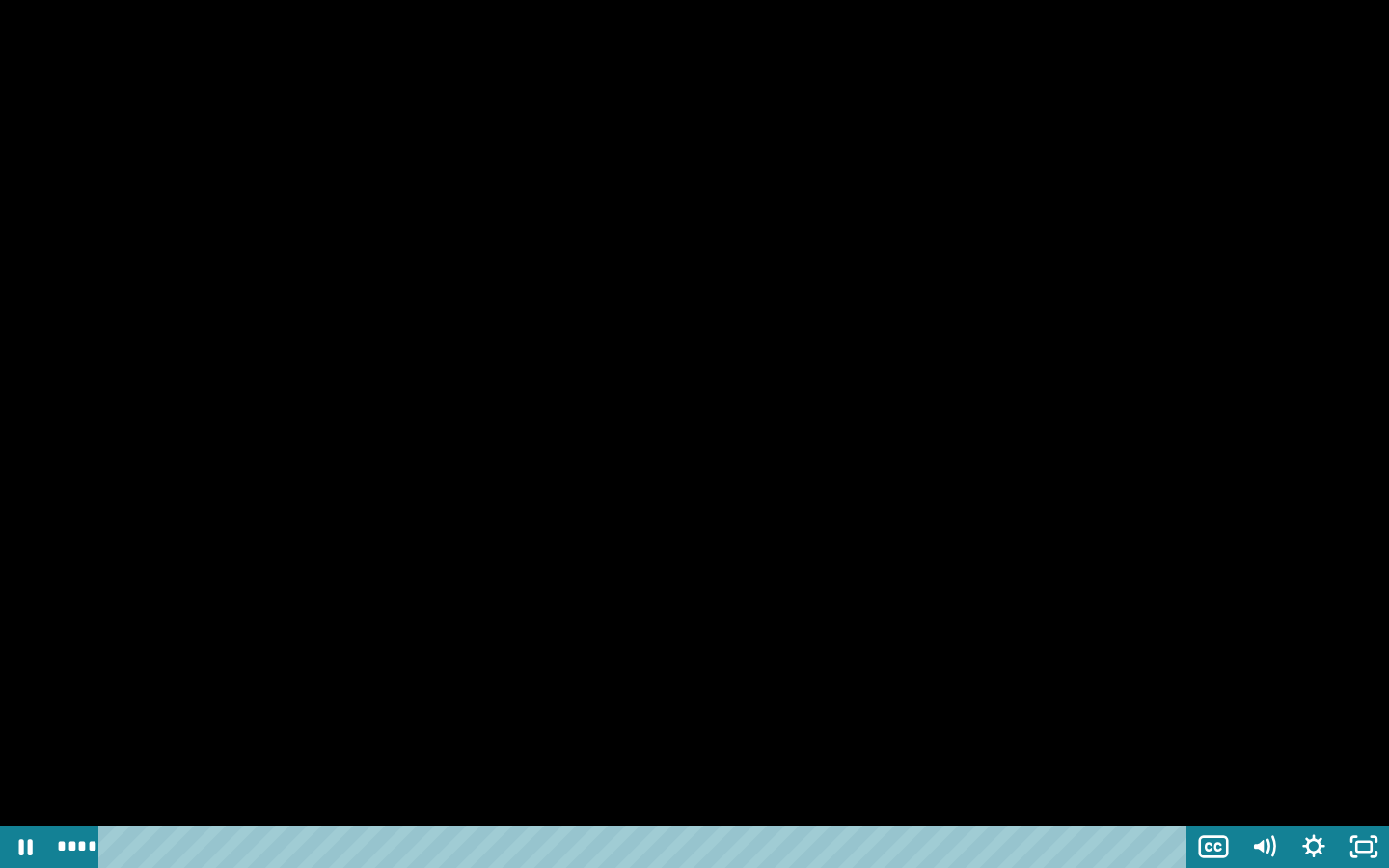 click at bounding box center [694, 434] 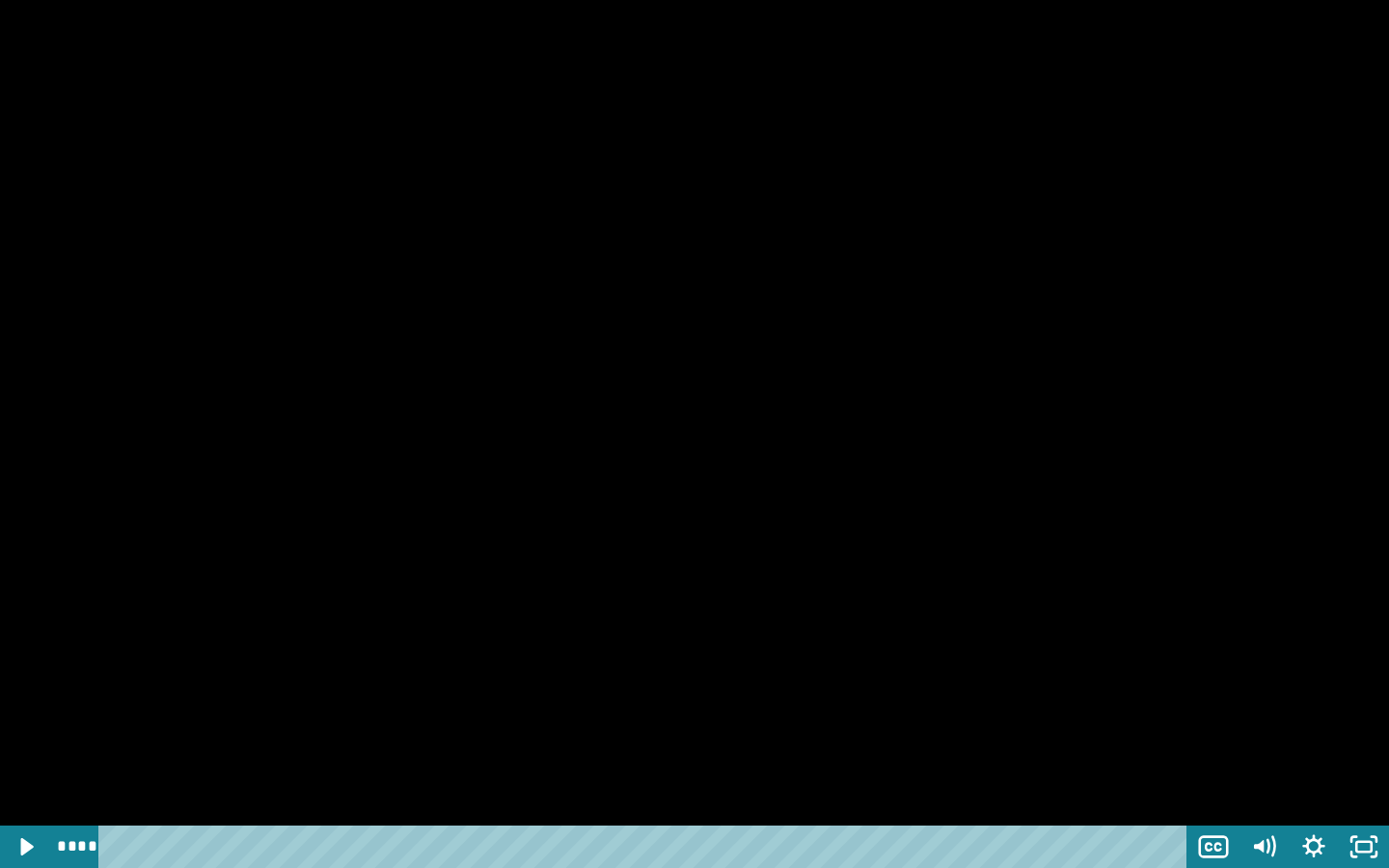click at bounding box center [694, 434] 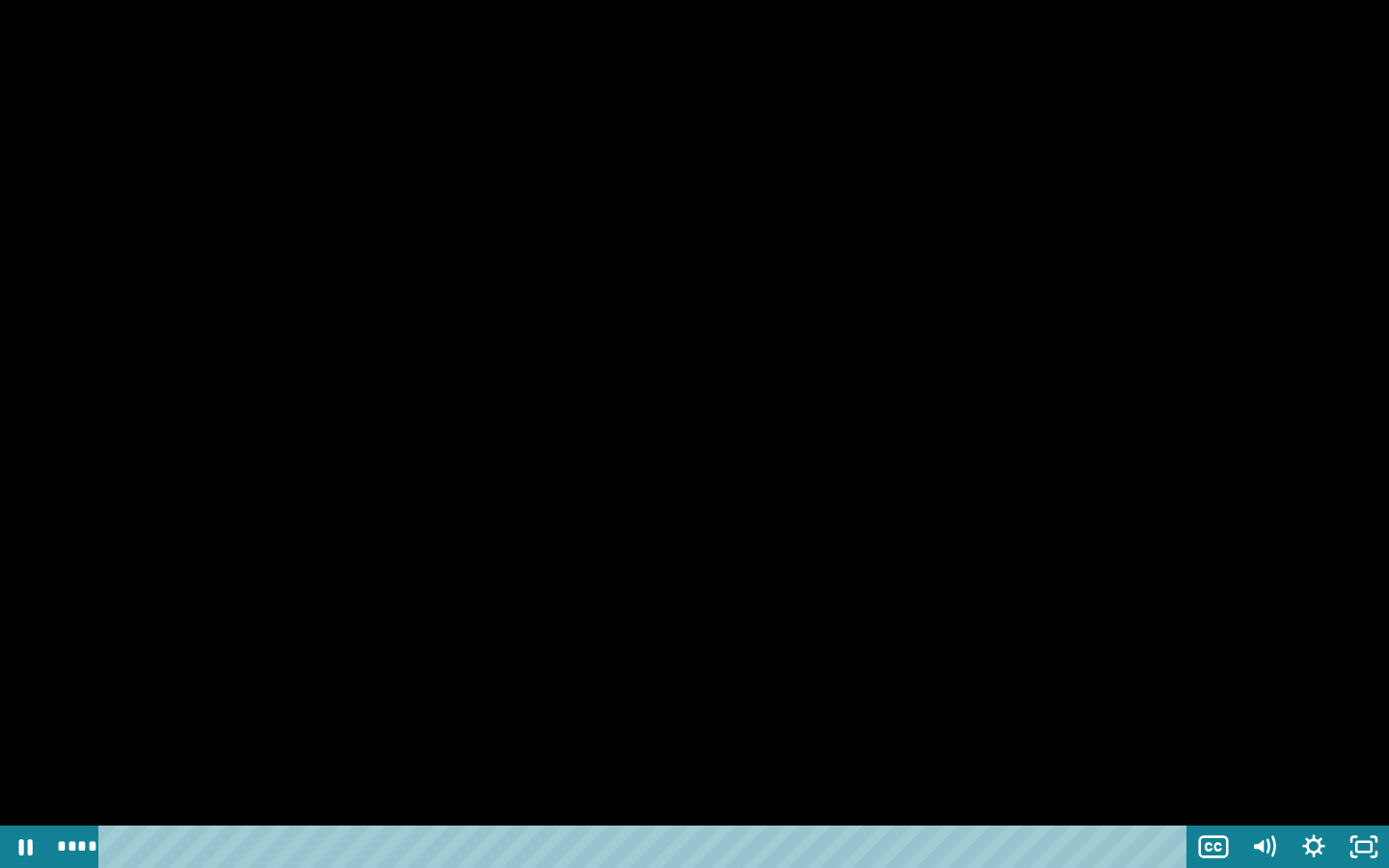 click at bounding box center (694, 434) 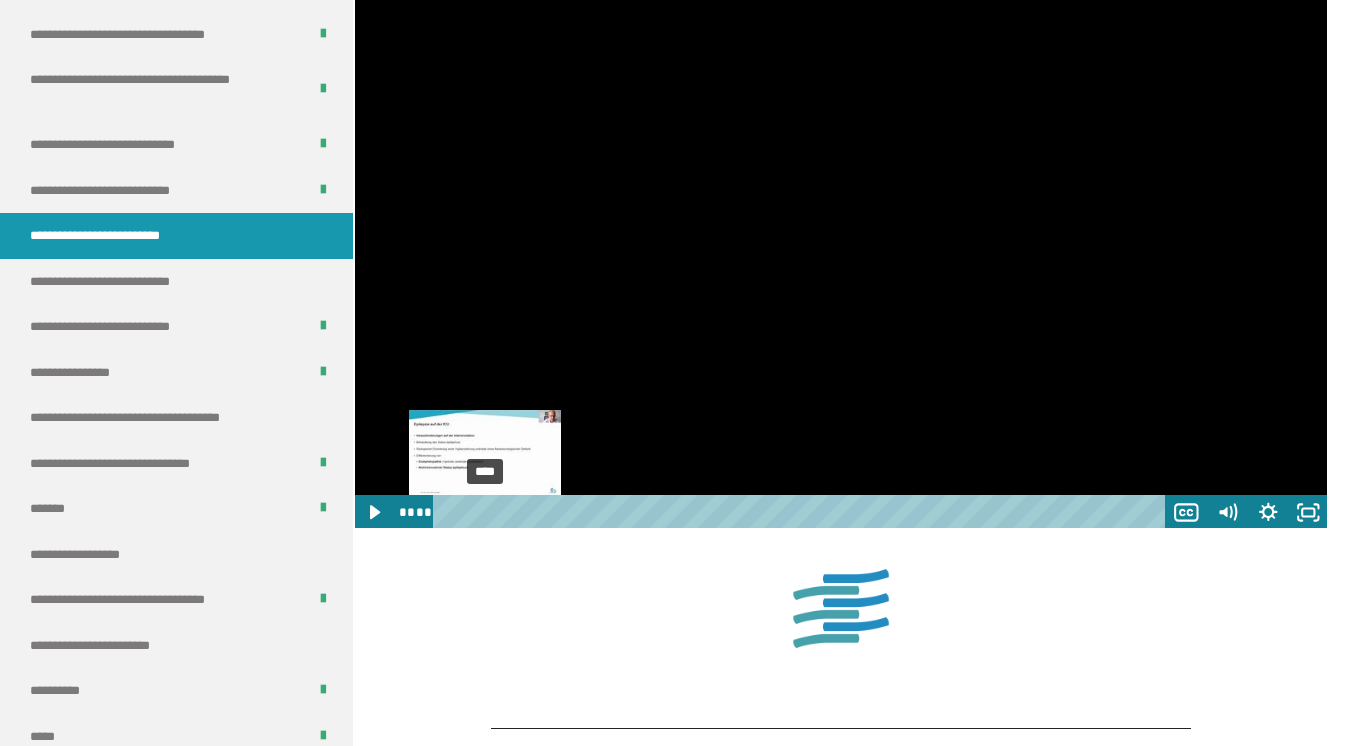 click on "****" at bounding box center (802, 512) 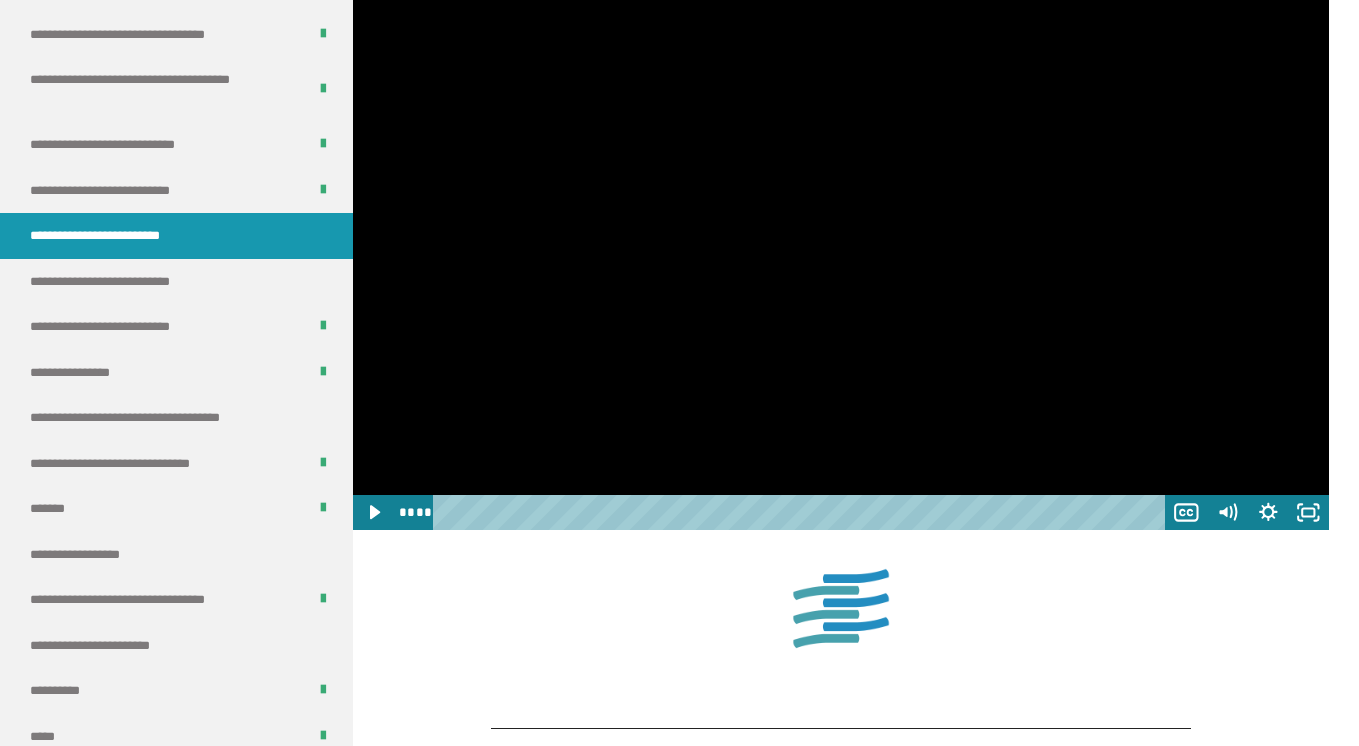 click at bounding box center (841, 255) 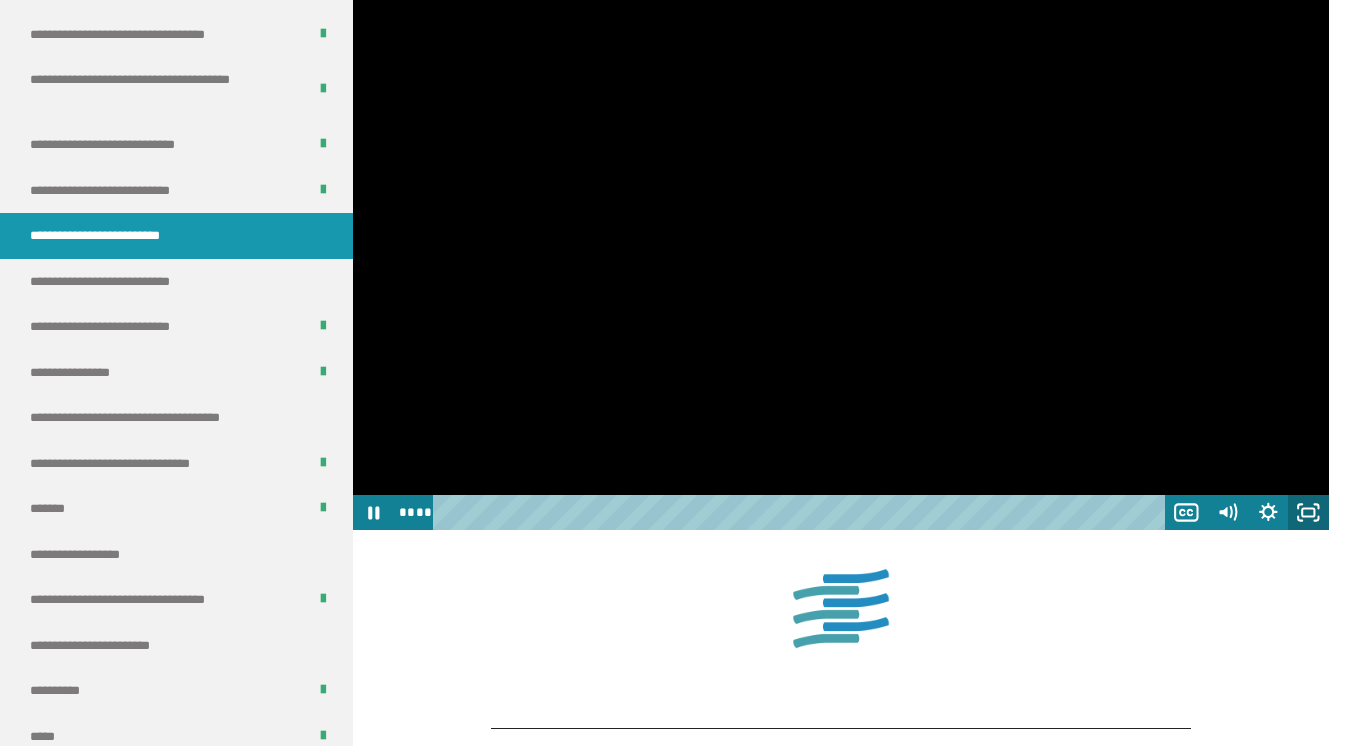 click 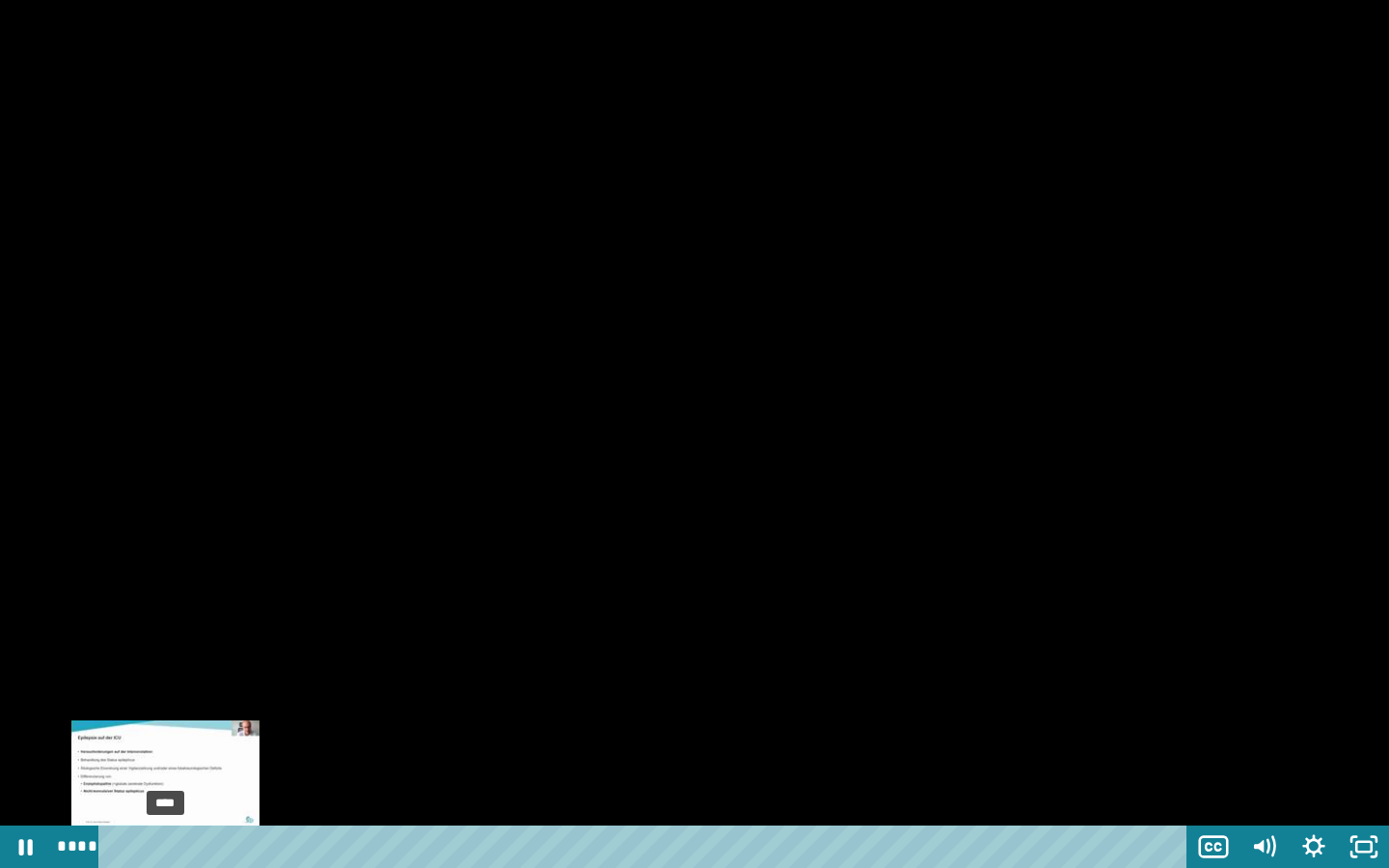 click on "****" at bounding box center (646, 847) 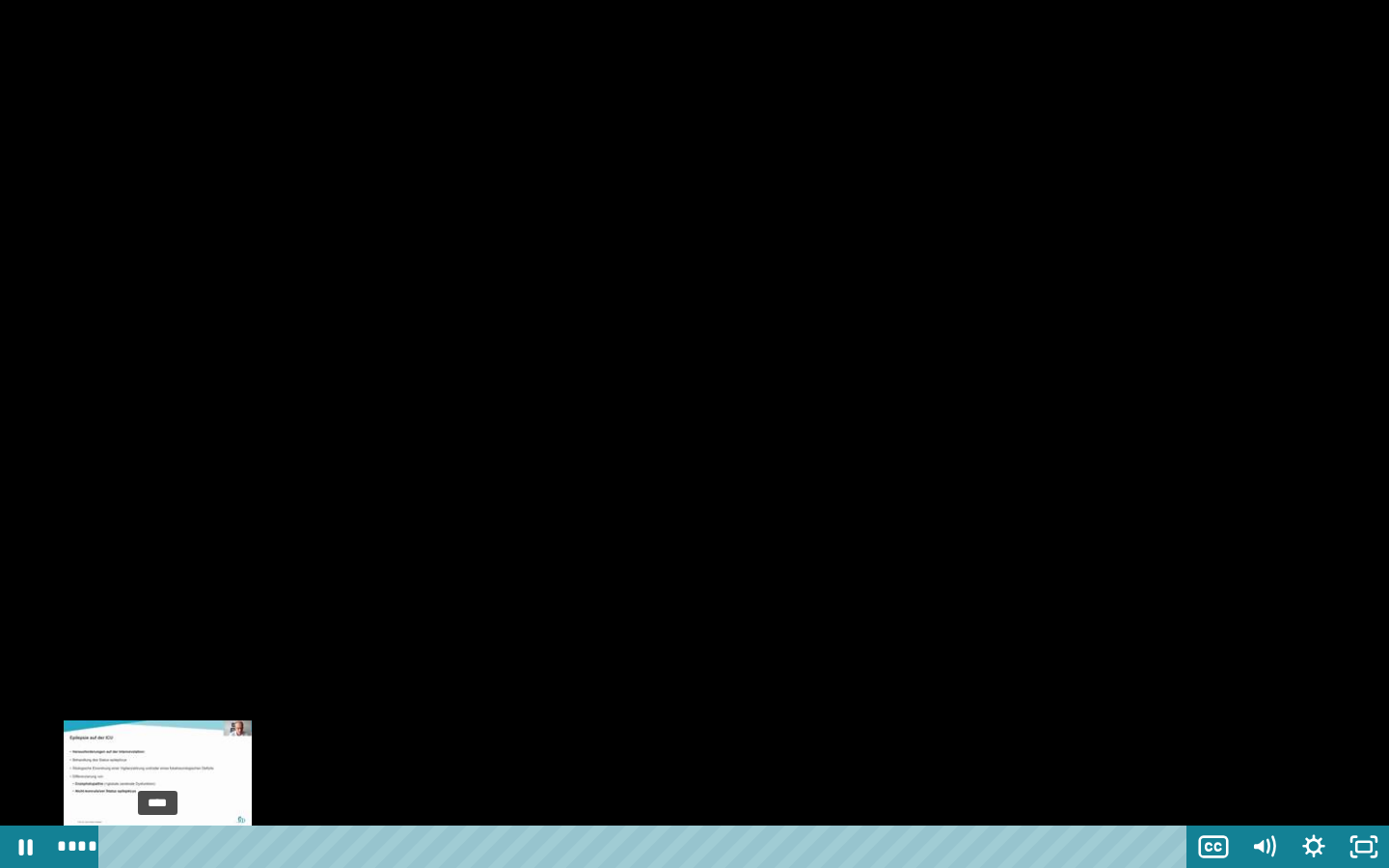 click on "****" at bounding box center (646, 847) 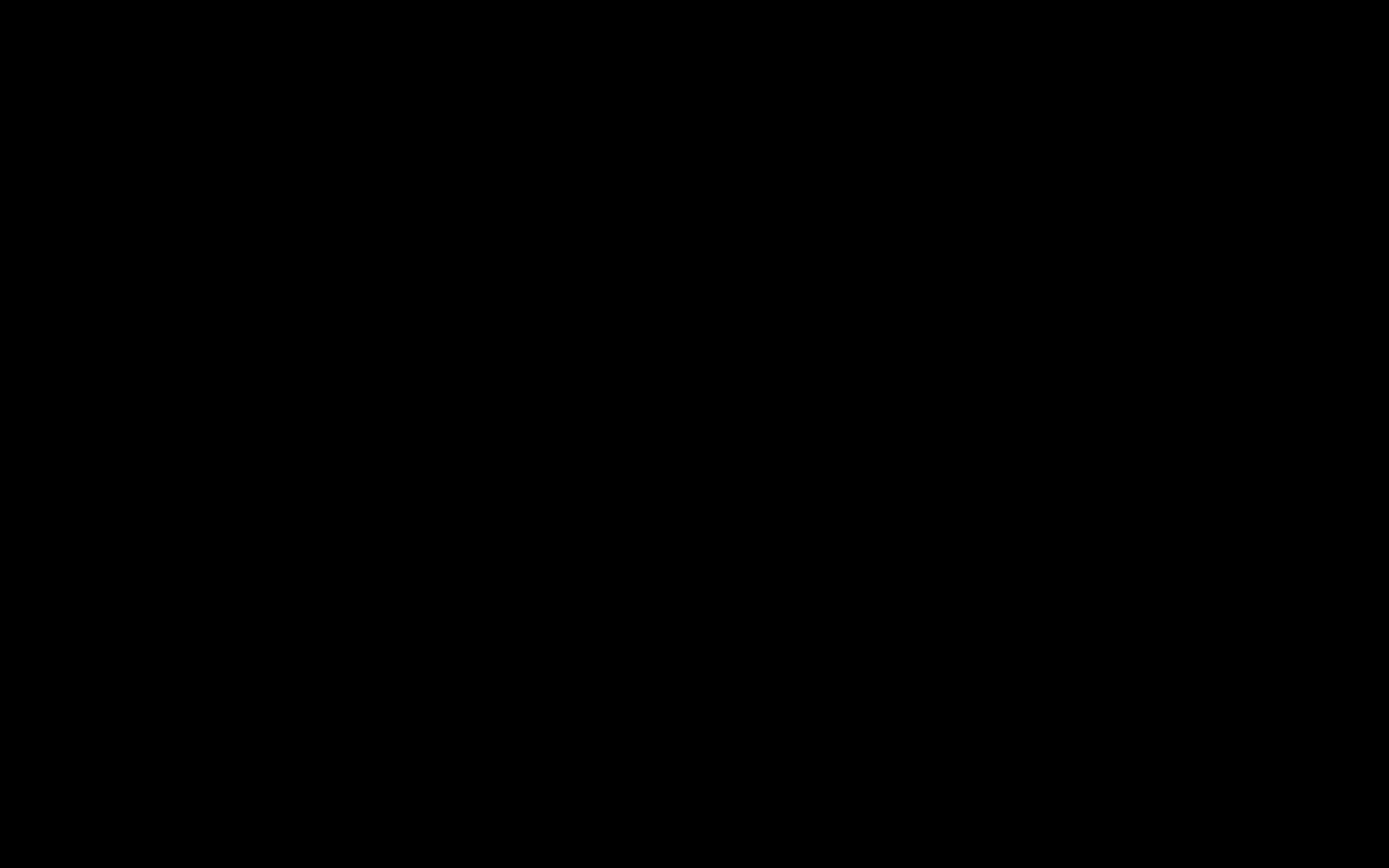 click at bounding box center [694, 434] 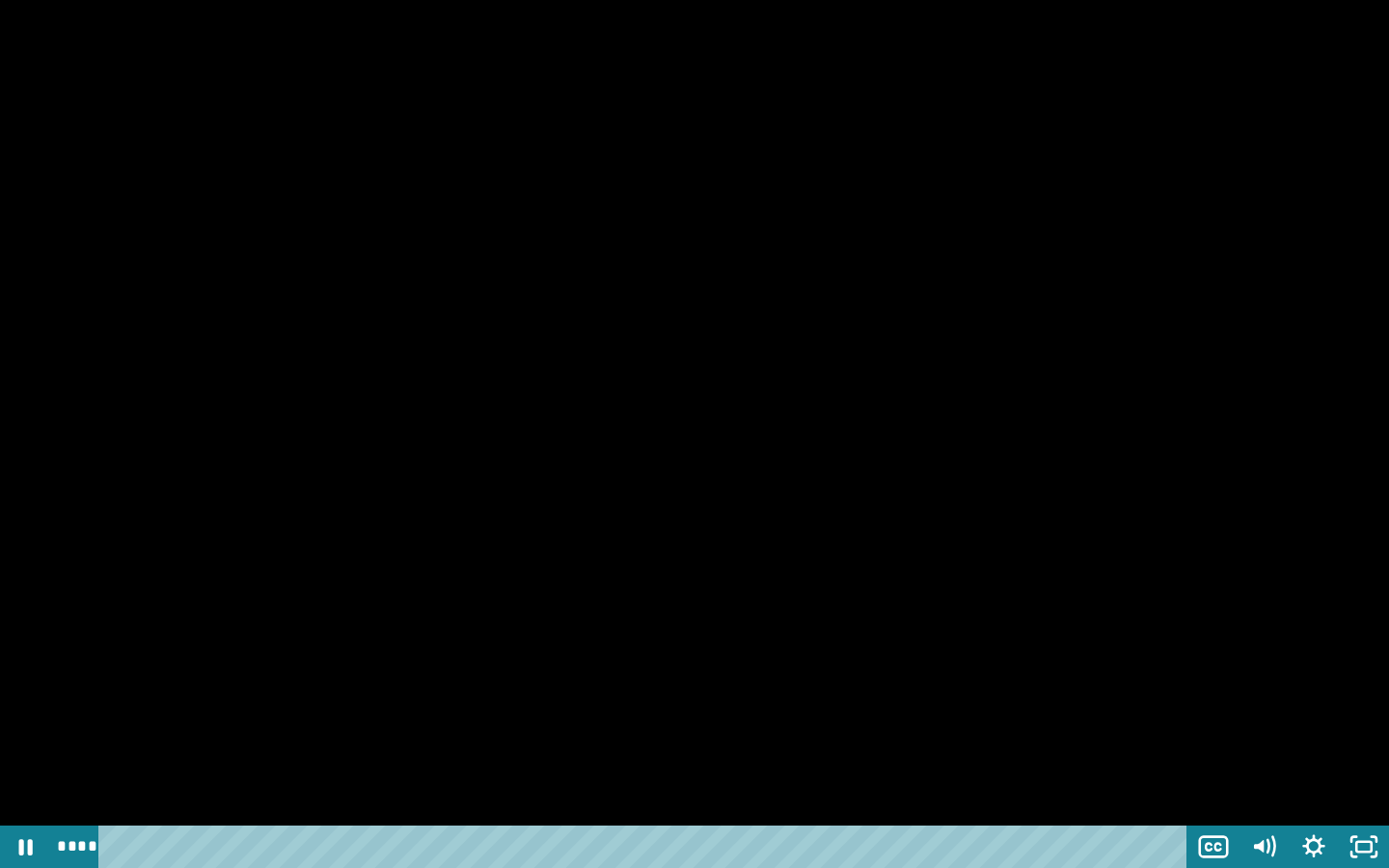 click at bounding box center (694, 434) 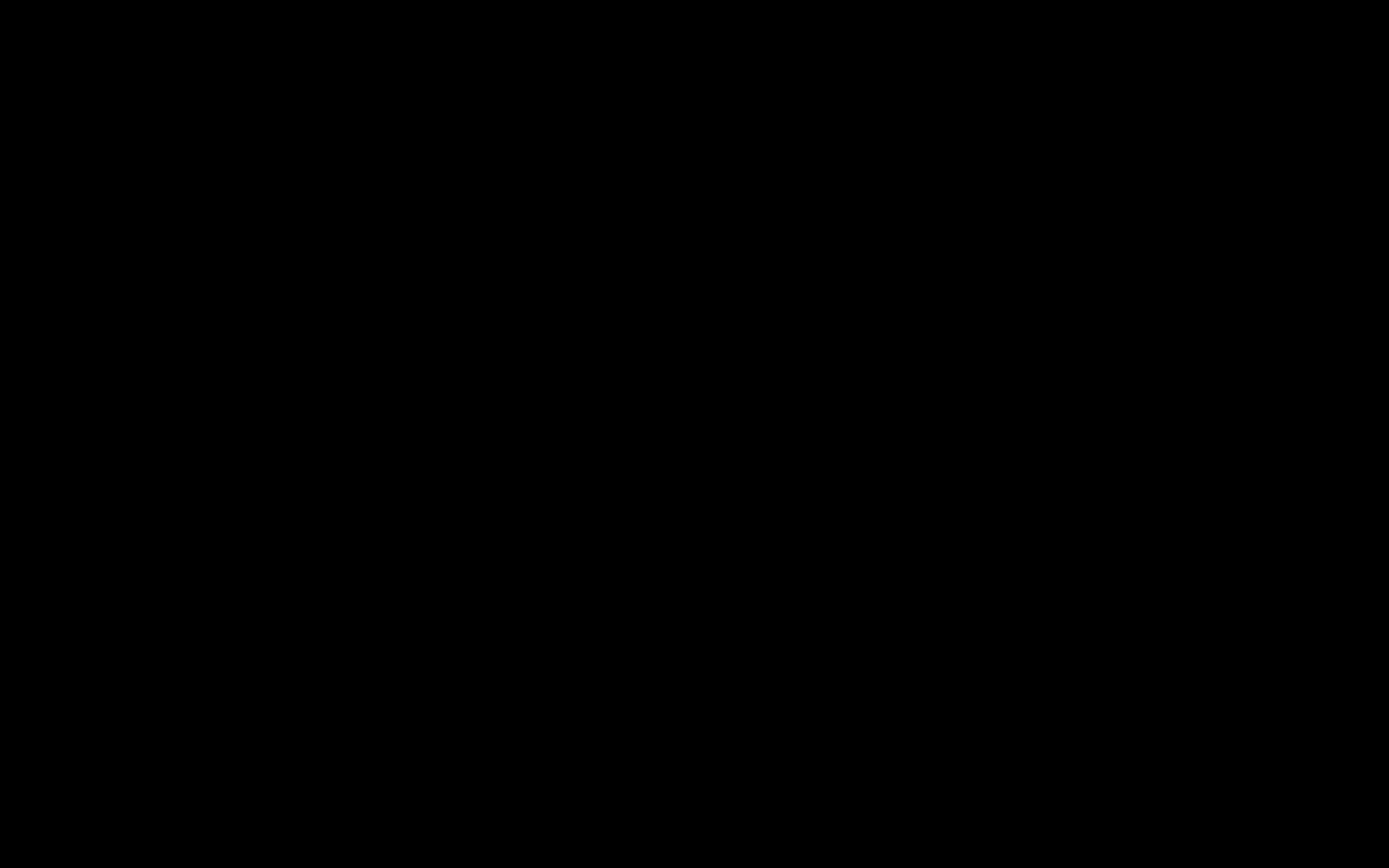 click at bounding box center (694, 434) 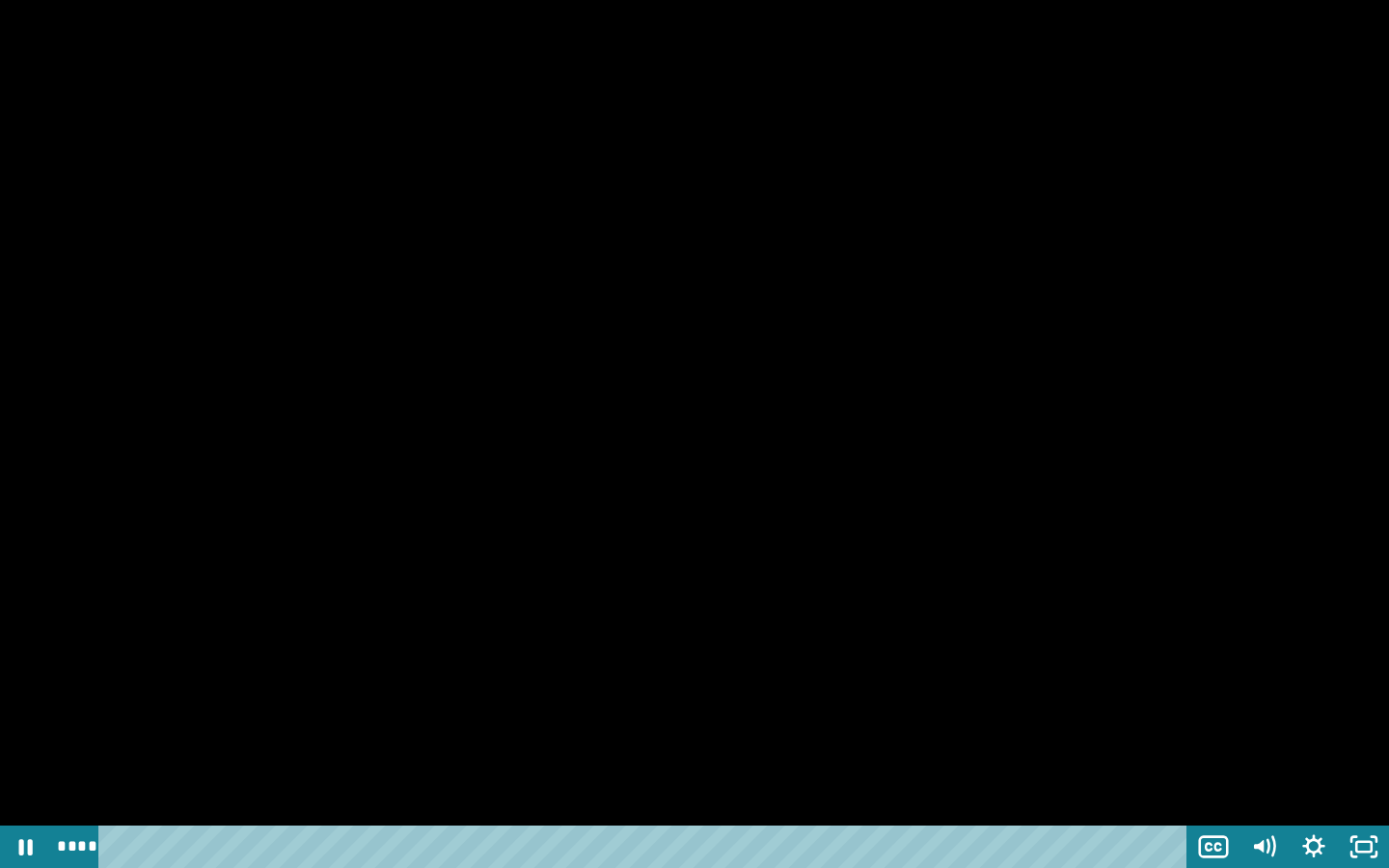 click at bounding box center [694, 434] 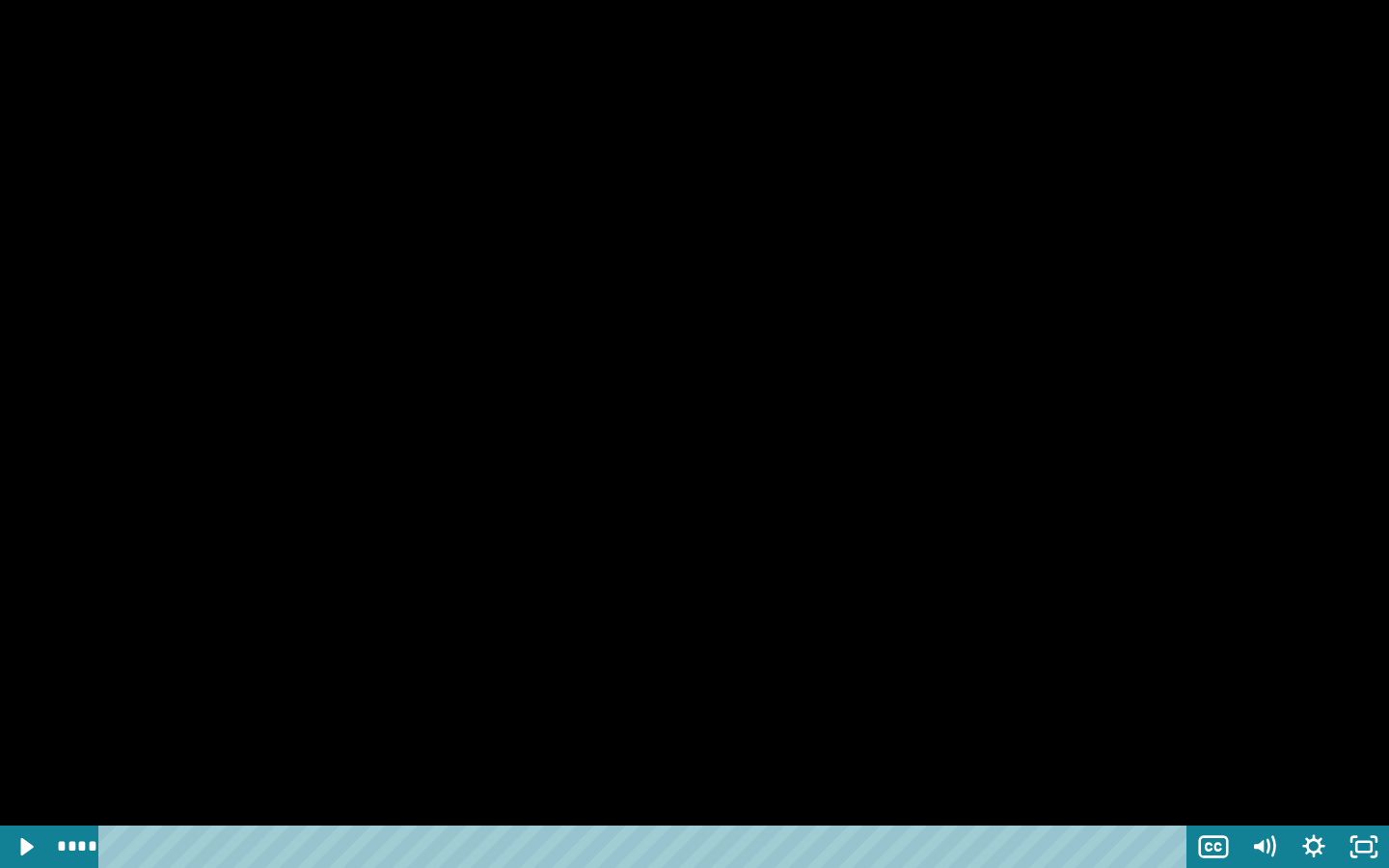 click at bounding box center [694, 434] 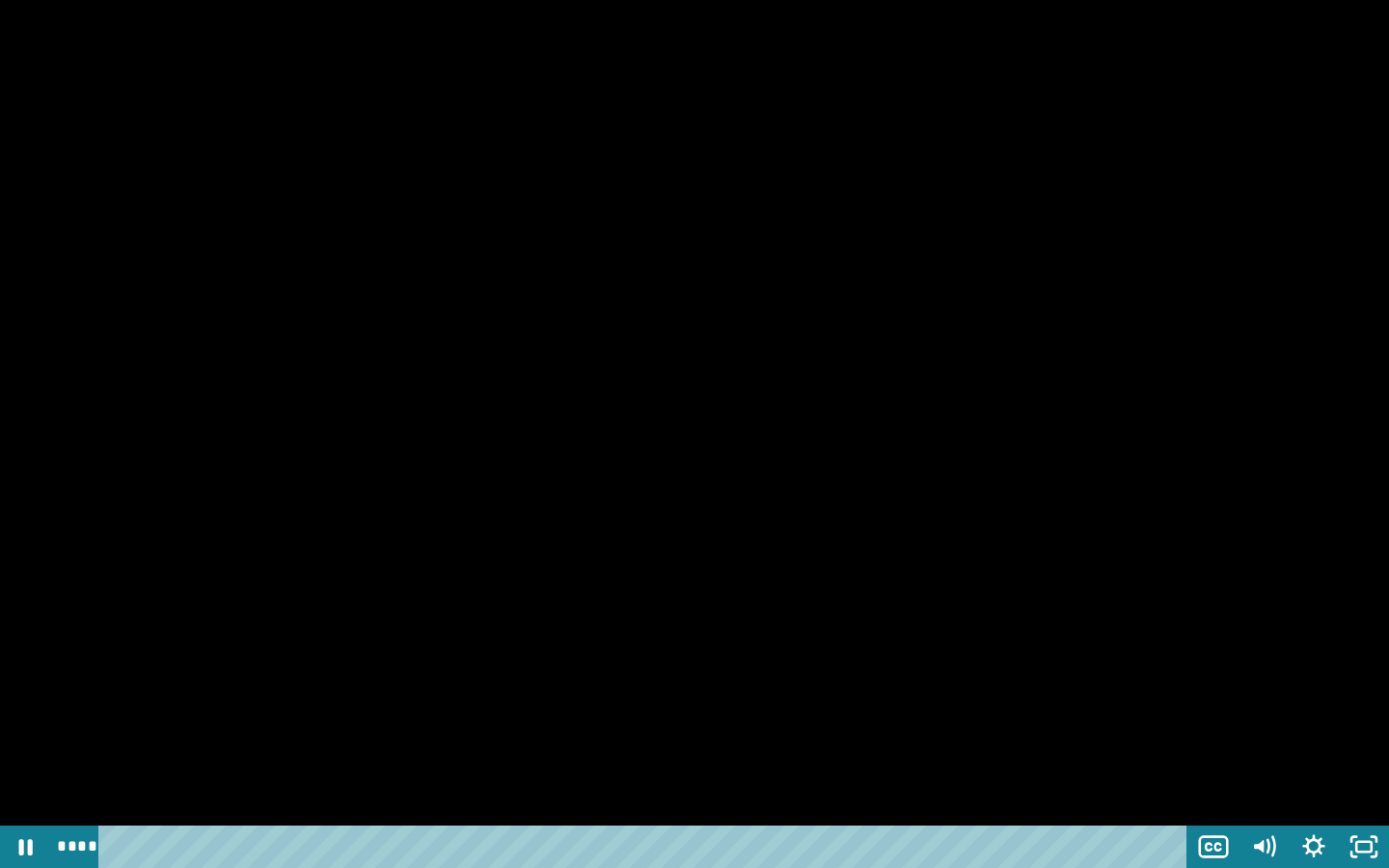 click at bounding box center [694, 434] 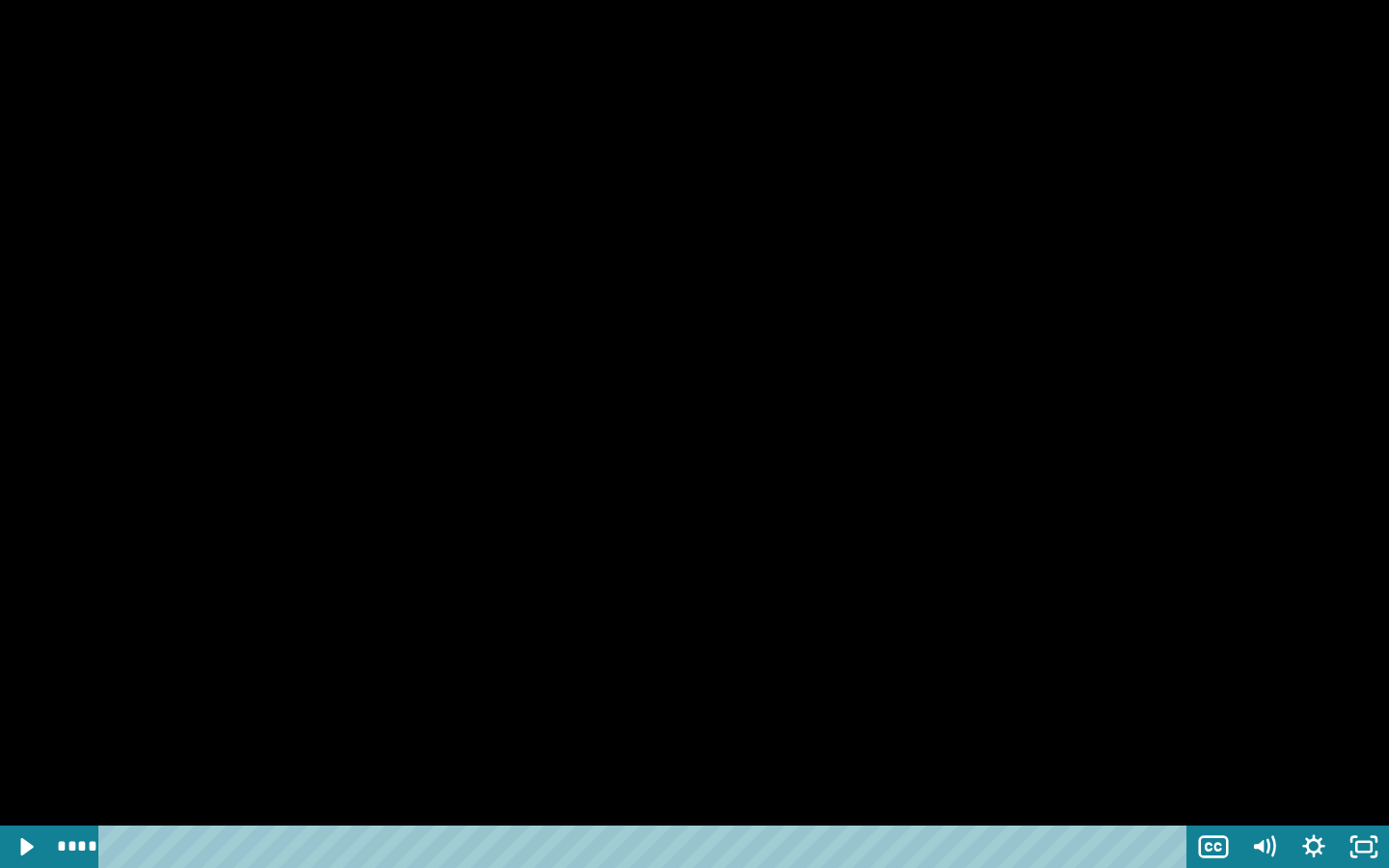 click at bounding box center [694, 434] 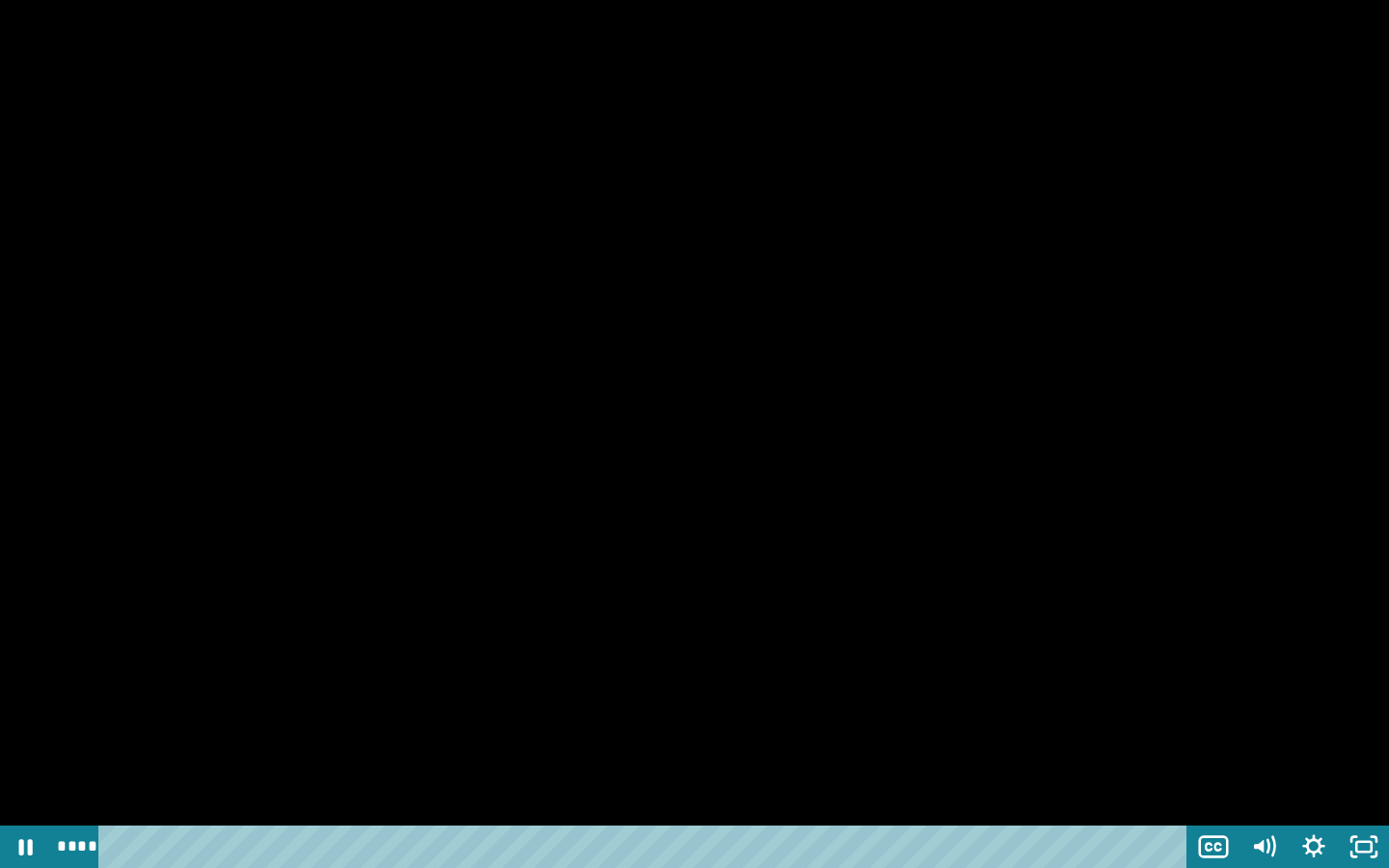 click at bounding box center [694, 434] 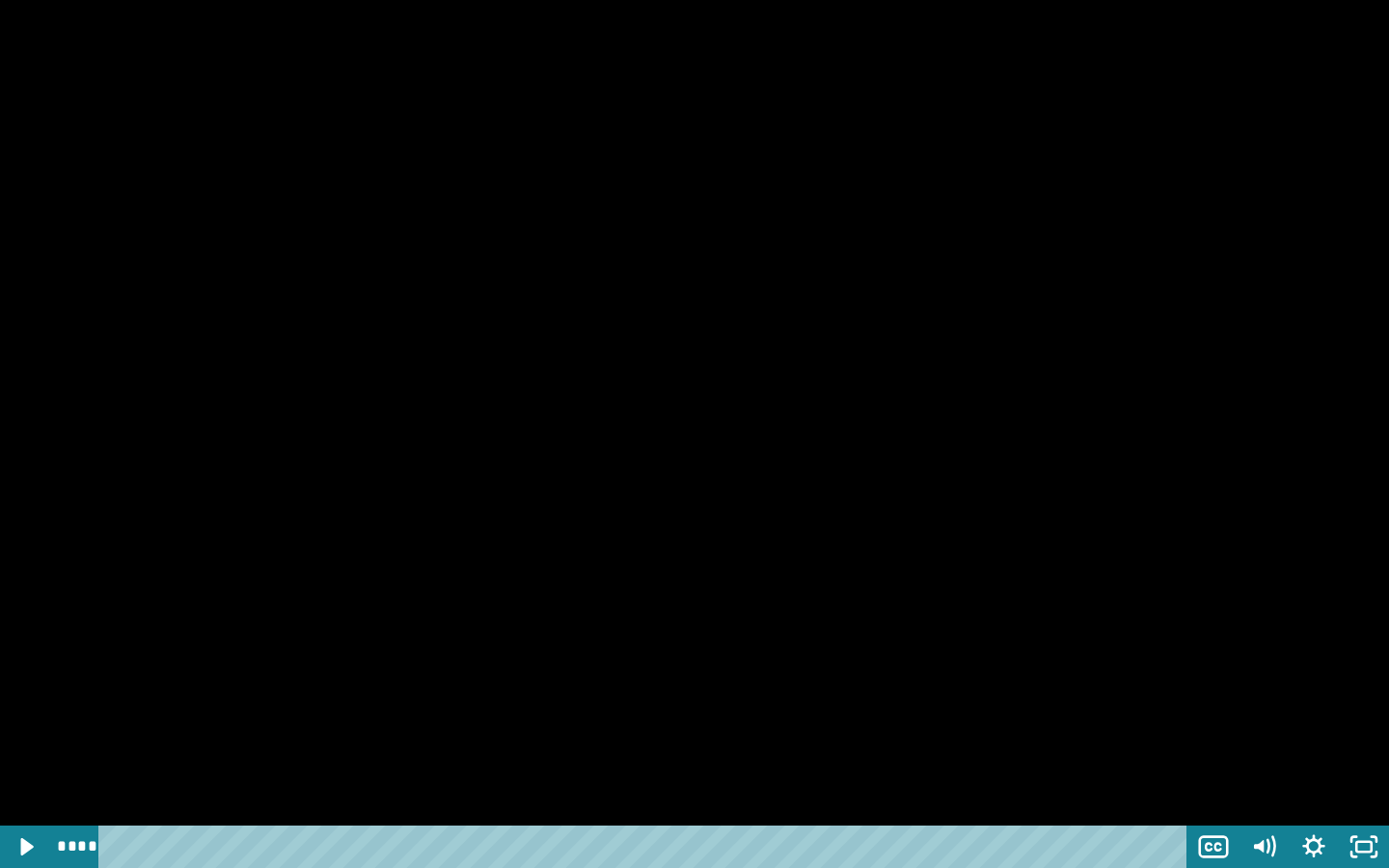 click at bounding box center [694, 434] 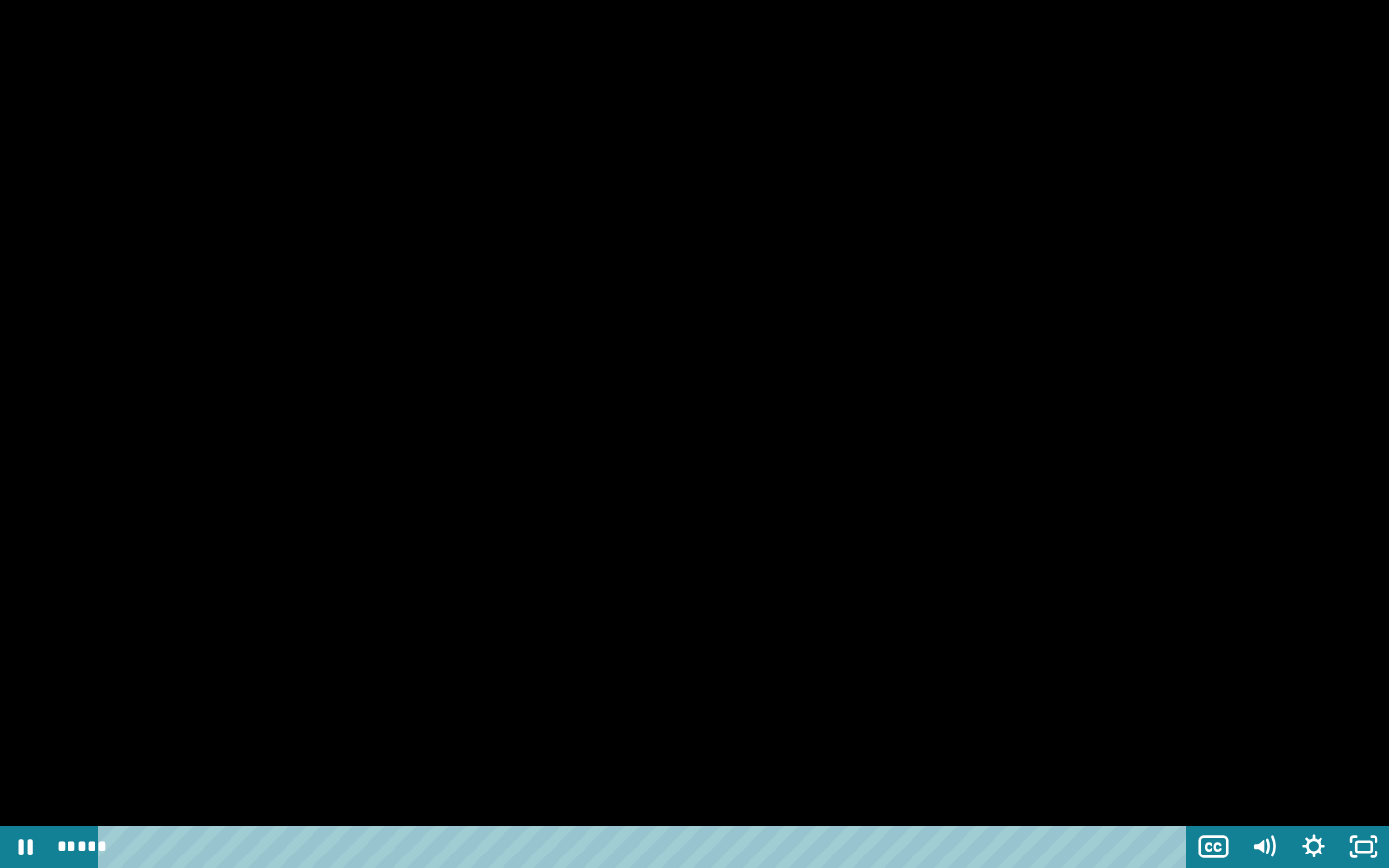 click at bounding box center (694, 434) 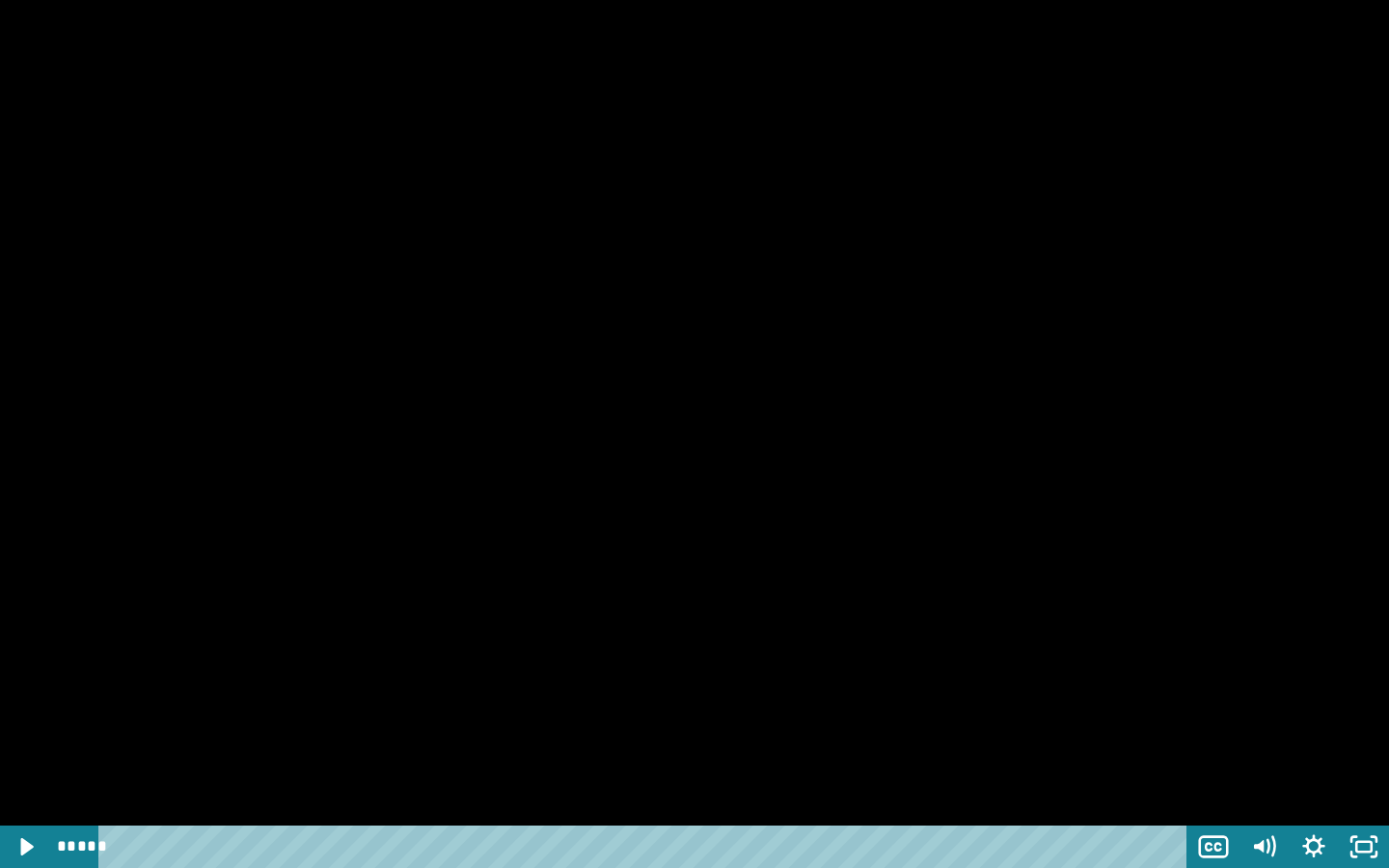 click at bounding box center [694, 434] 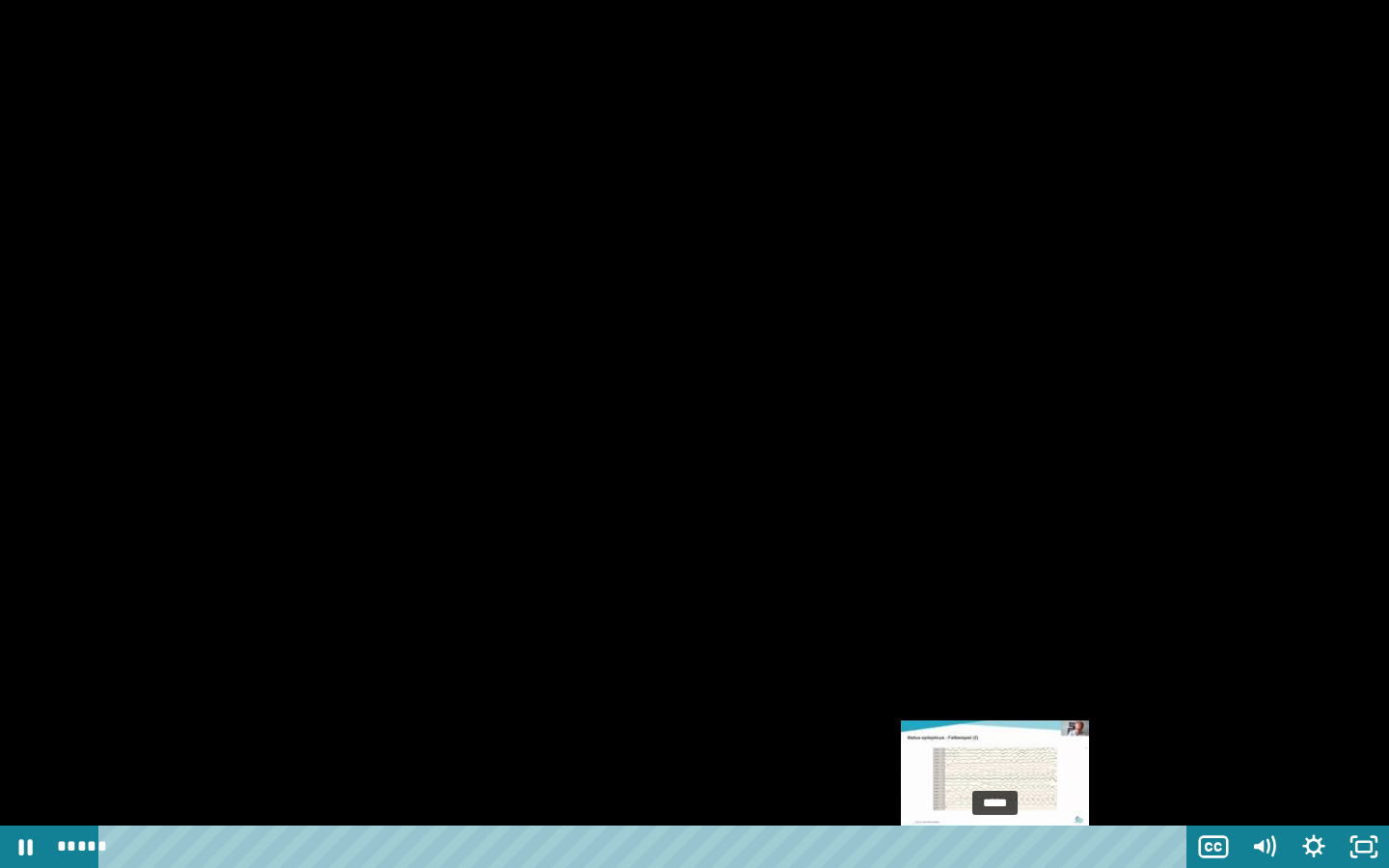 click on "*****" at bounding box center (646, 847) 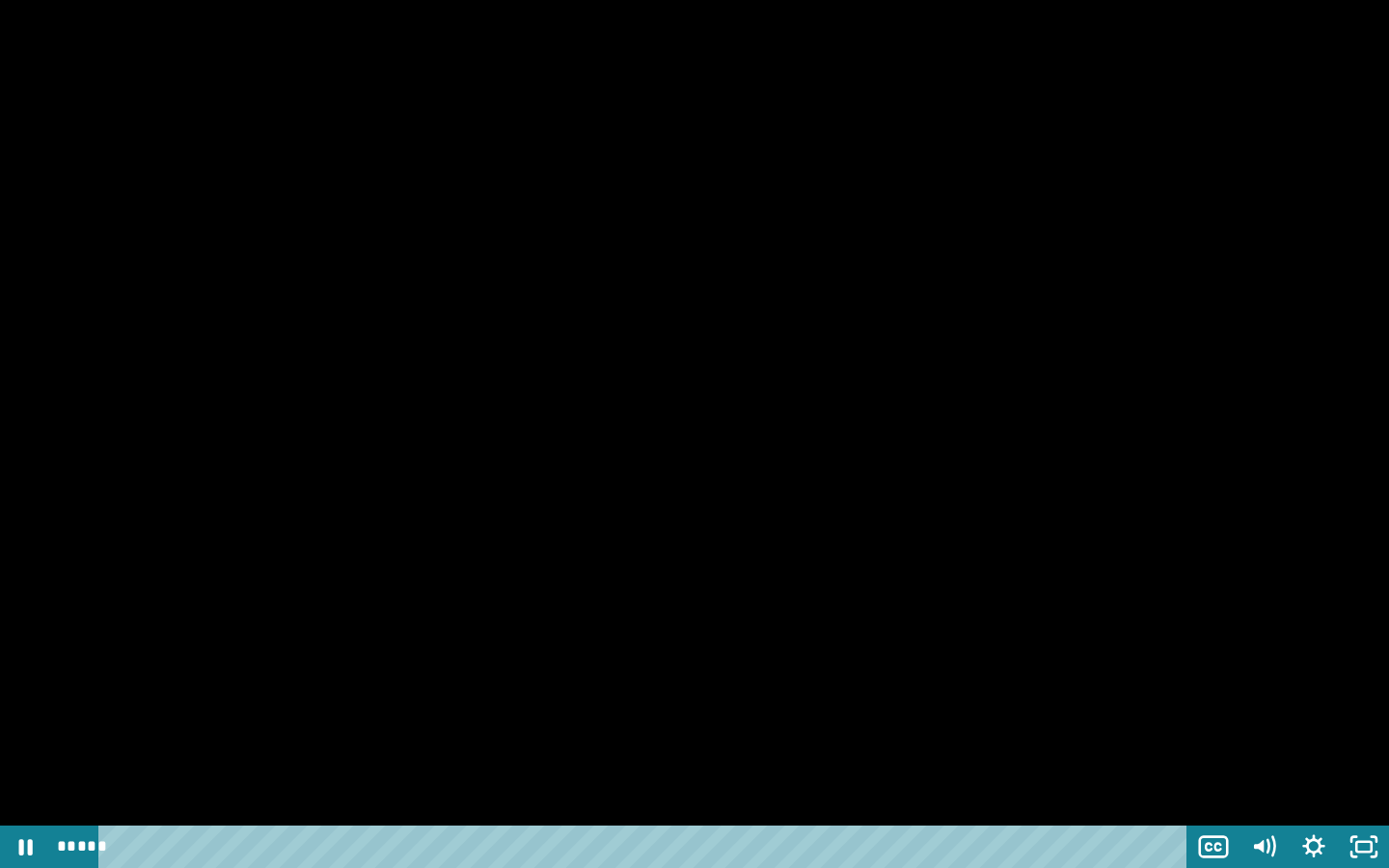 click at bounding box center (694, 434) 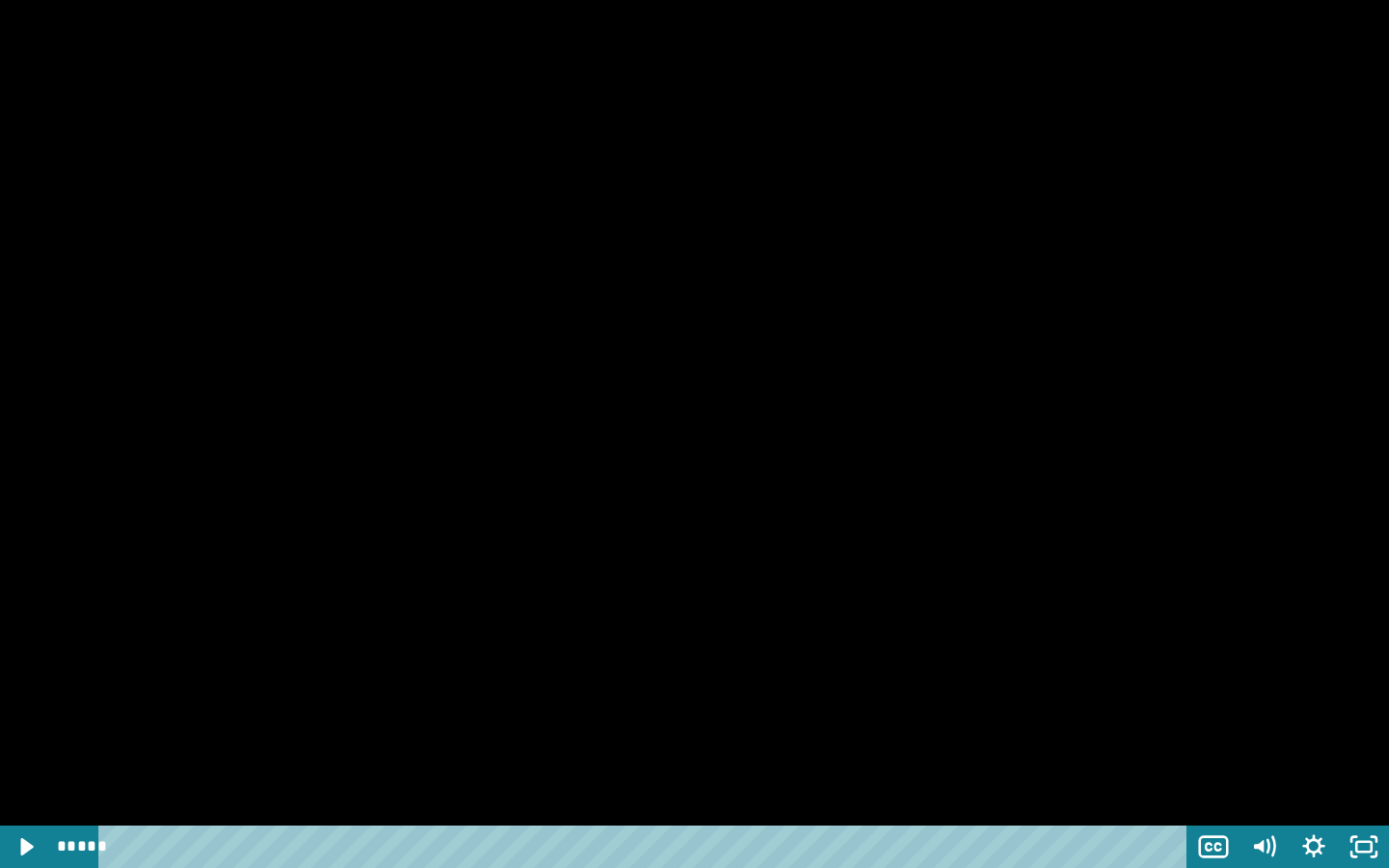 click at bounding box center [694, 434] 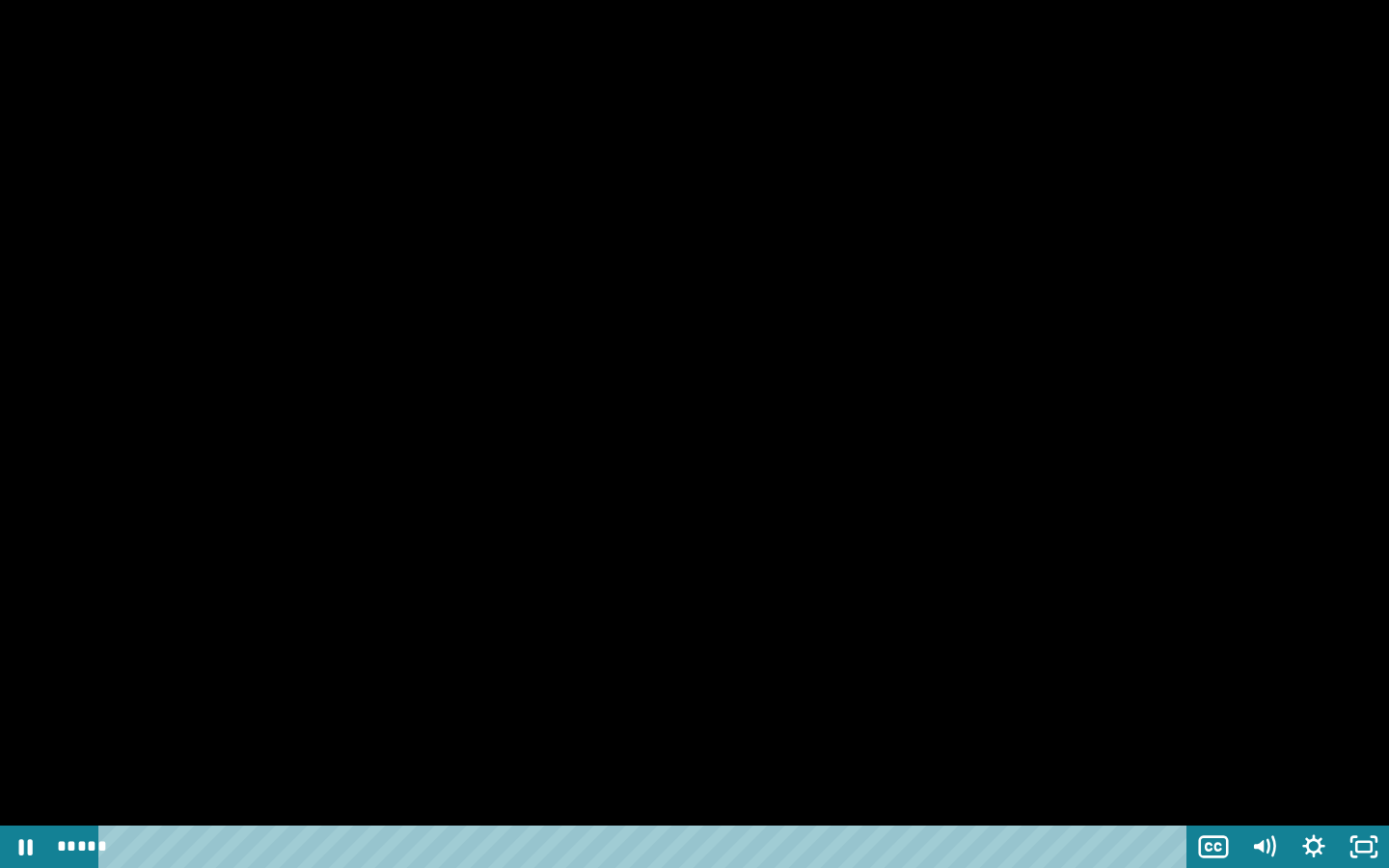 click at bounding box center (694, 434) 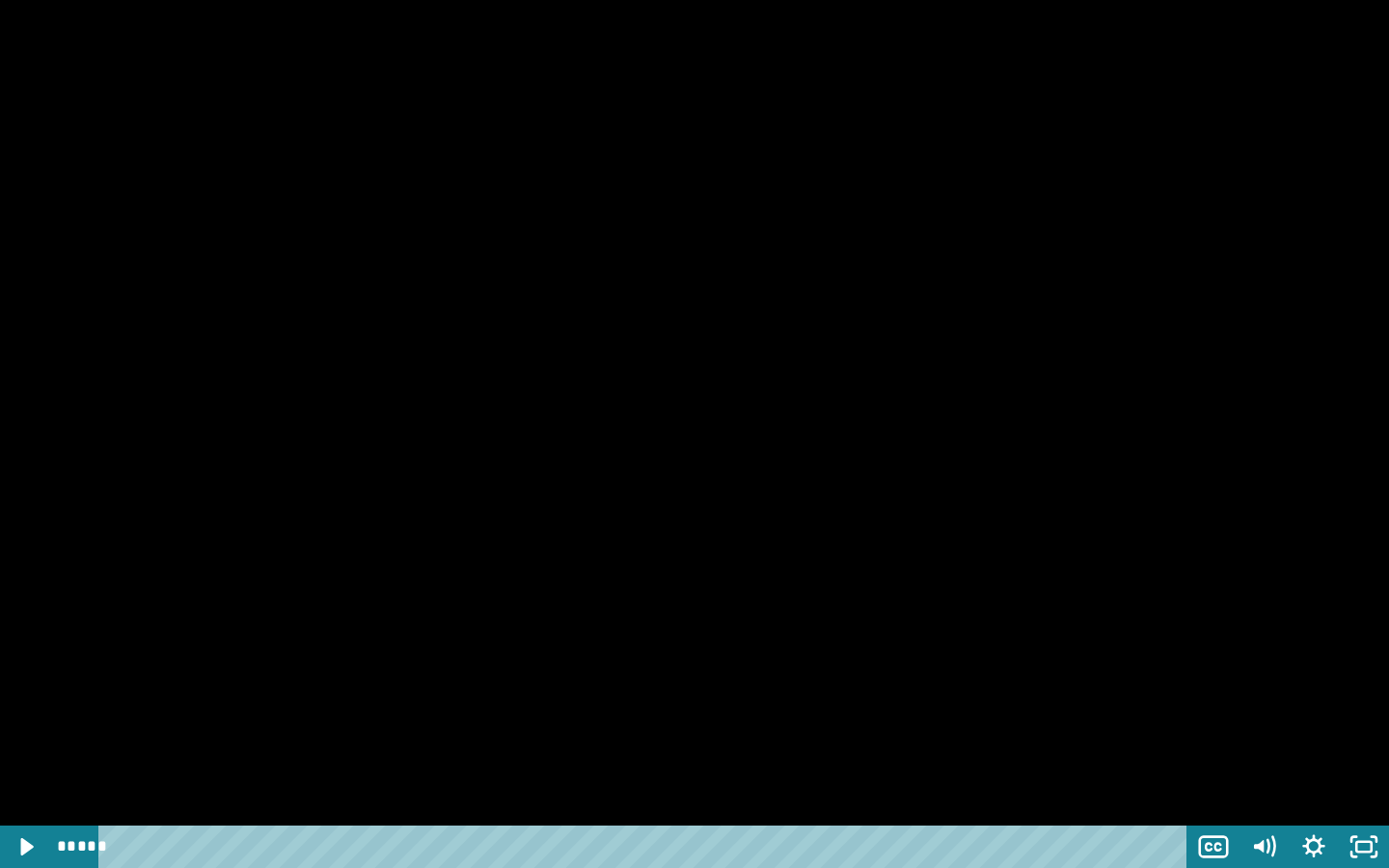 click at bounding box center (694, 434) 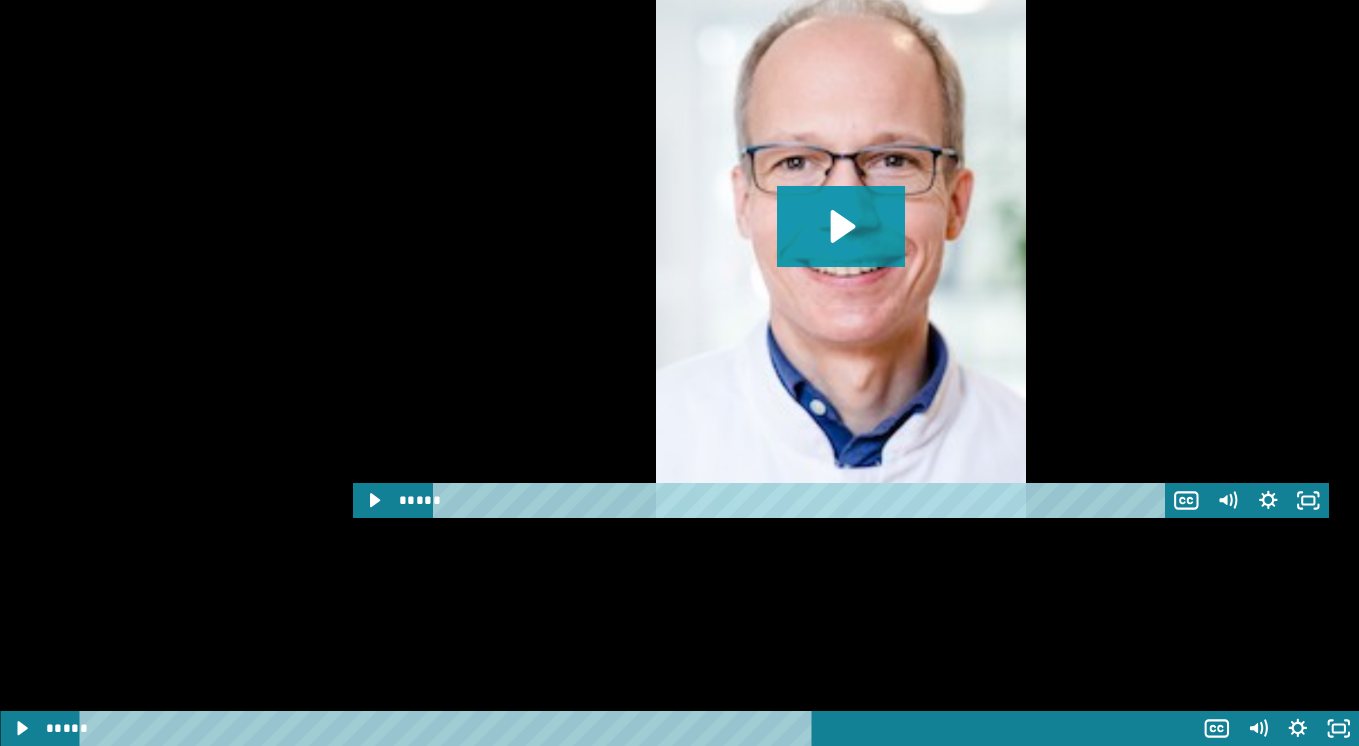 scroll, scrollTop: 5351, scrollLeft: 0, axis: vertical 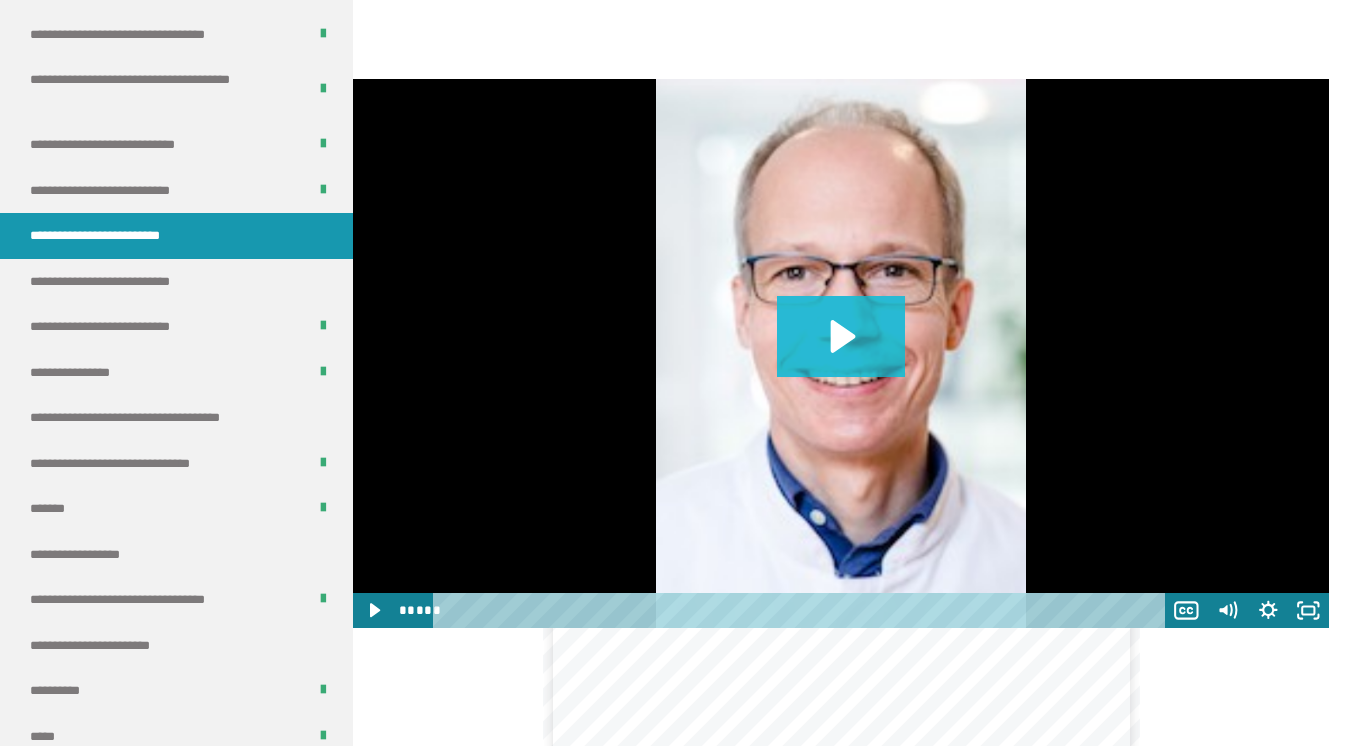 click 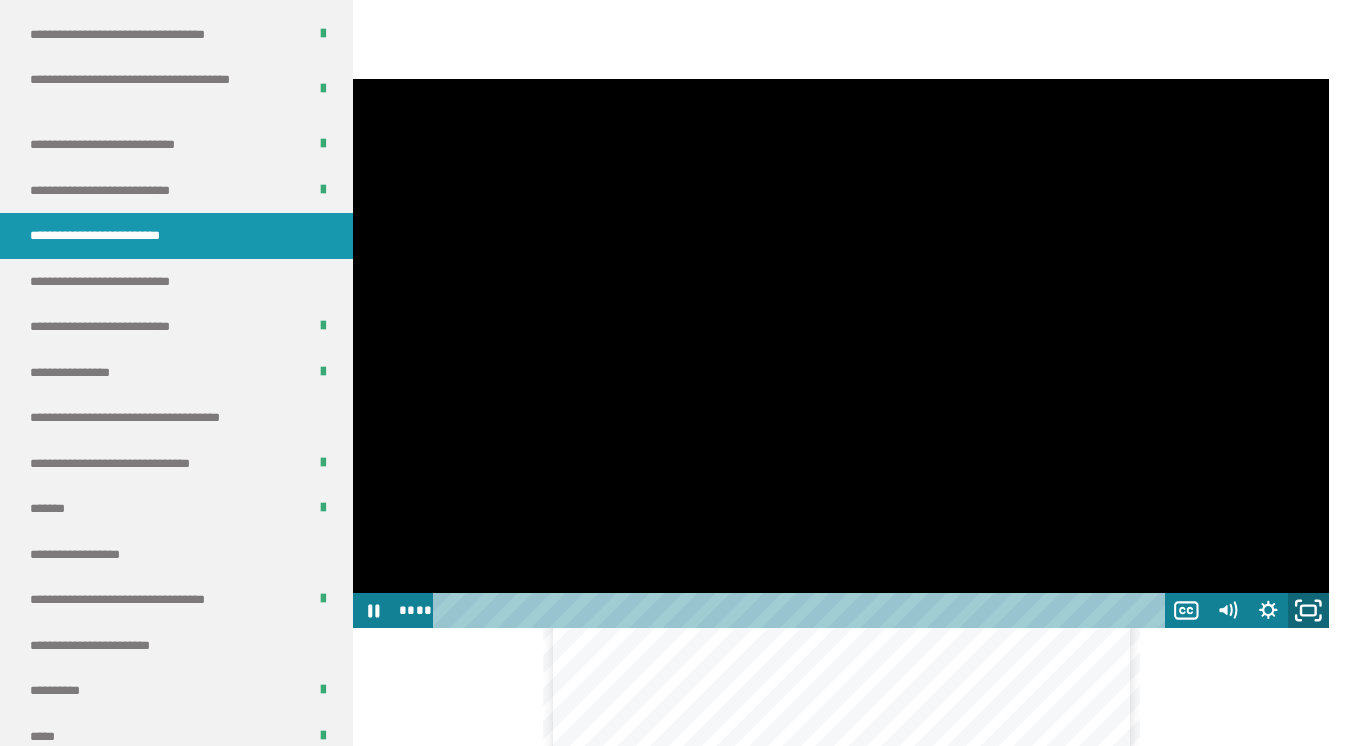 click 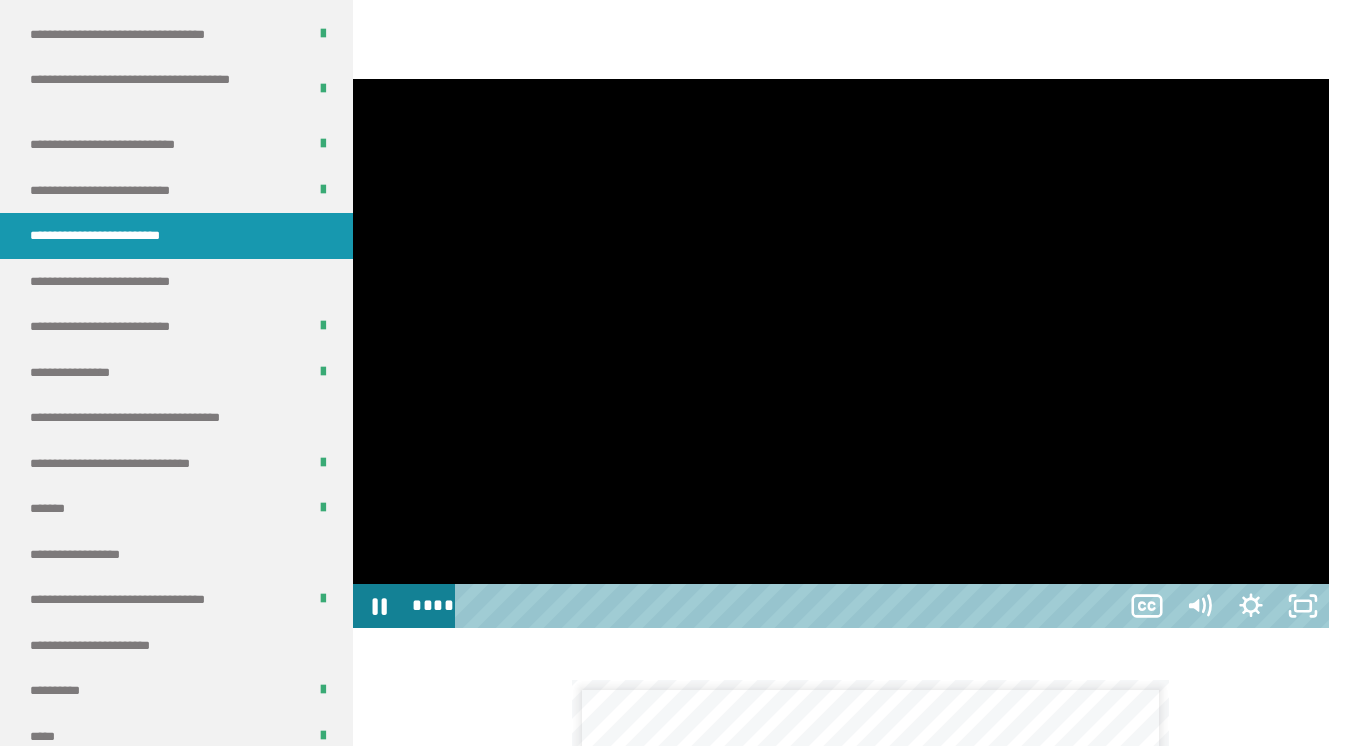 scroll, scrollTop: 0, scrollLeft: 0, axis: both 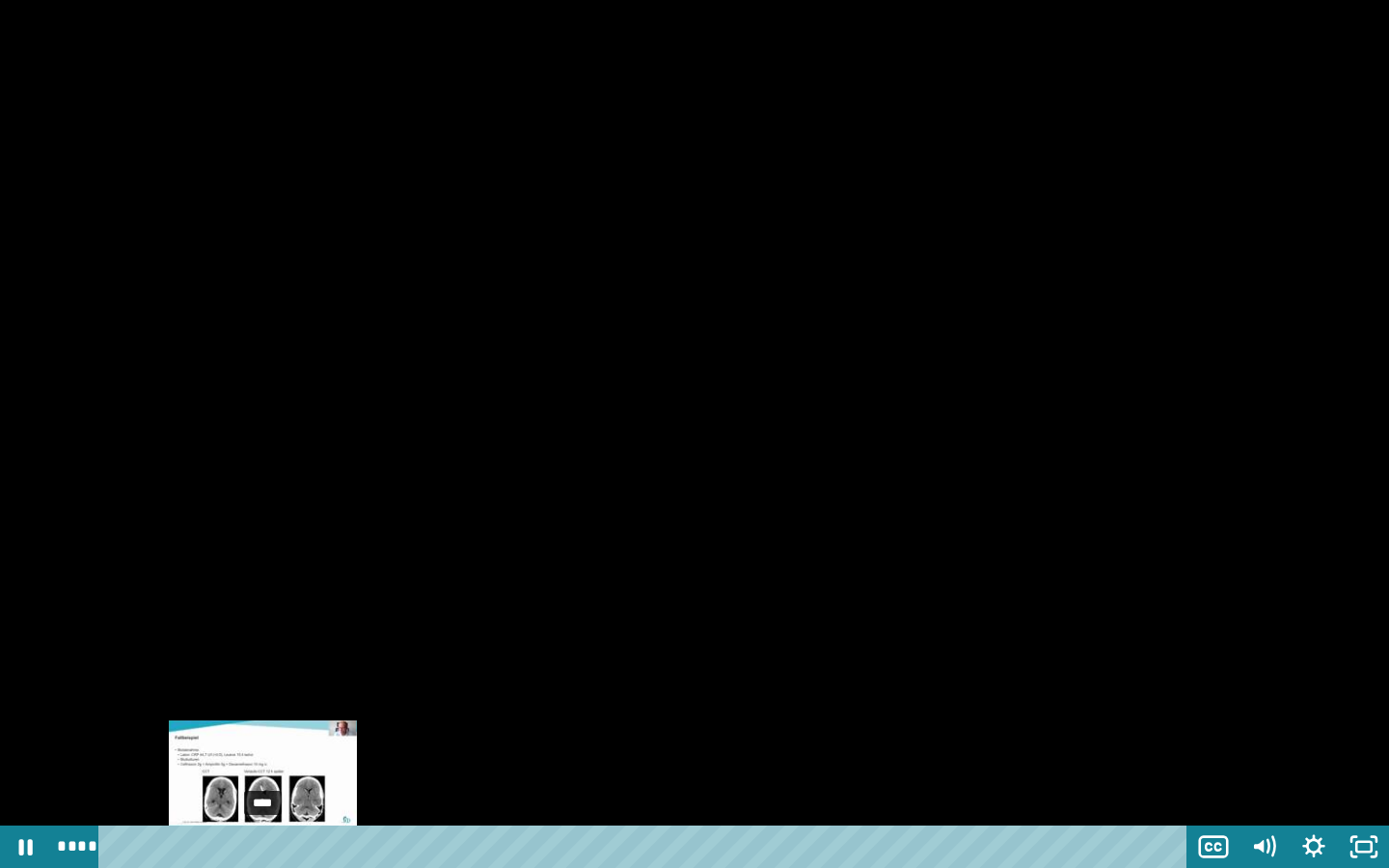click on "****" at bounding box center (646, 847) 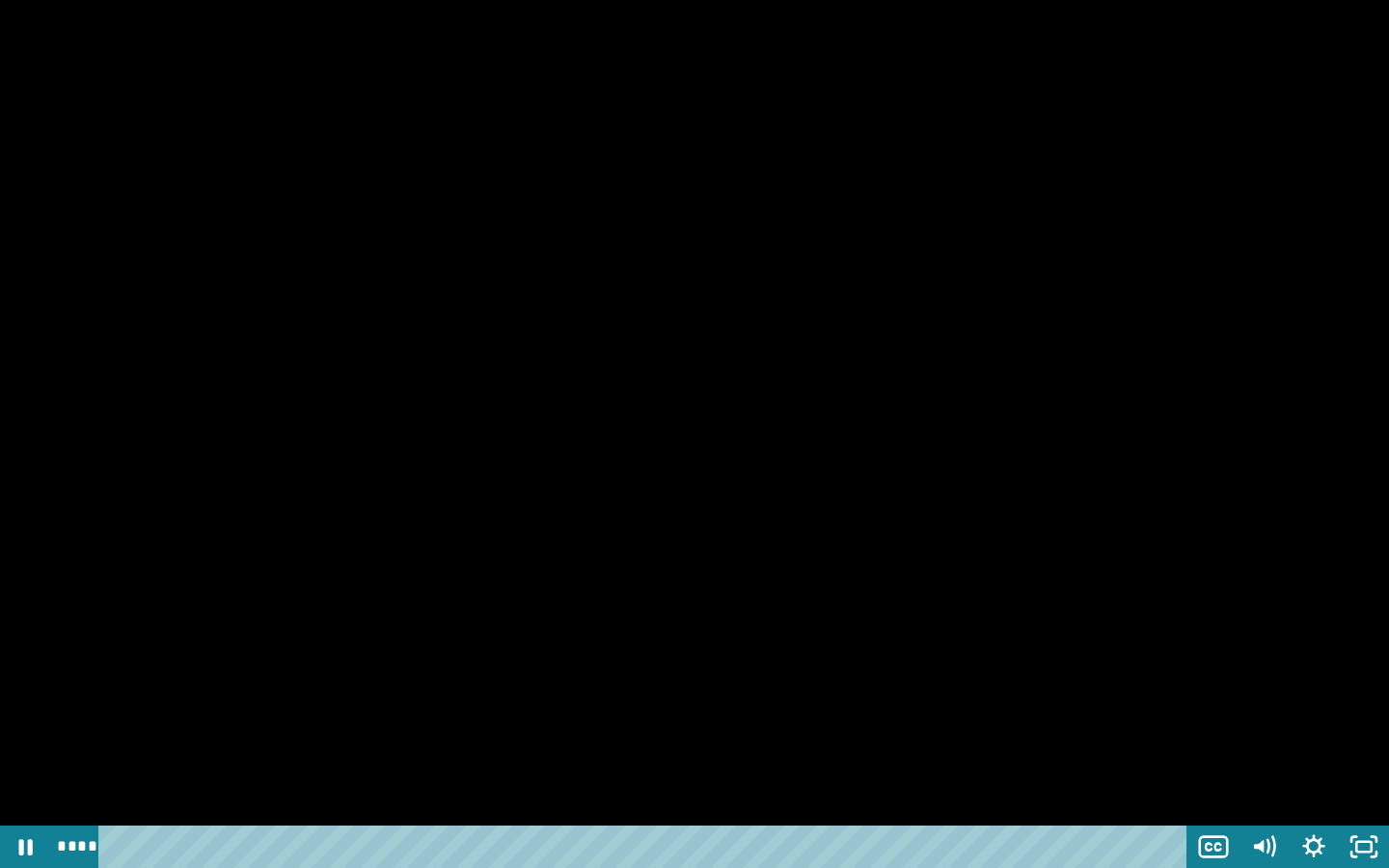 click at bounding box center (694, 434) 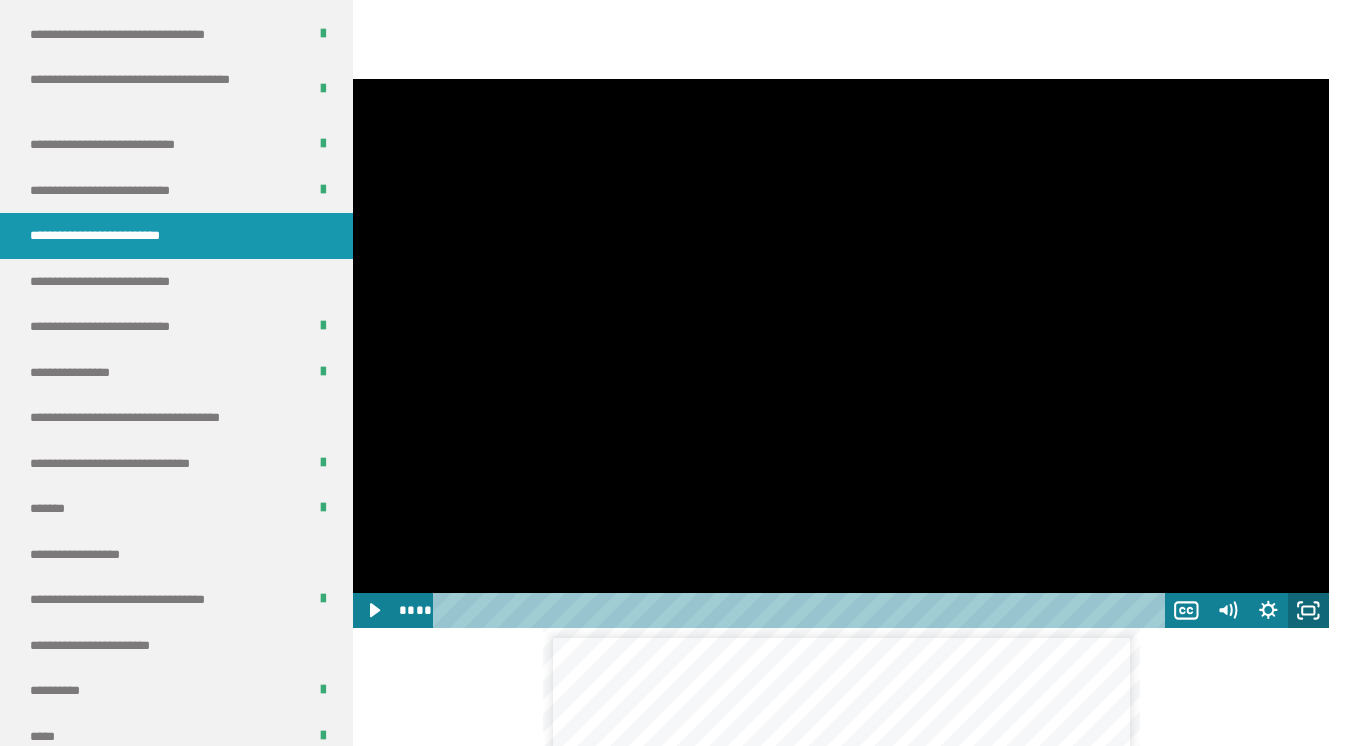 click 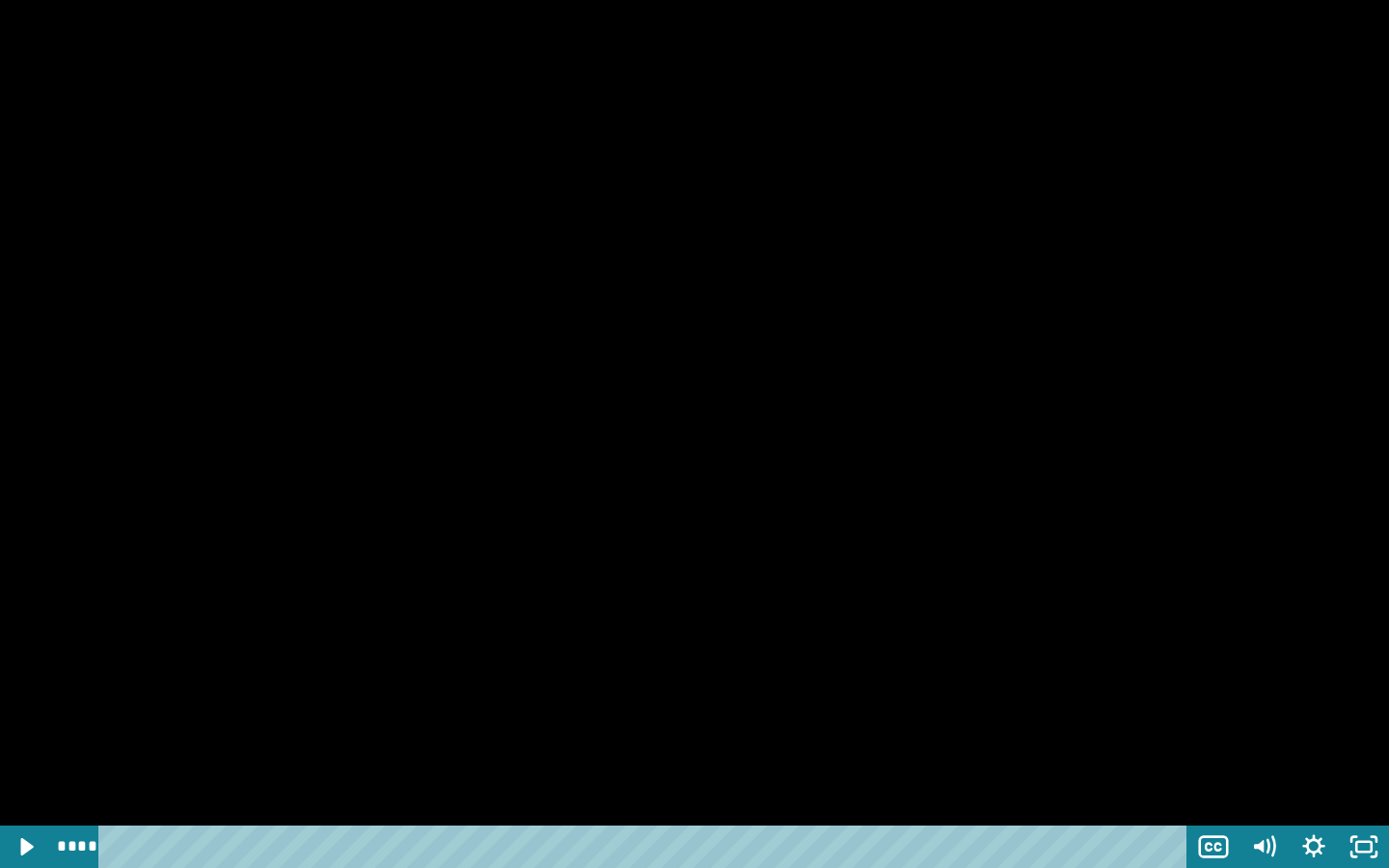 click at bounding box center (694, 434) 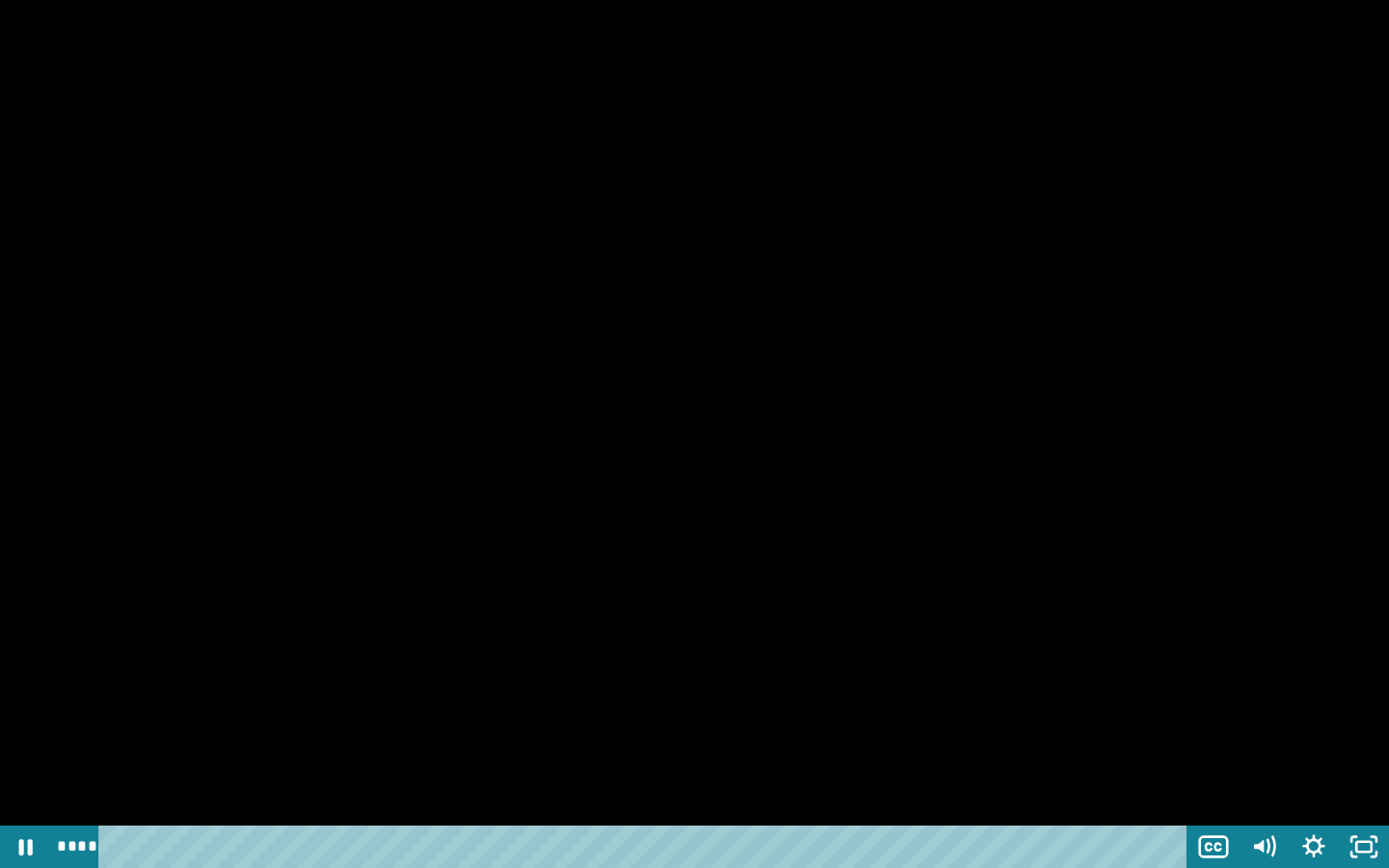 click at bounding box center (694, 434) 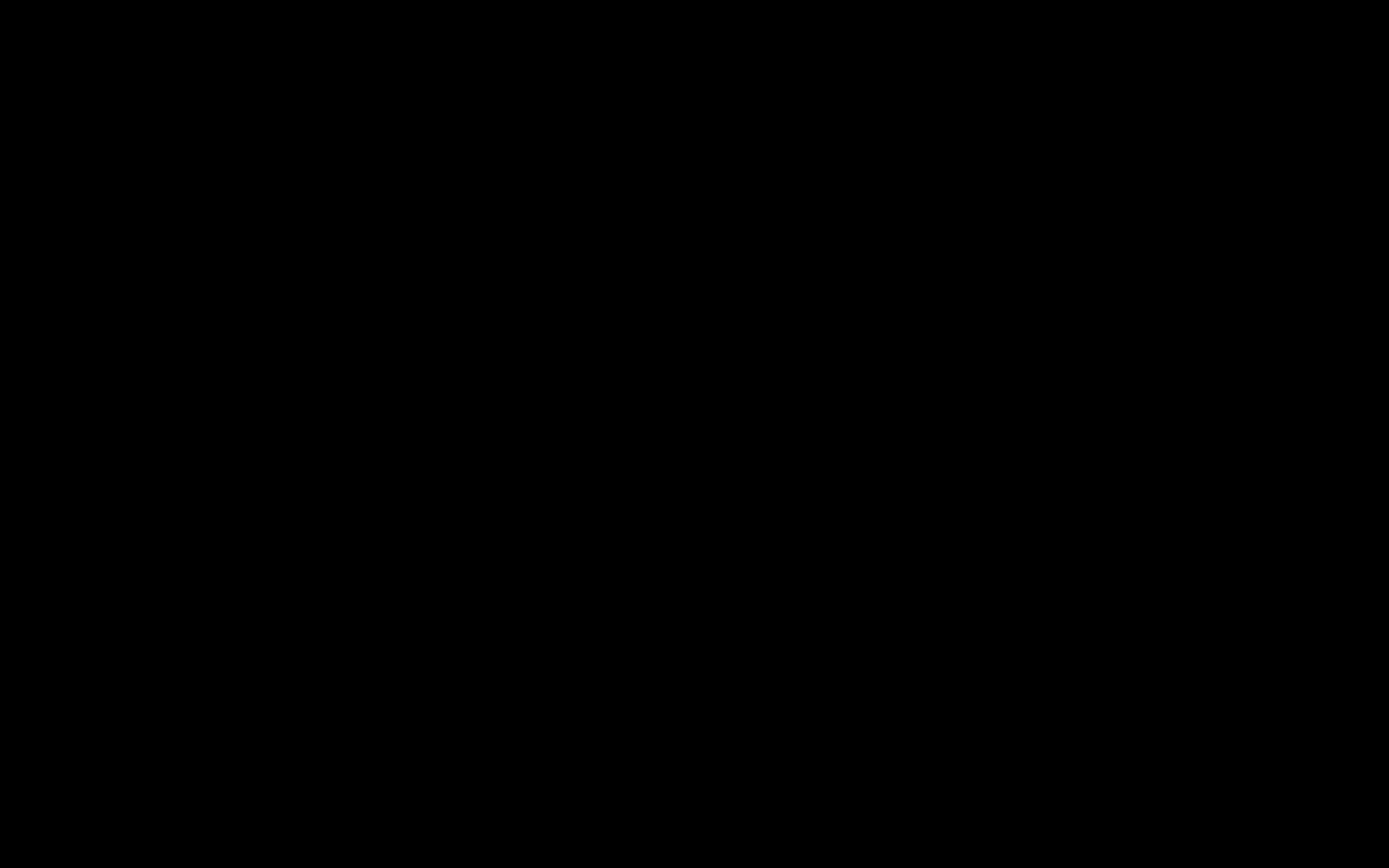 click at bounding box center (694, 434) 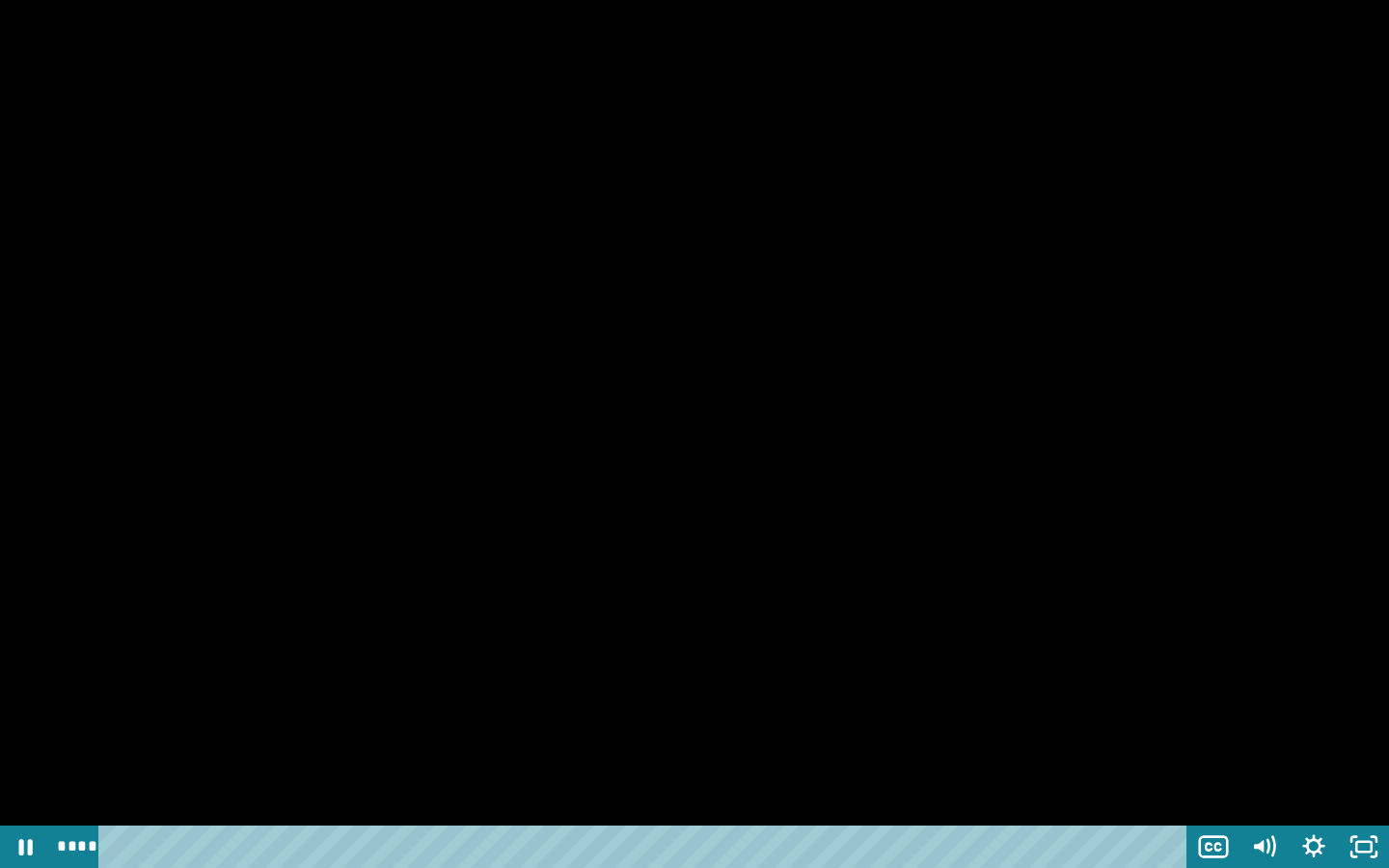 click at bounding box center [694, 434] 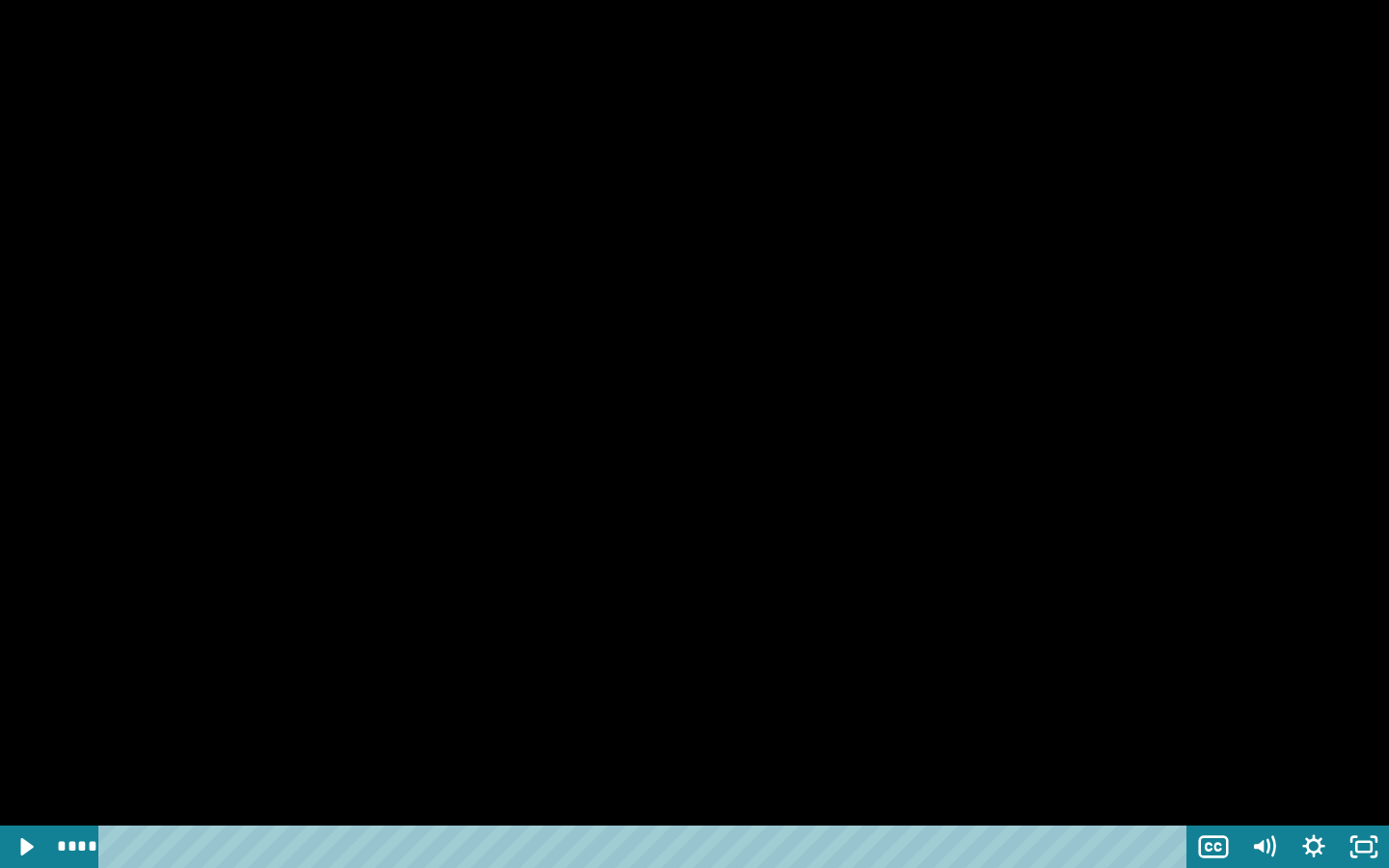 click at bounding box center [694, 434] 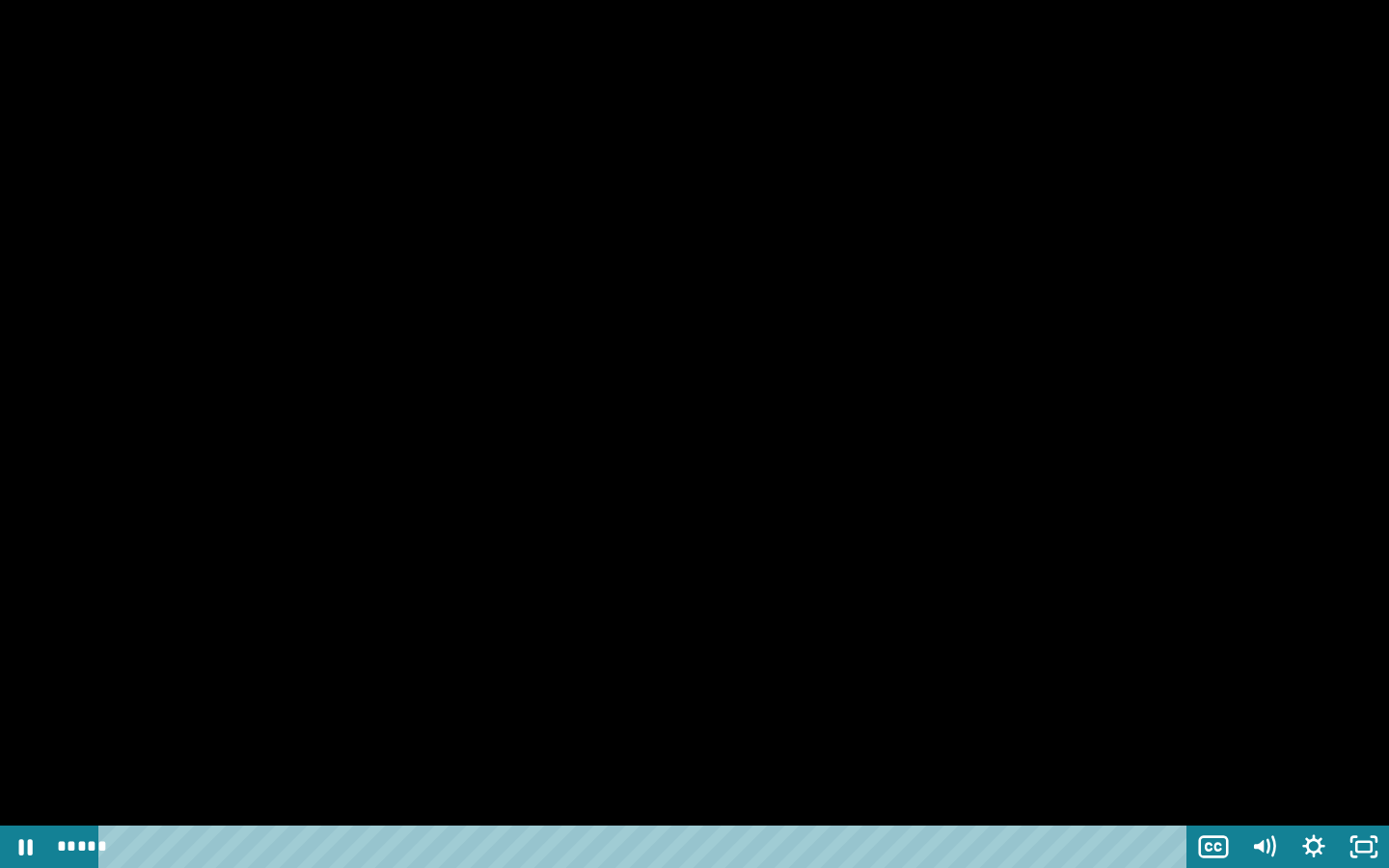 click at bounding box center [694, 434] 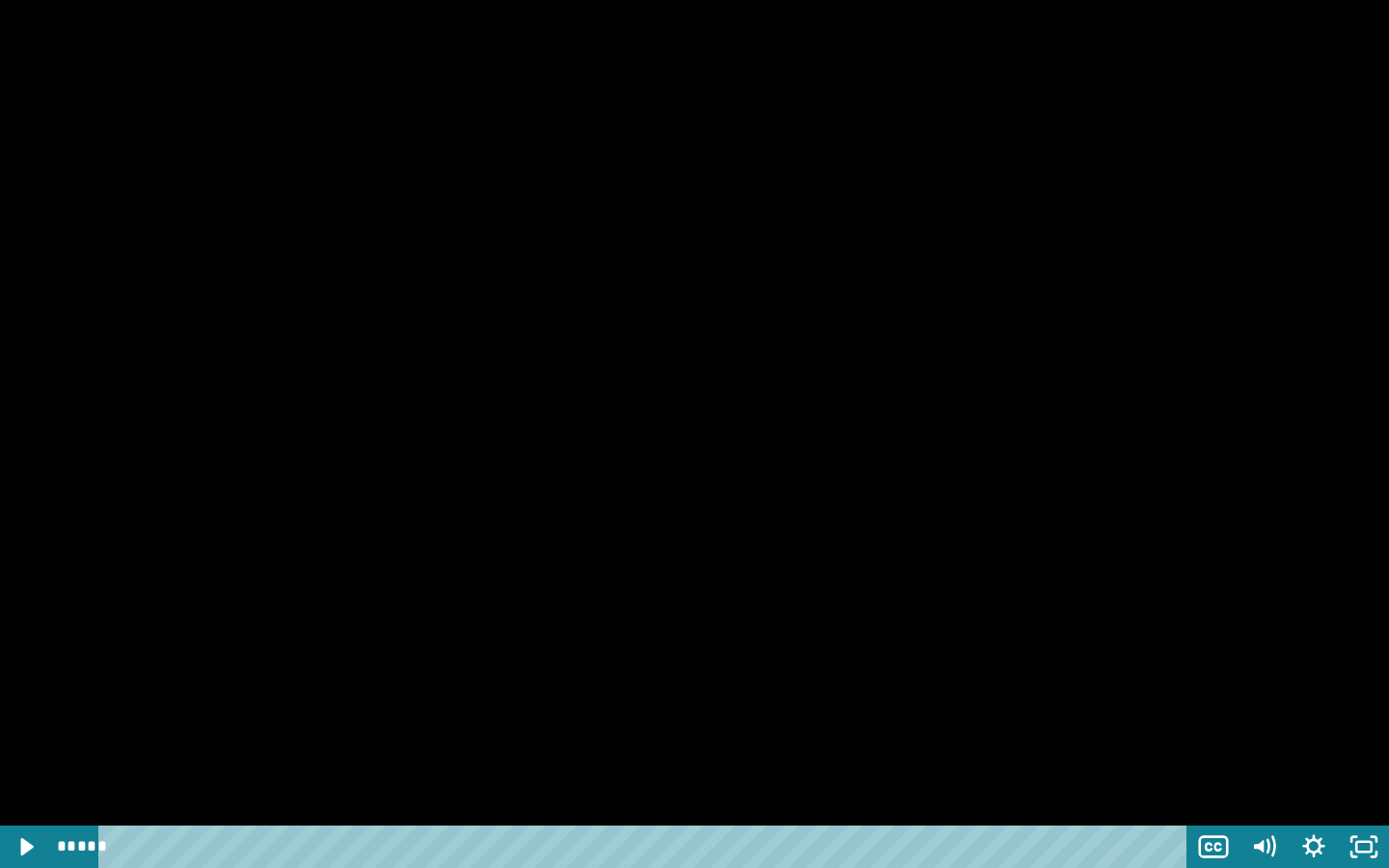 click at bounding box center (694, 434) 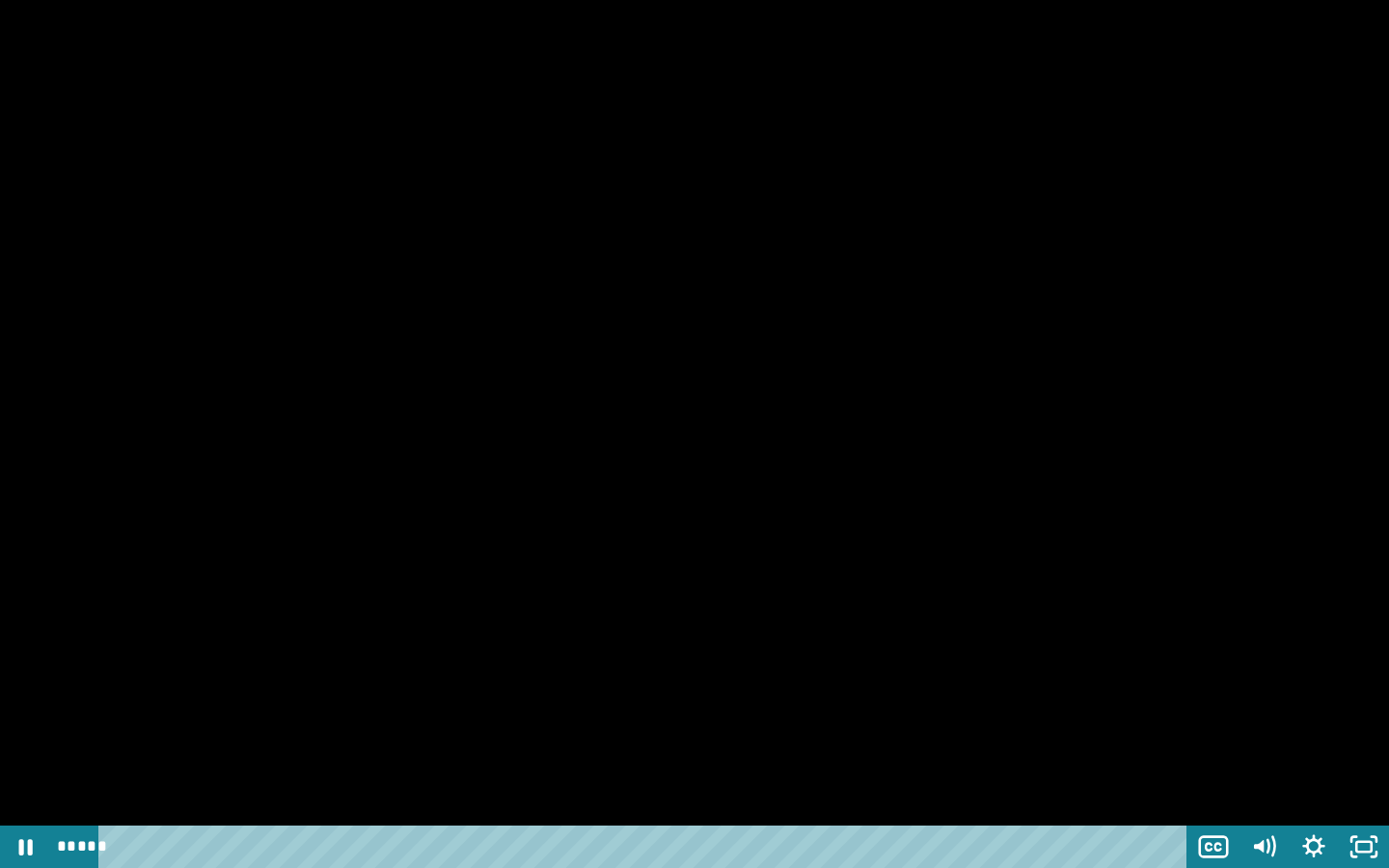 click at bounding box center [694, 434] 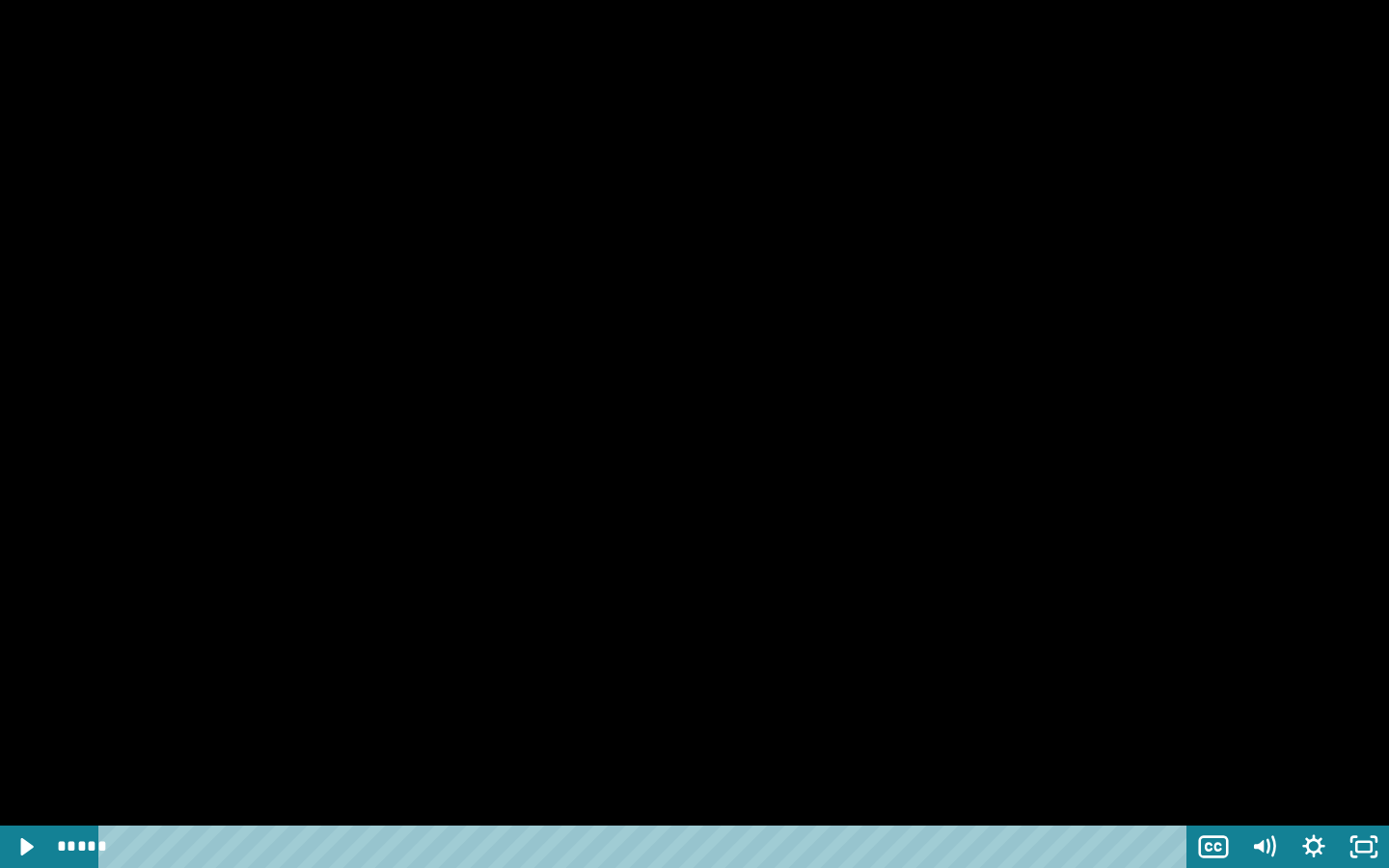 click at bounding box center [694, 434] 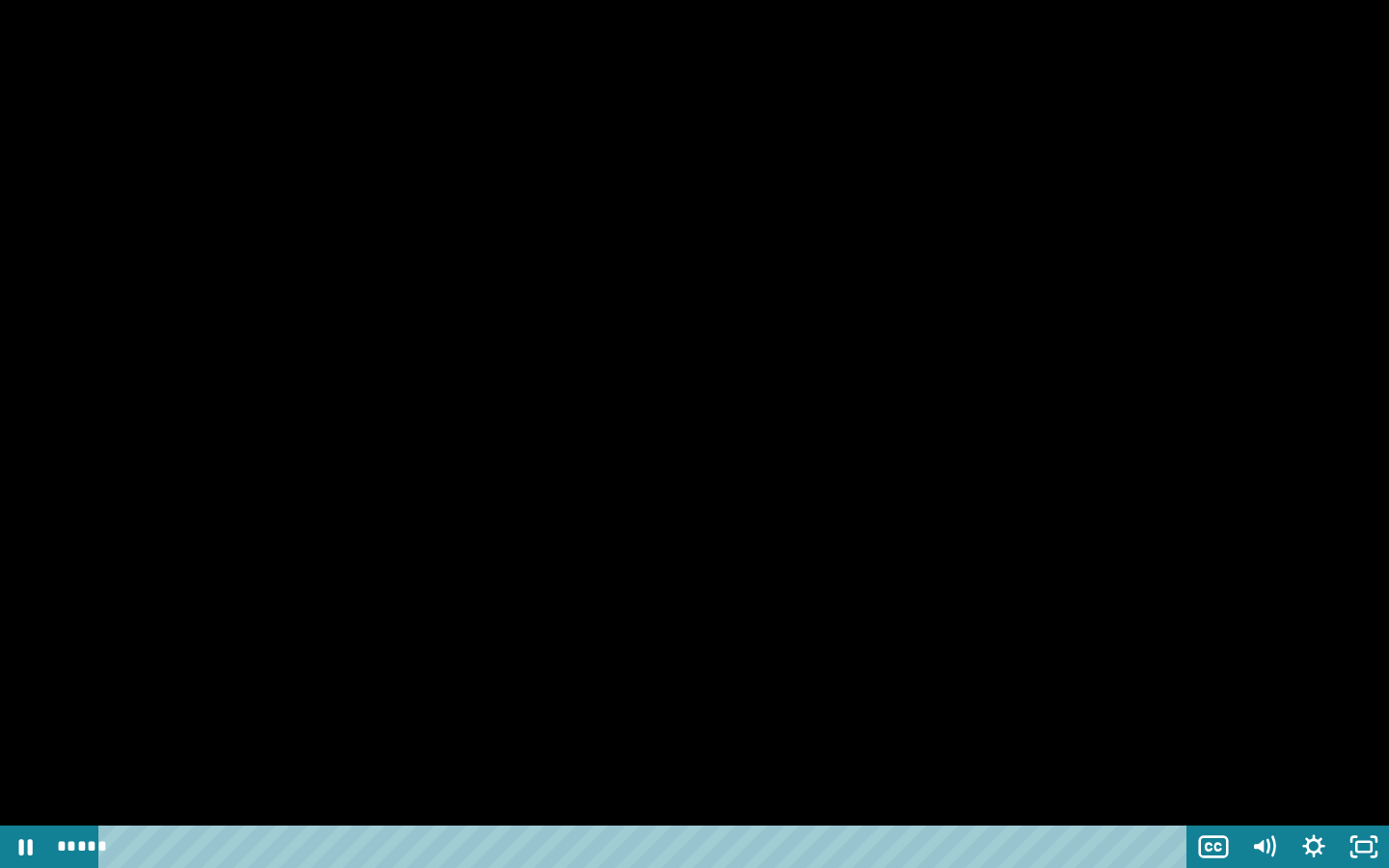 click at bounding box center (694, 434) 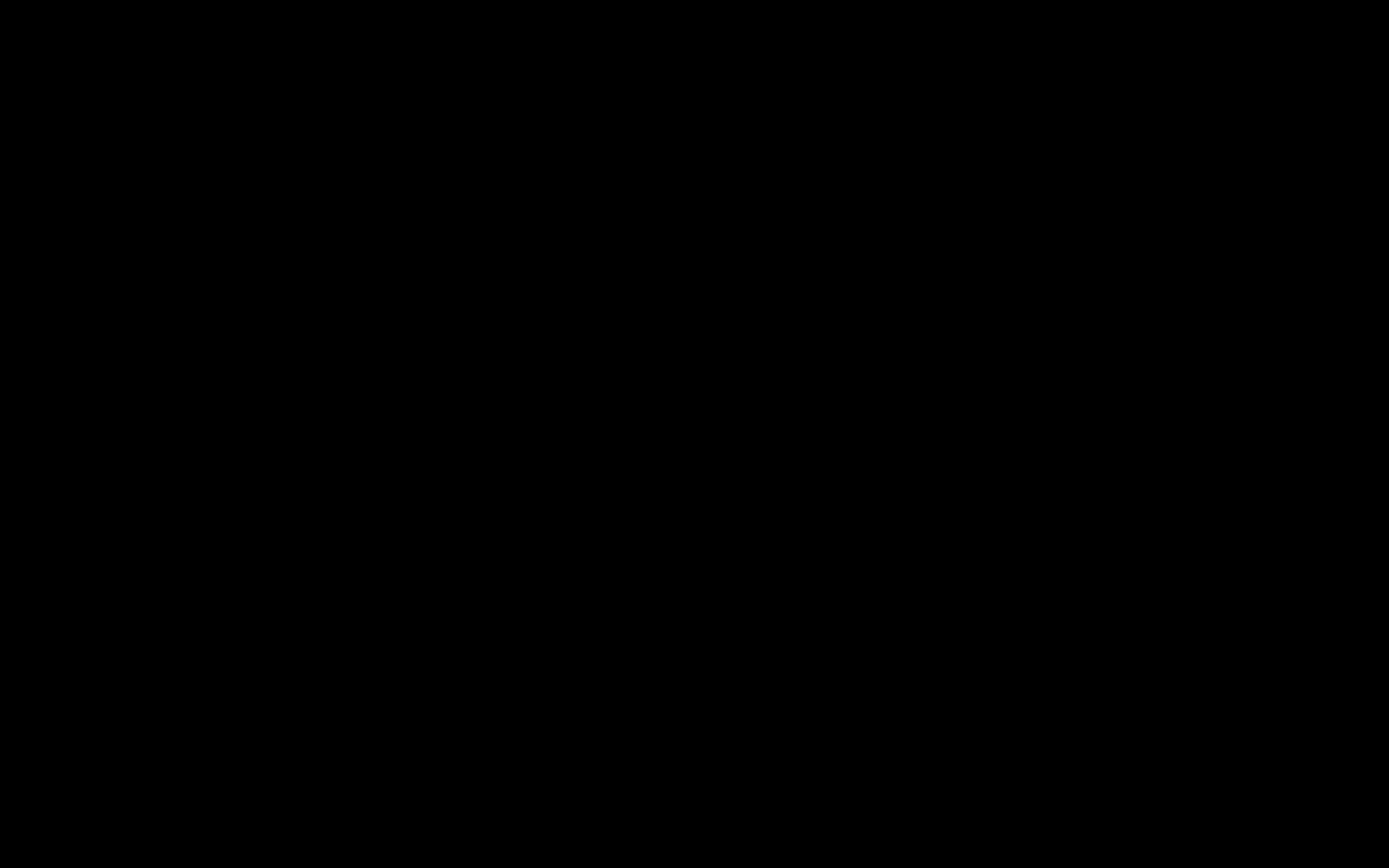 click at bounding box center (694, 434) 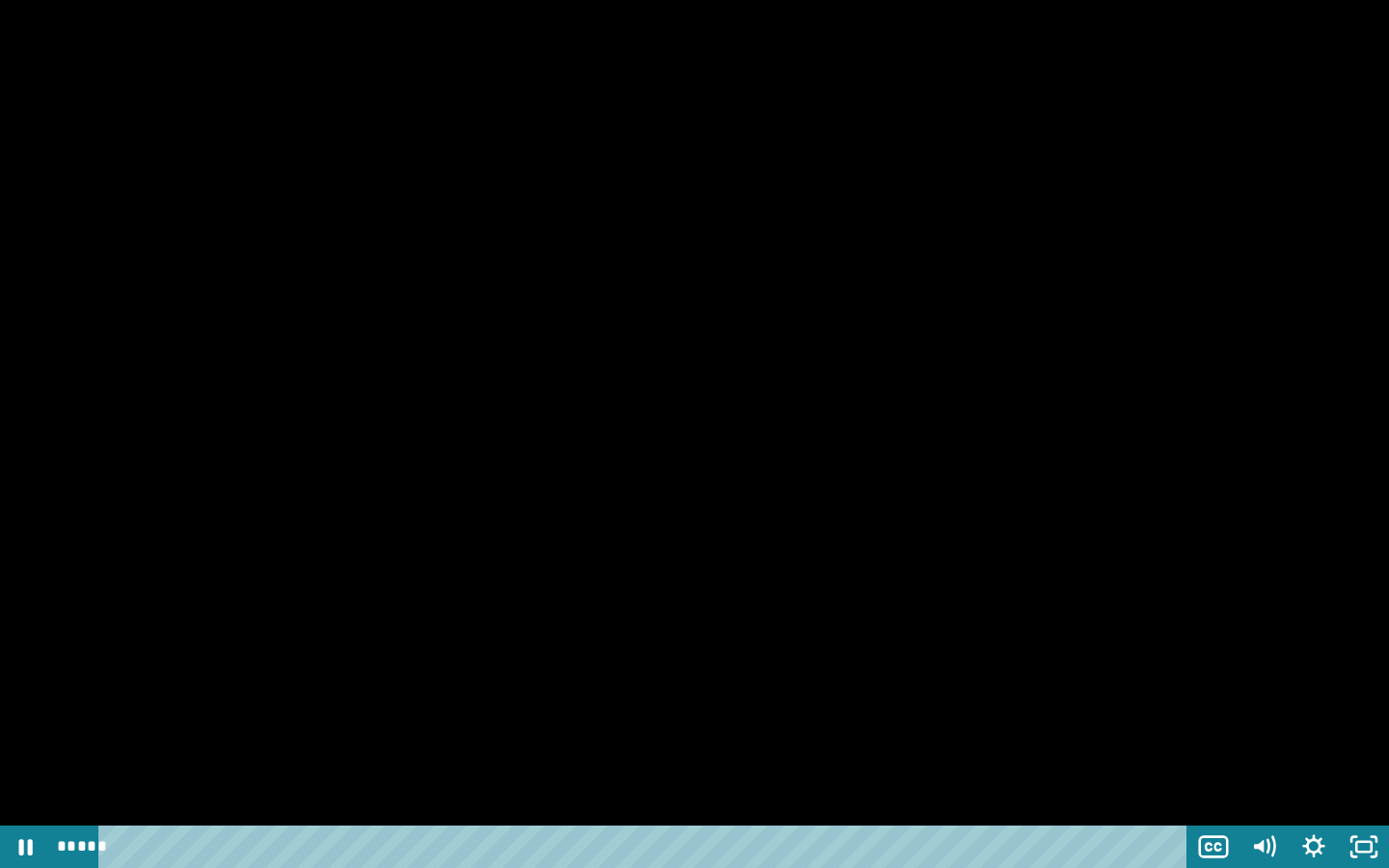 click at bounding box center (694, 434) 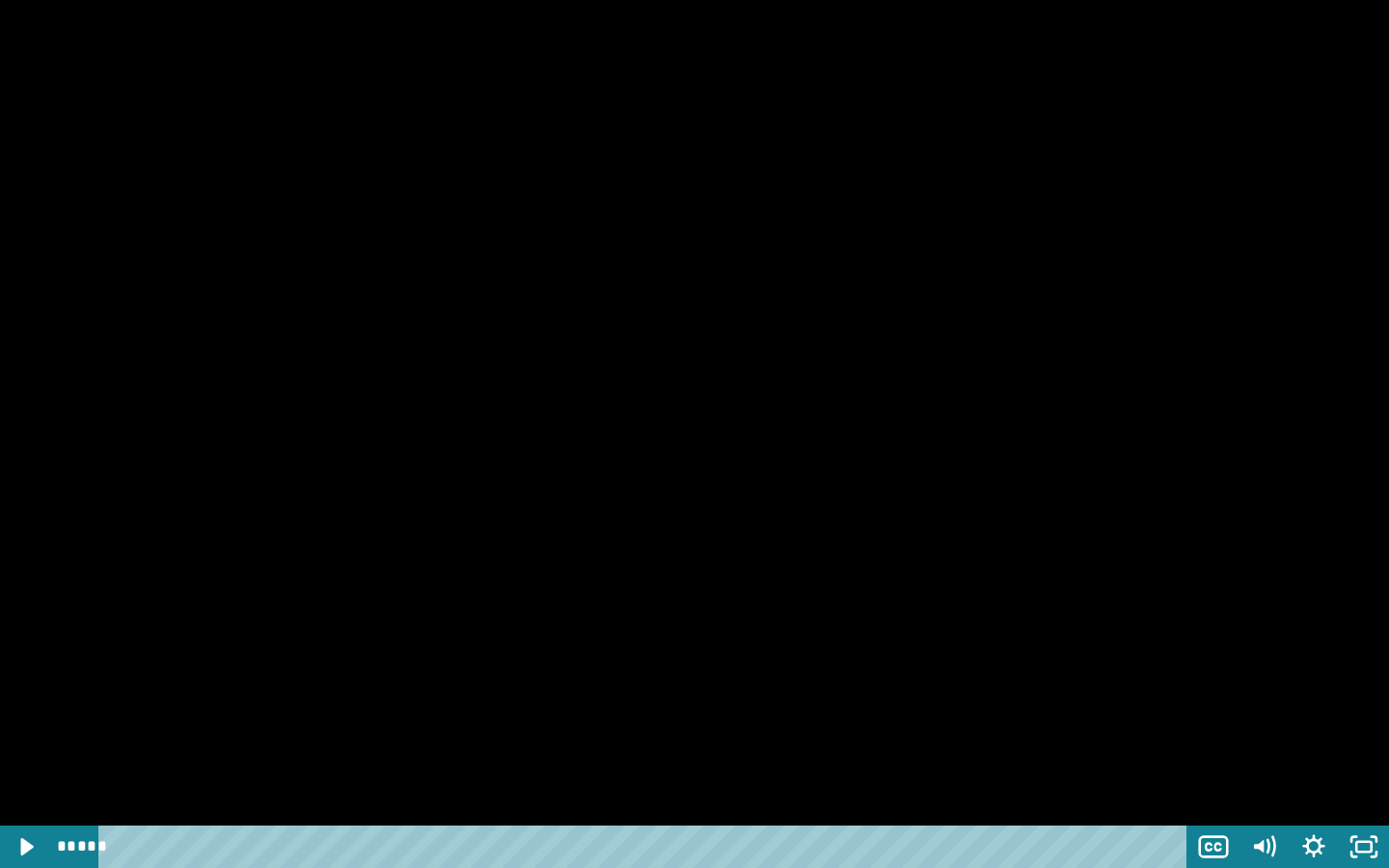 click at bounding box center [694, 434] 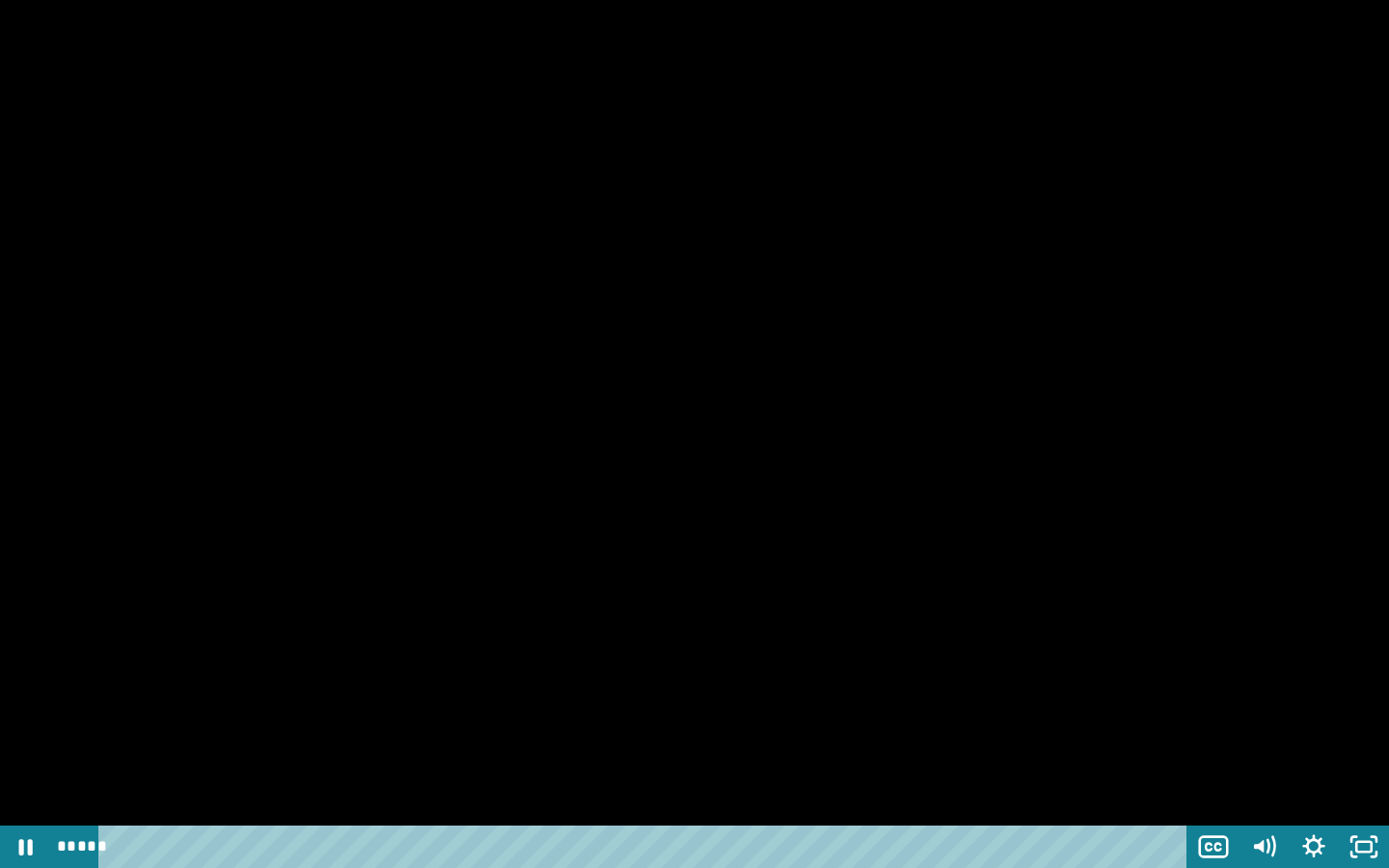 click at bounding box center (694, 434) 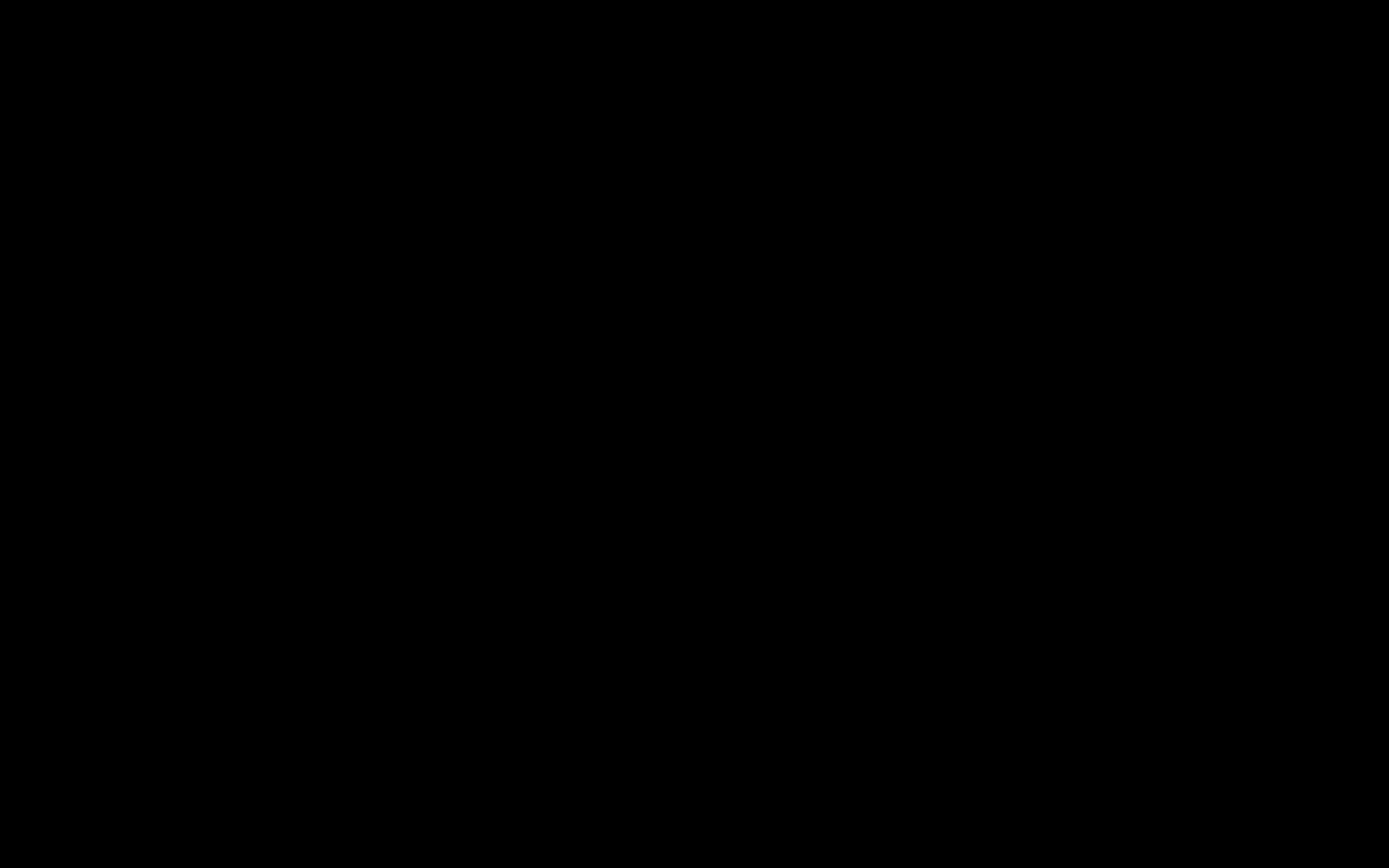 click at bounding box center [694, 434] 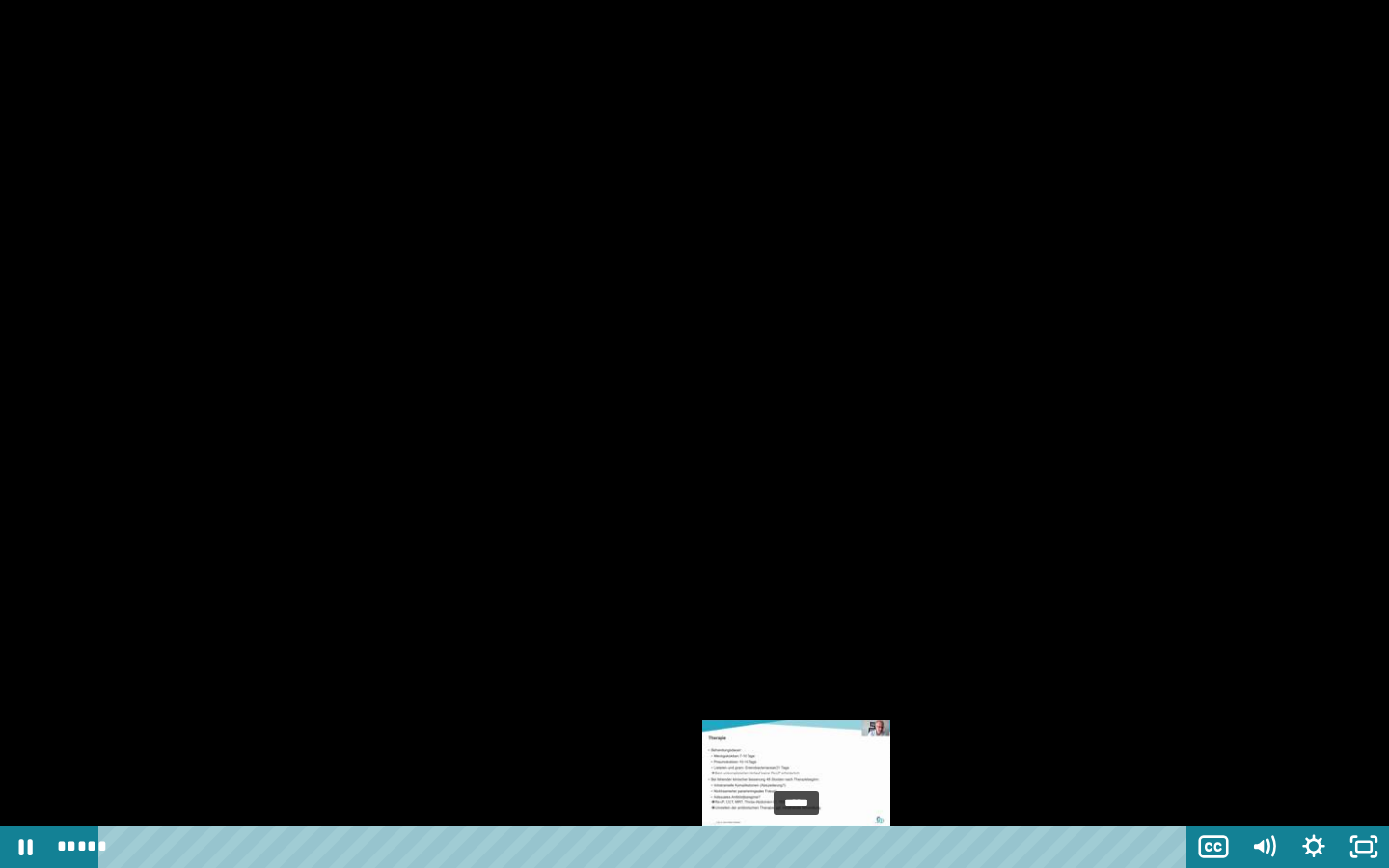 click at bounding box center (796, 847) 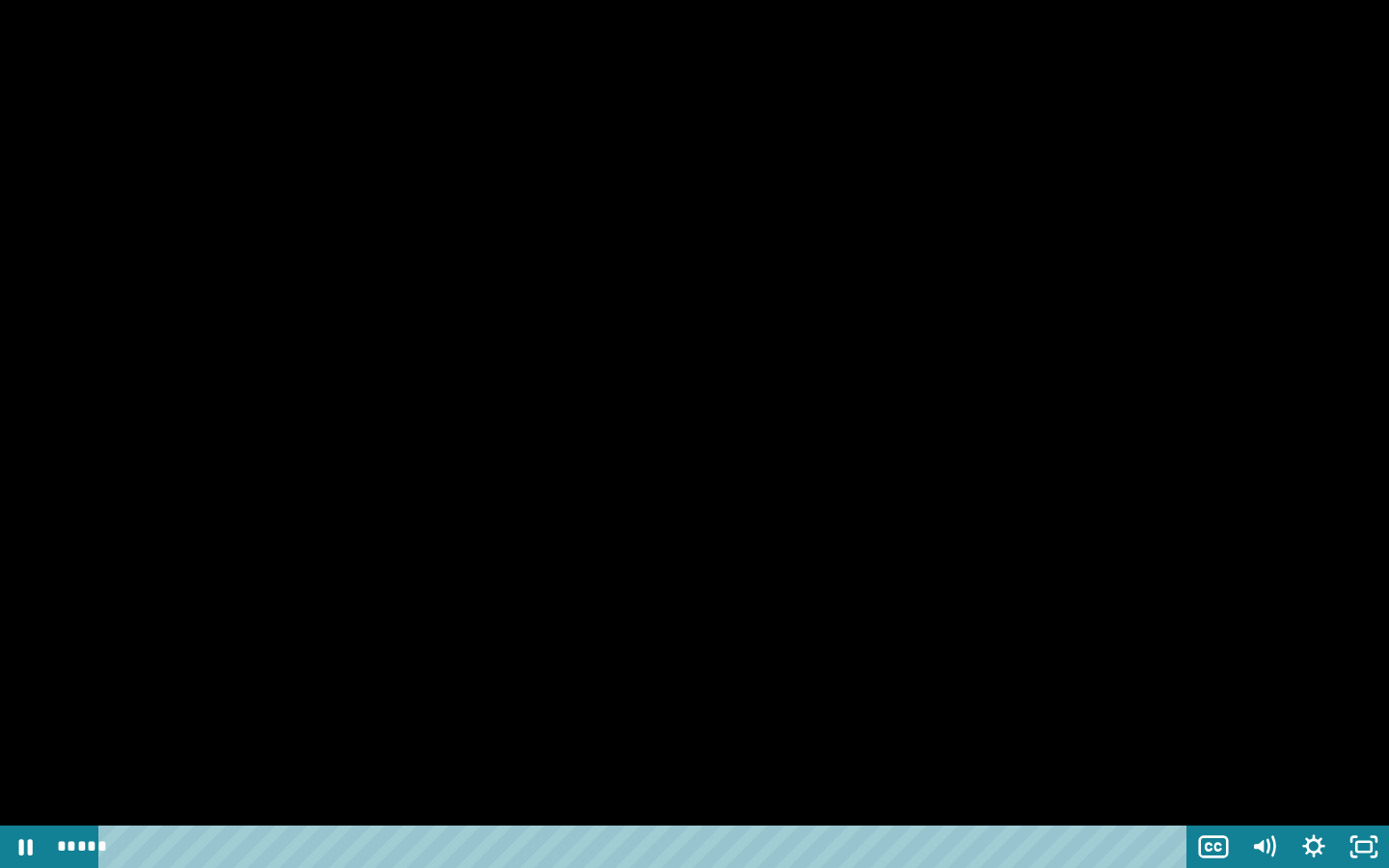 click at bounding box center (694, 434) 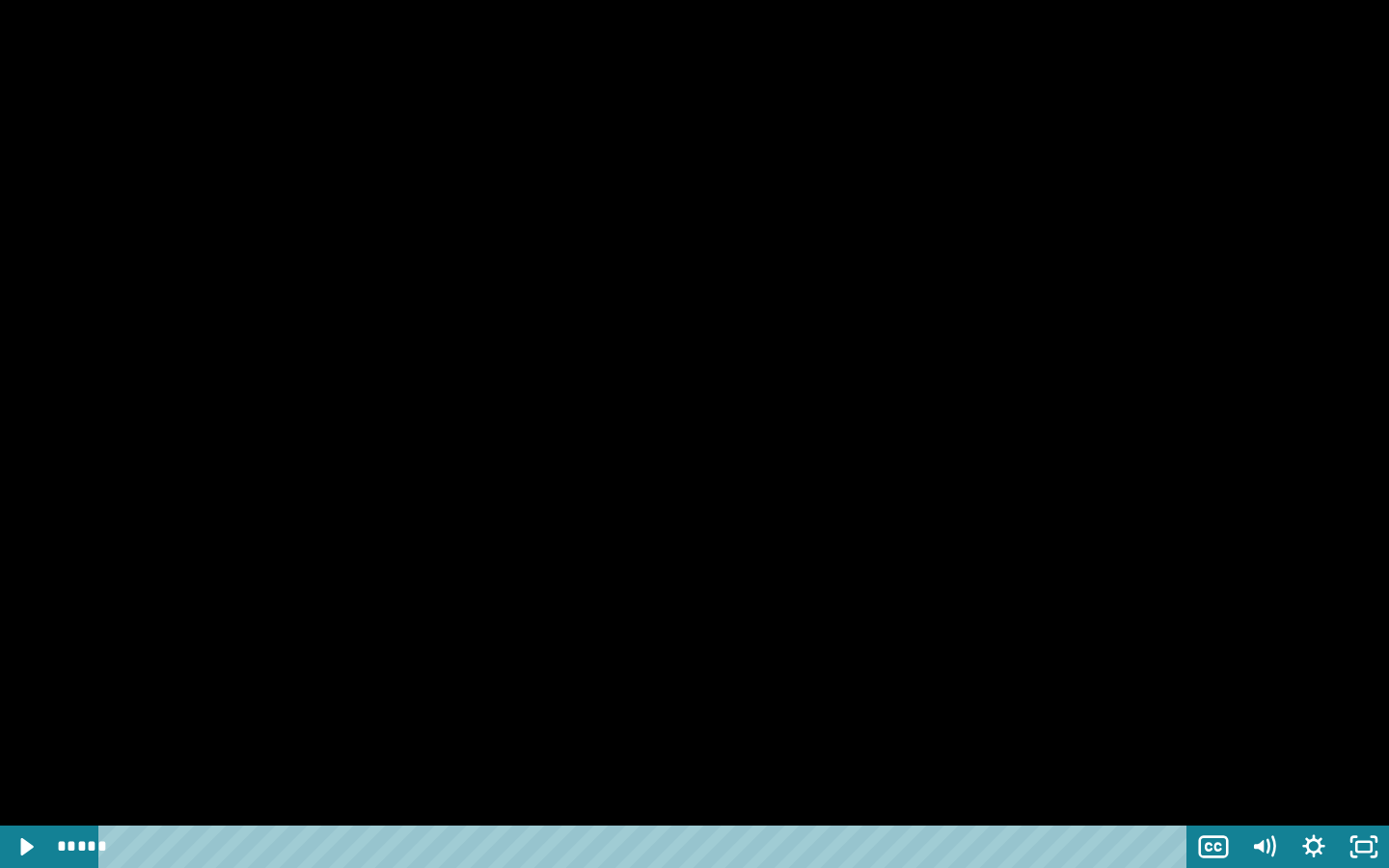 click at bounding box center (694, 434) 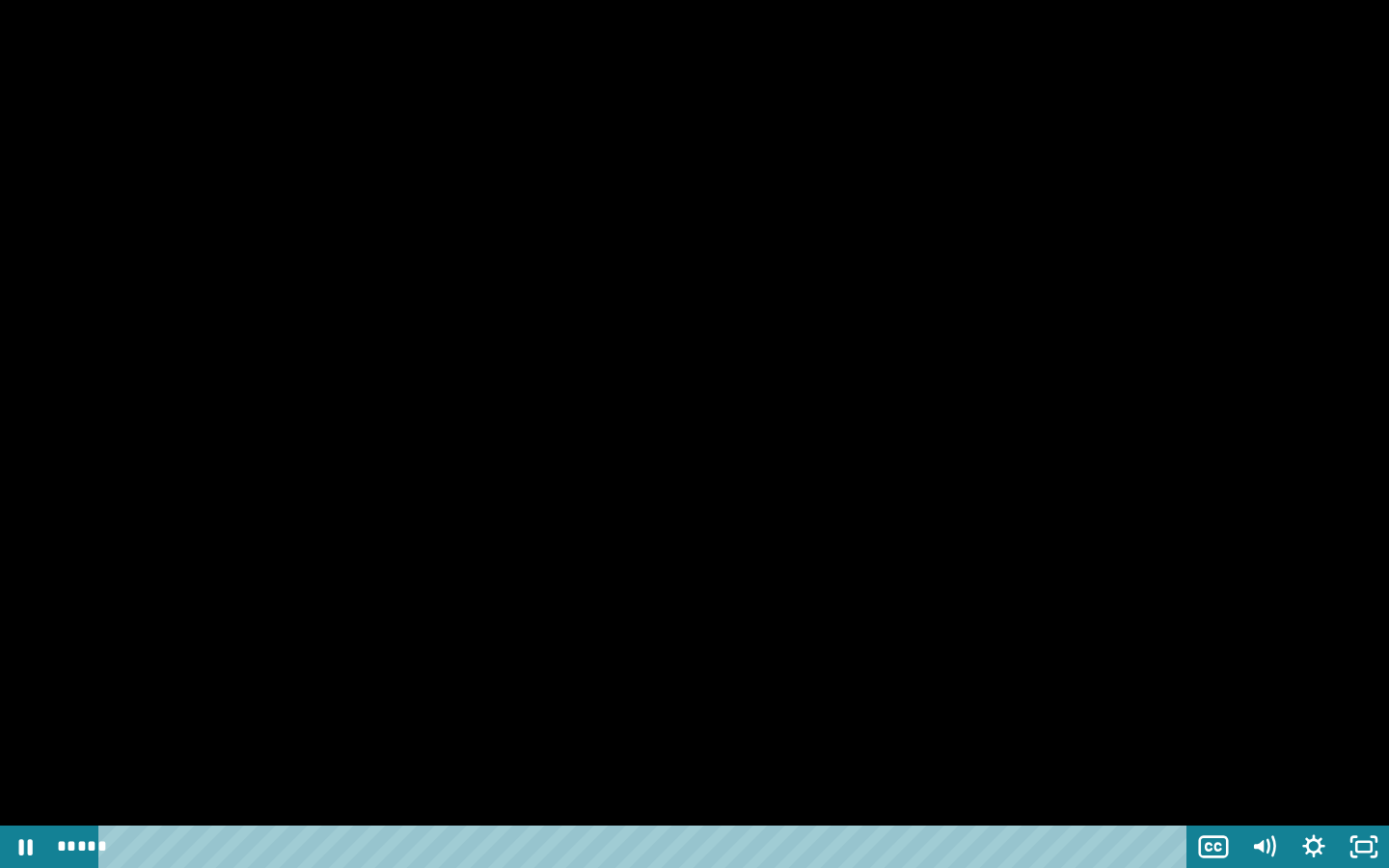 click at bounding box center (694, 434) 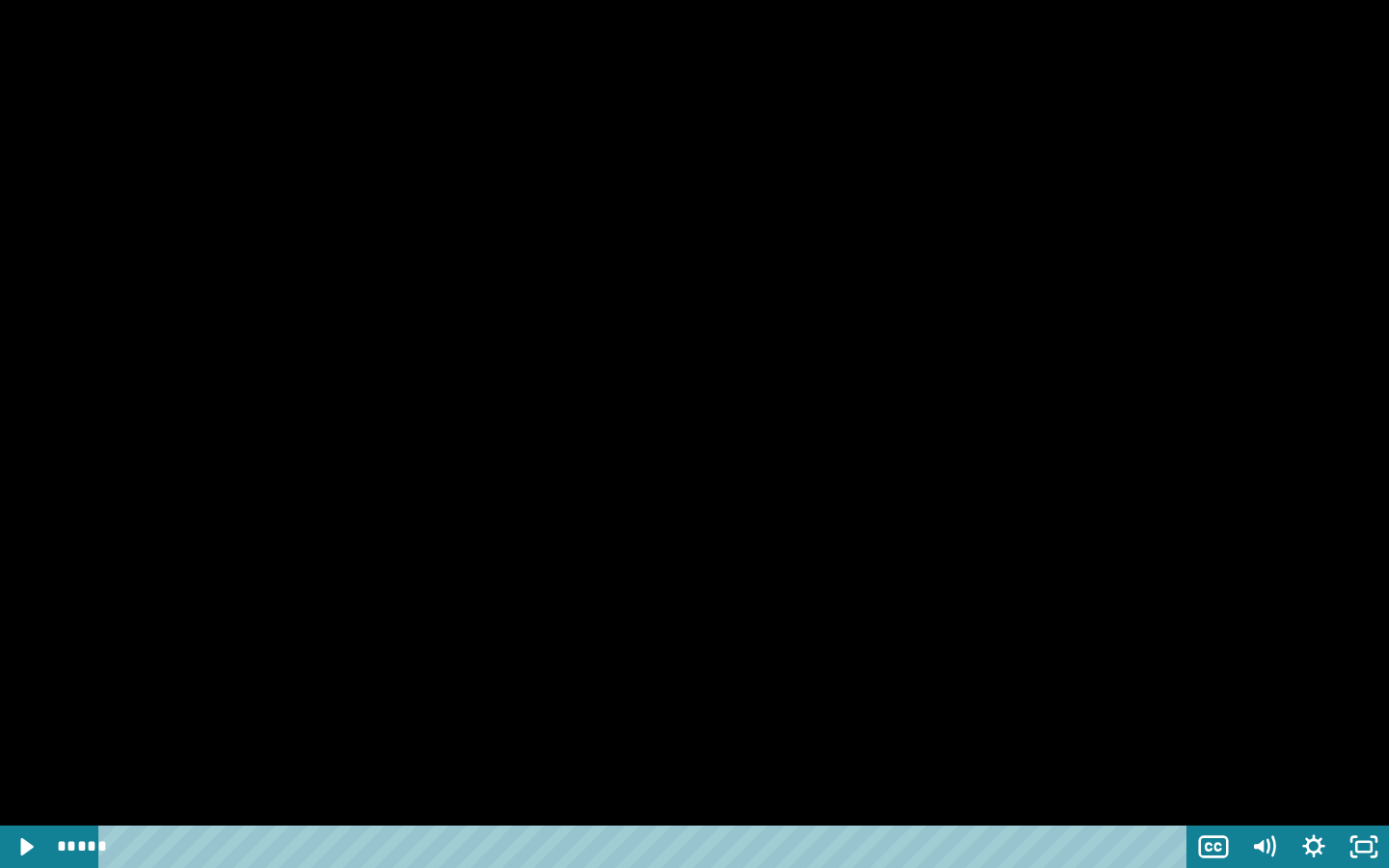 click at bounding box center (694, 434) 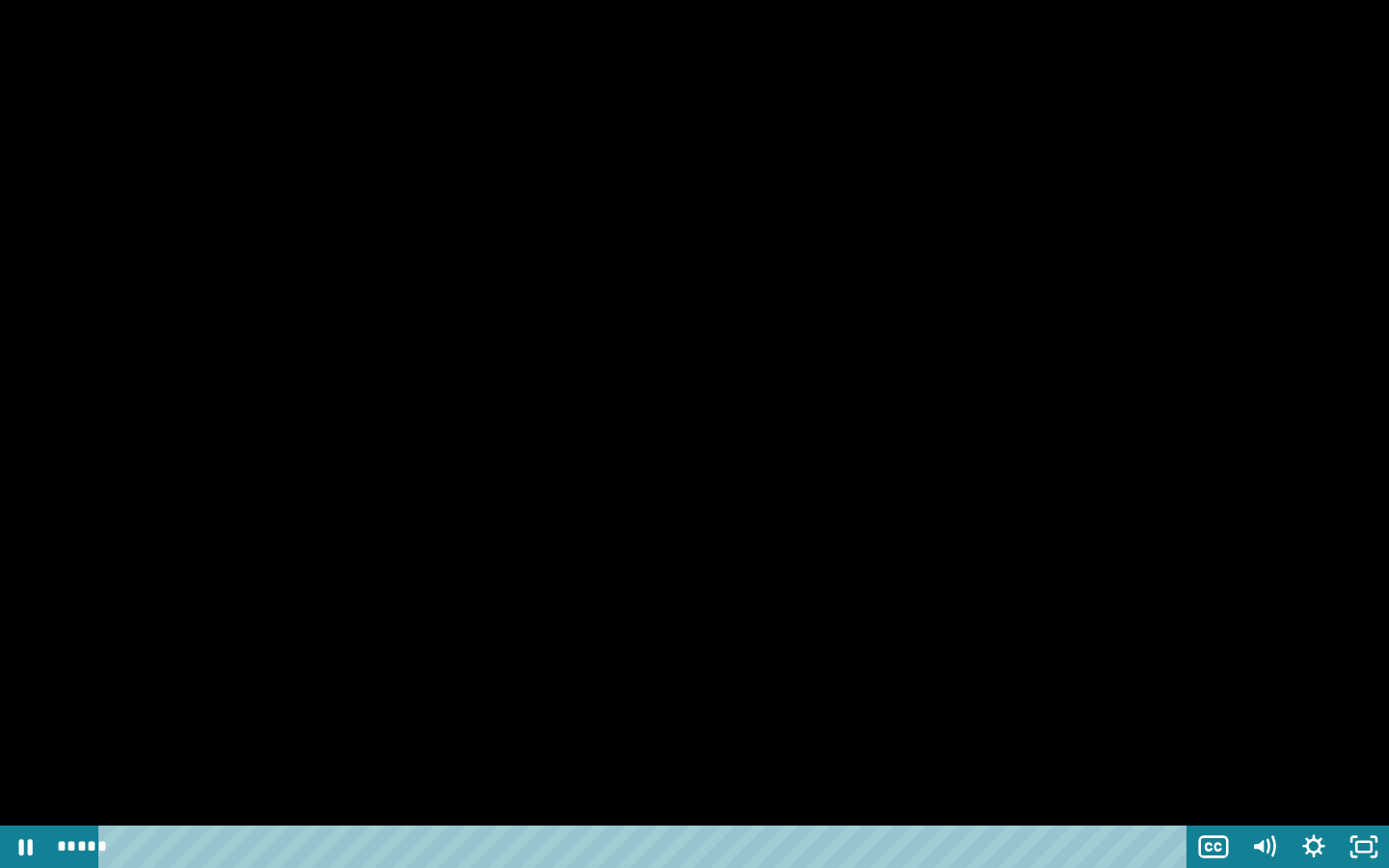 click at bounding box center (694, 434) 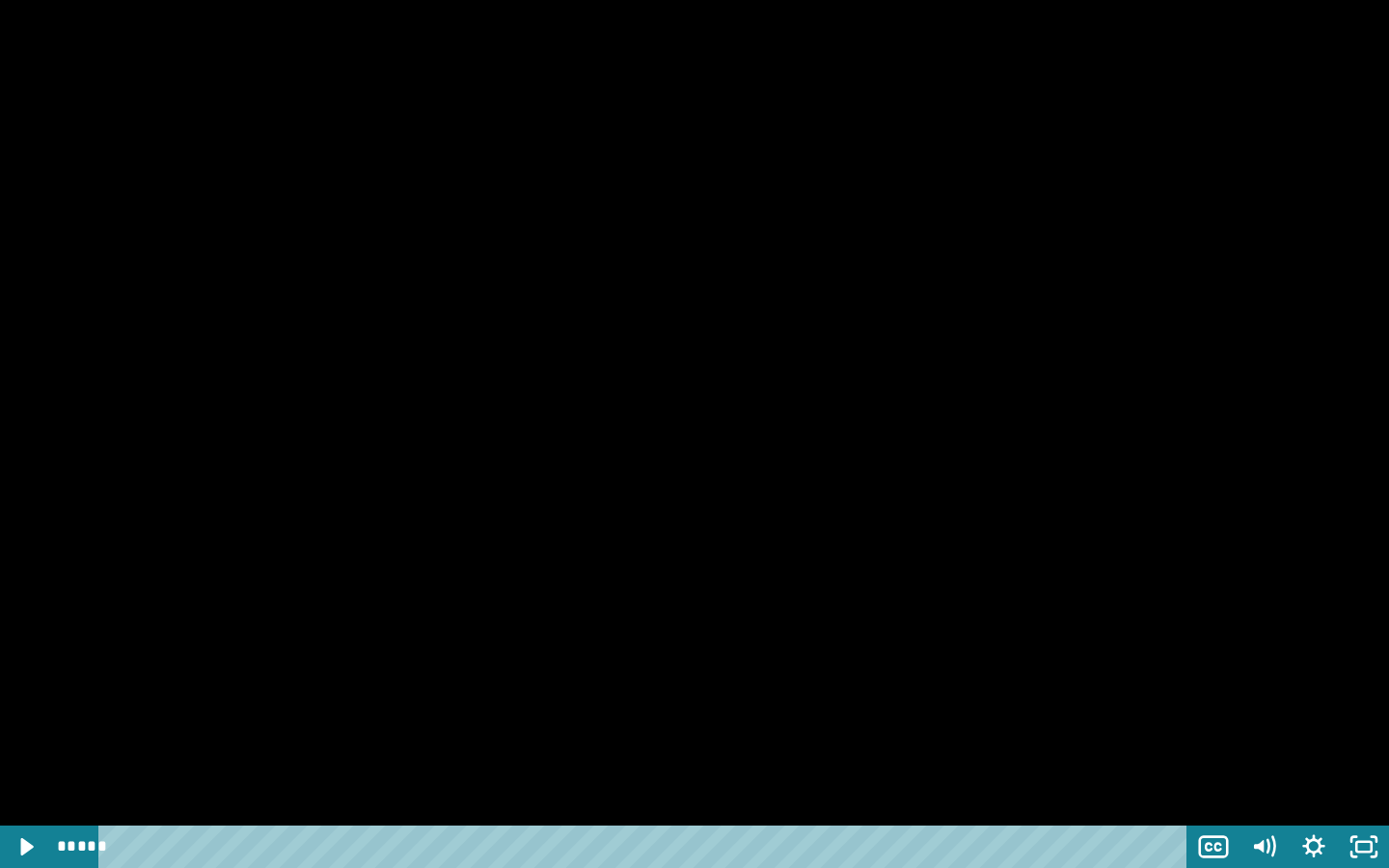 click at bounding box center (694, 434) 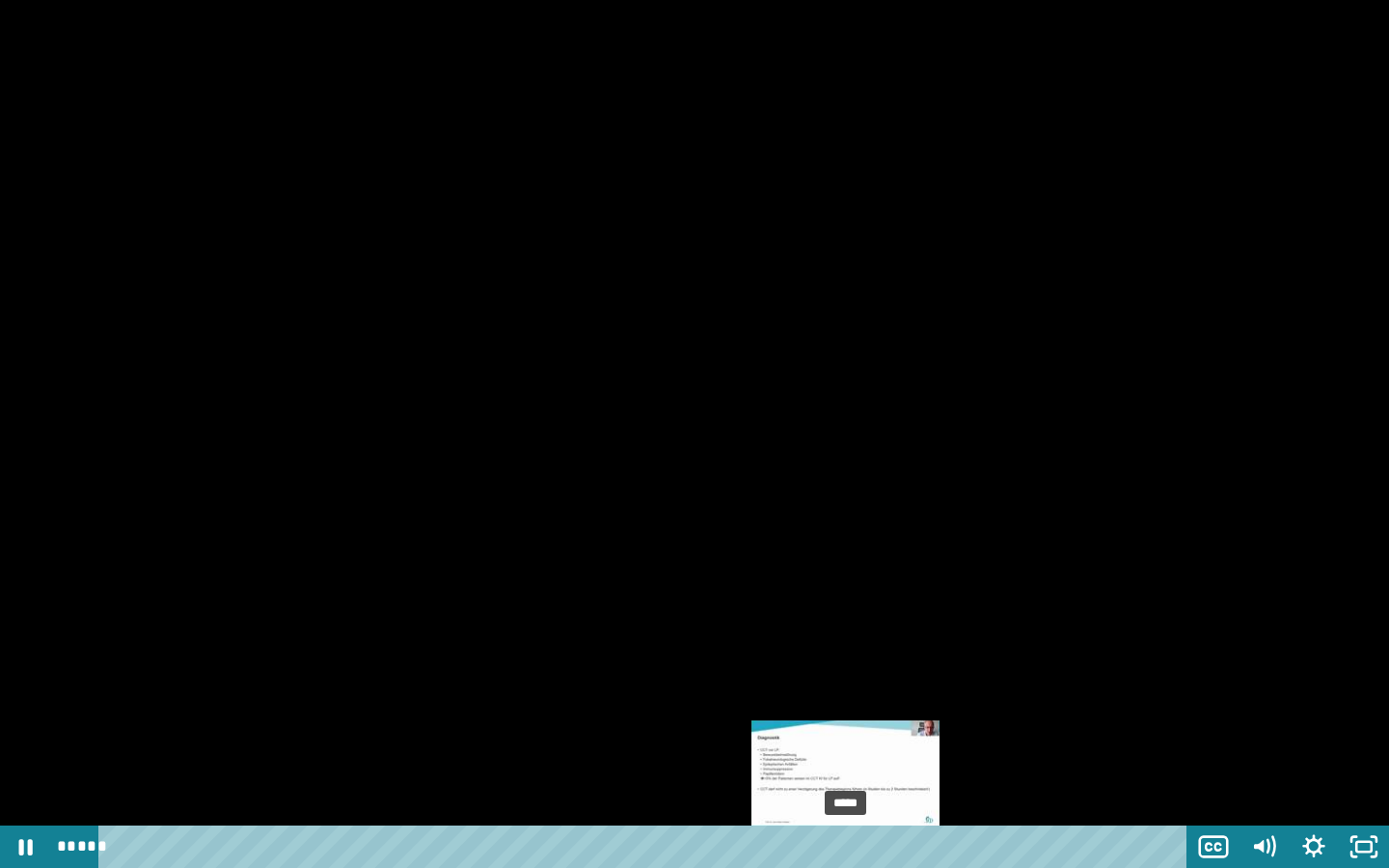 click on "*****" at bounding box center (646, 847) 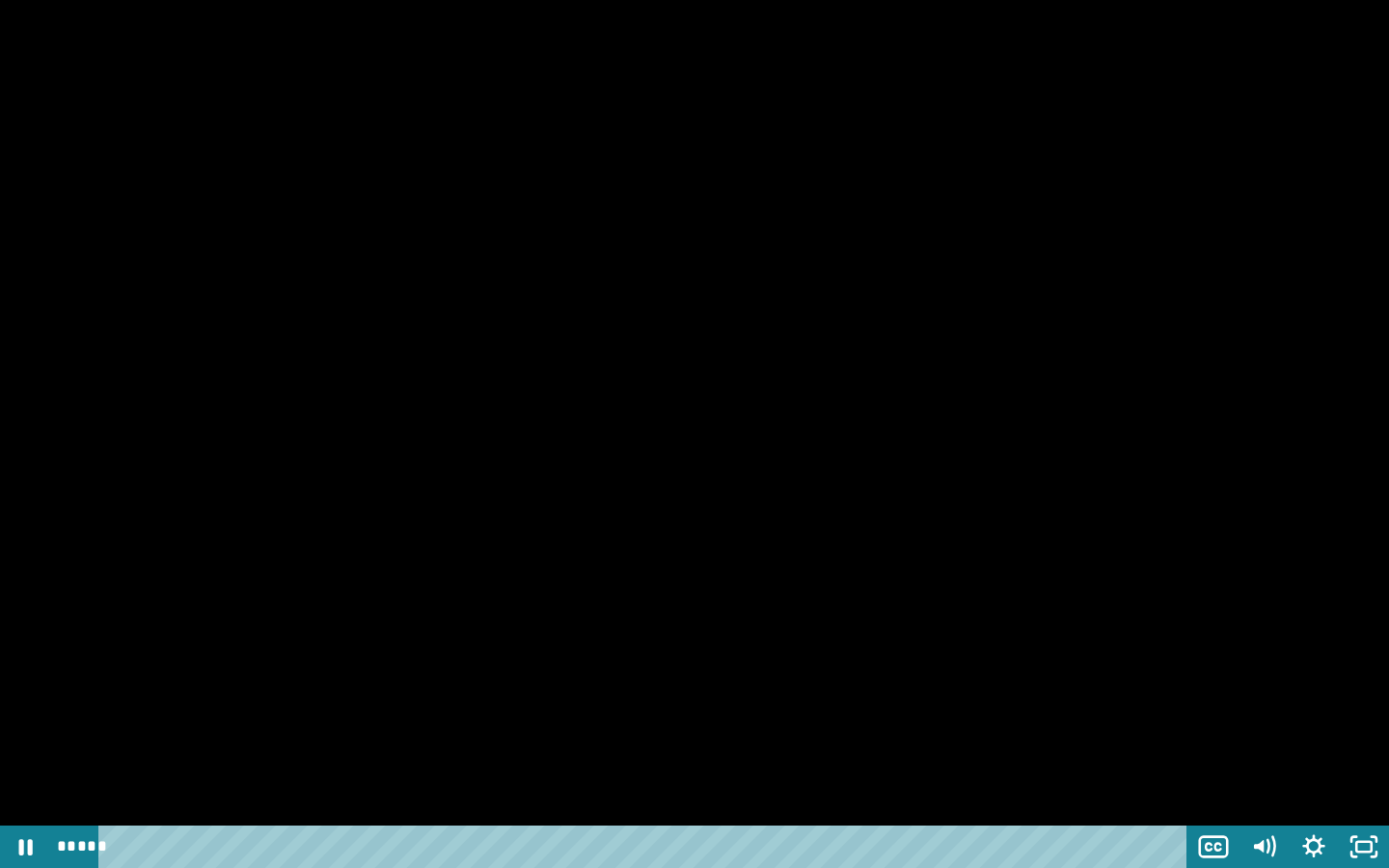 click at bounding box center (694, 434) 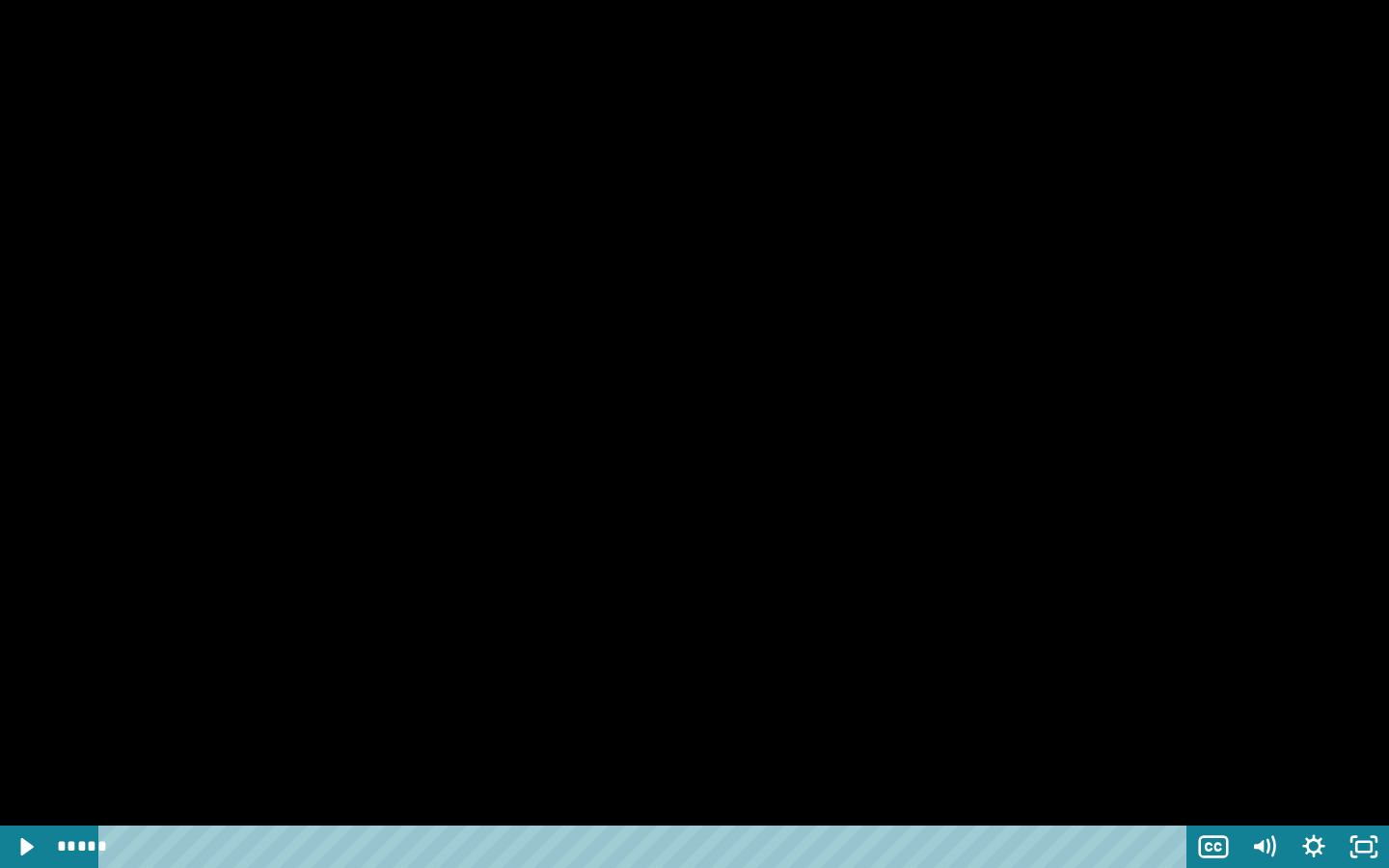 click at bounding box center (694, 434) 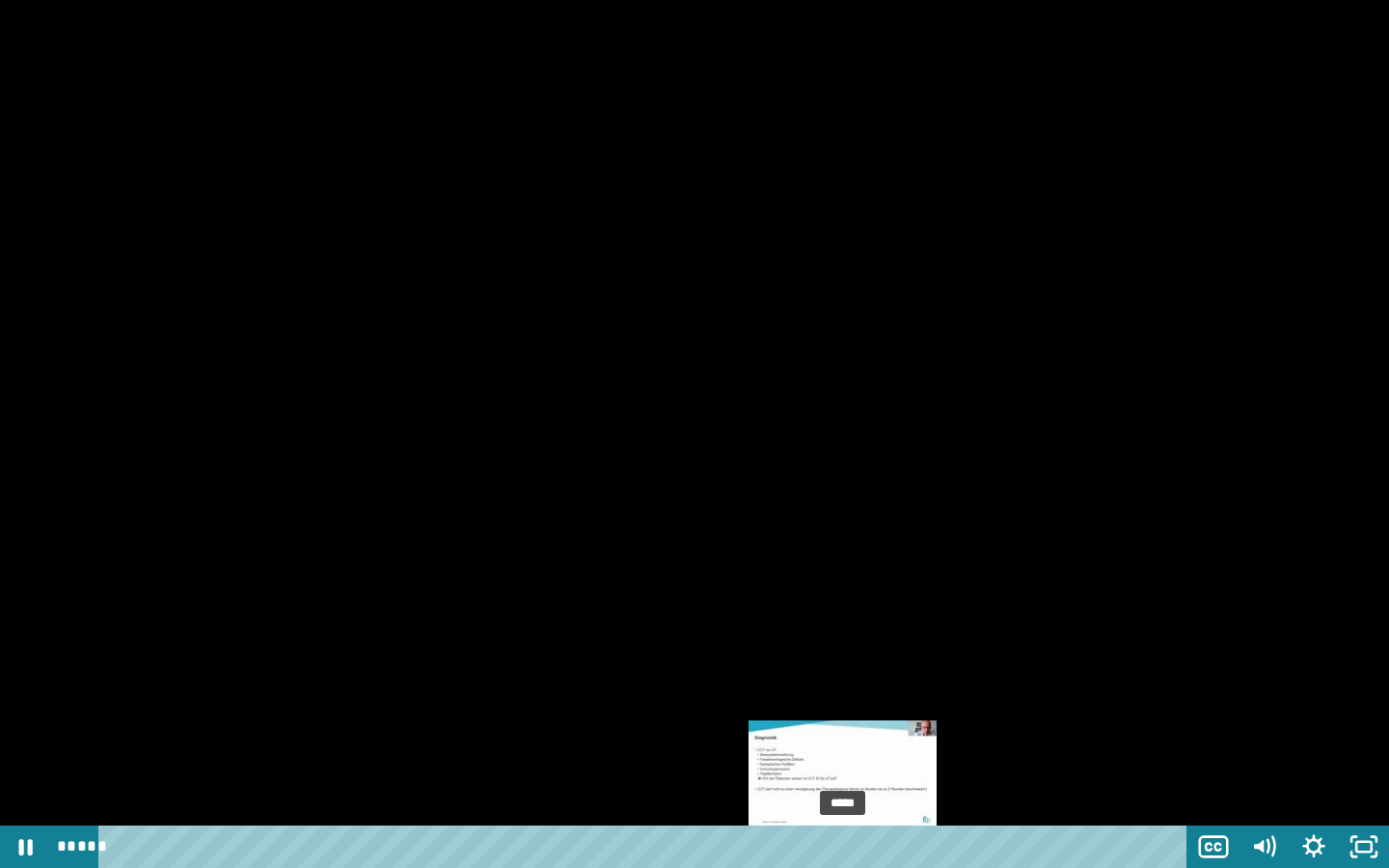 click on "*****" at bounding box center (646, 847) 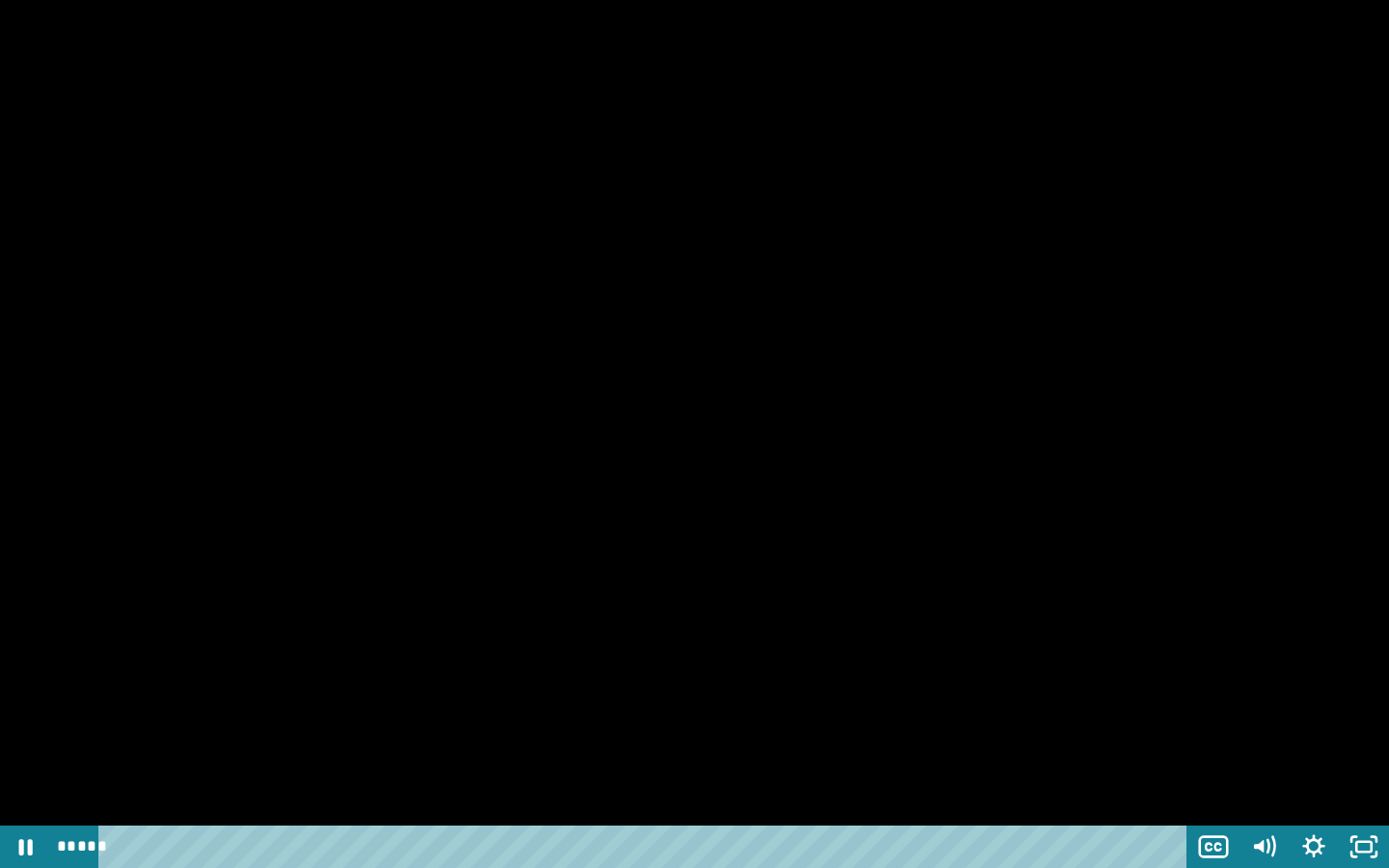 click at bounding box center (694, 434) 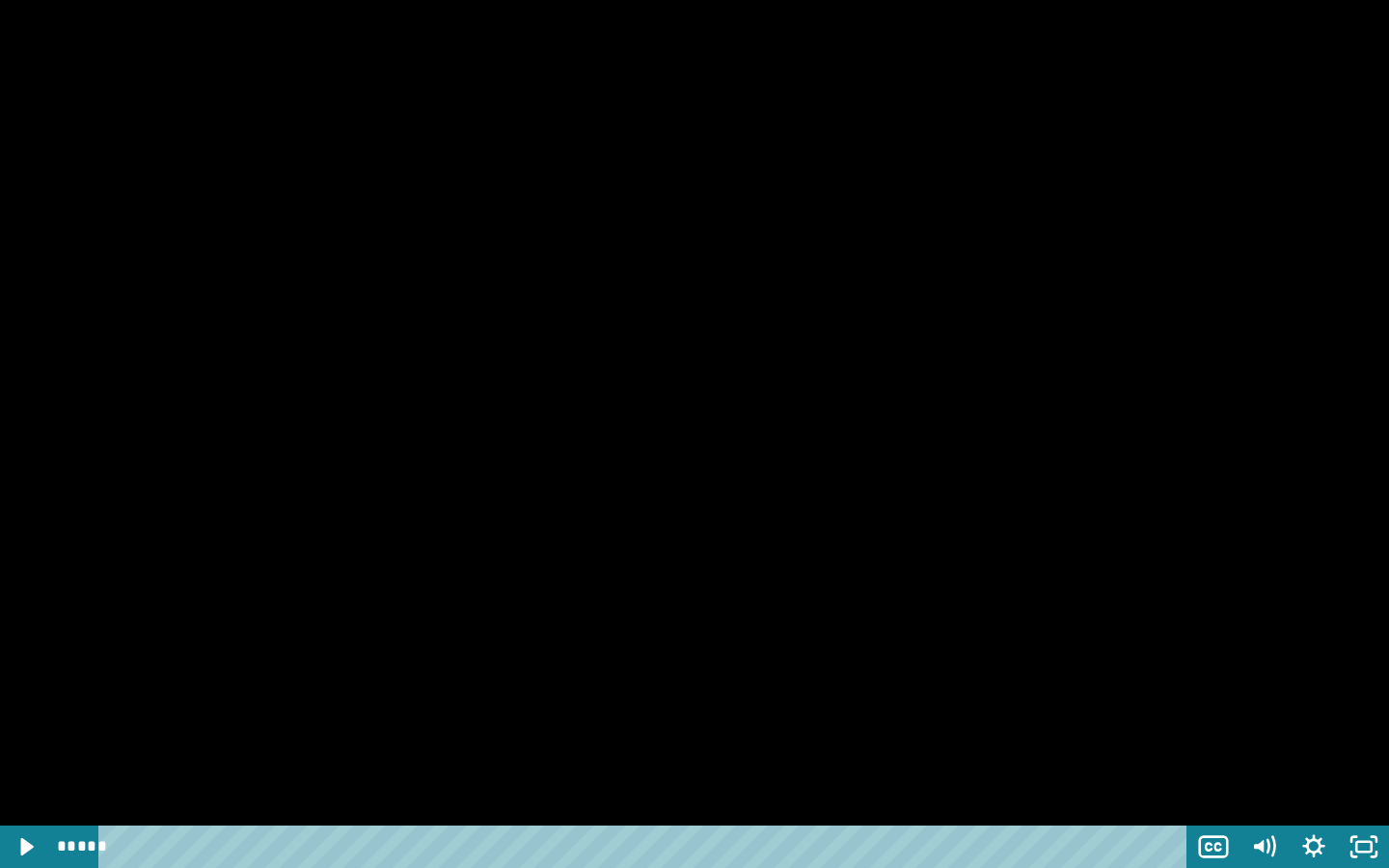 click at bounding box center (694, 434) 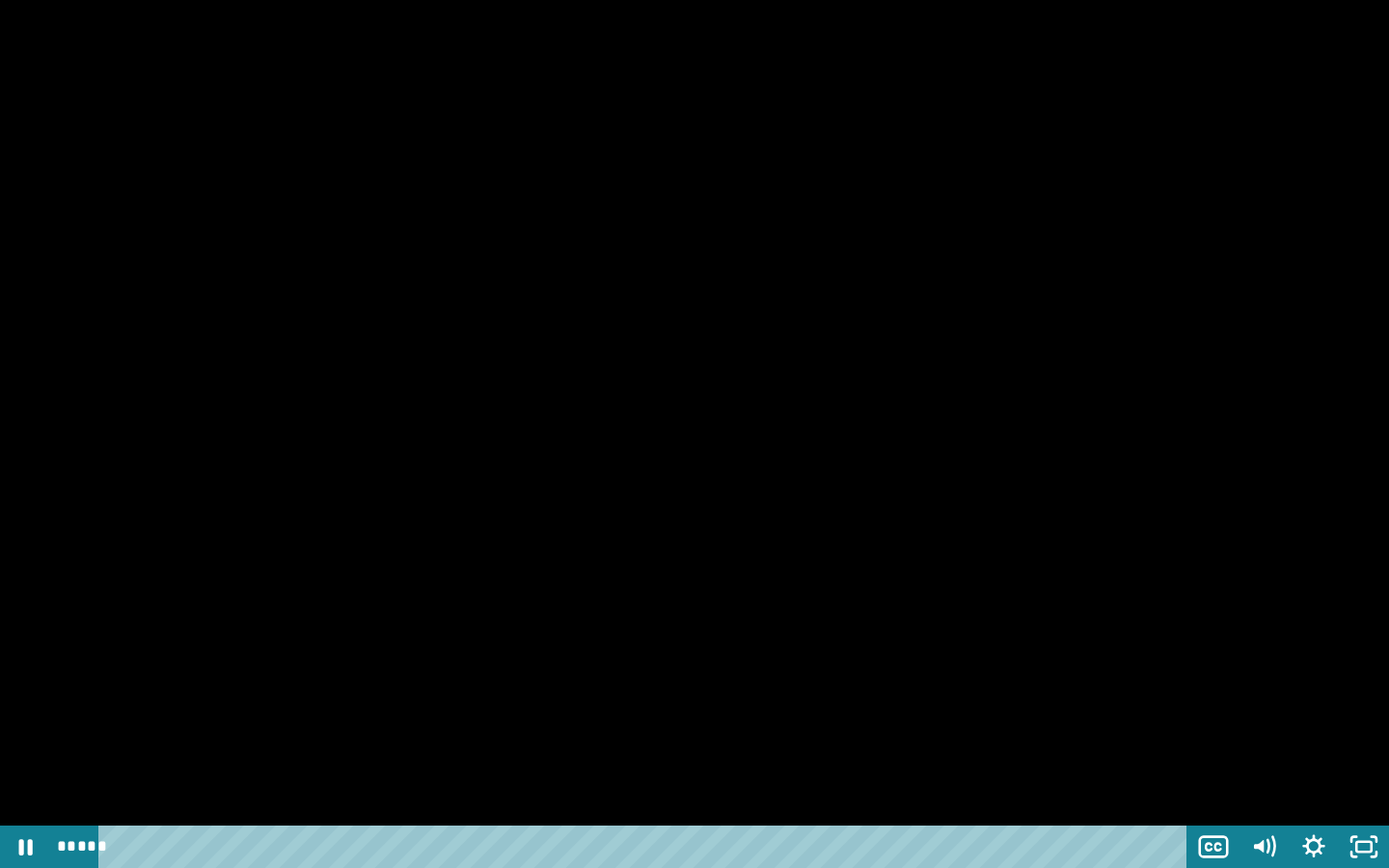 click at bounding box center [694, 434] 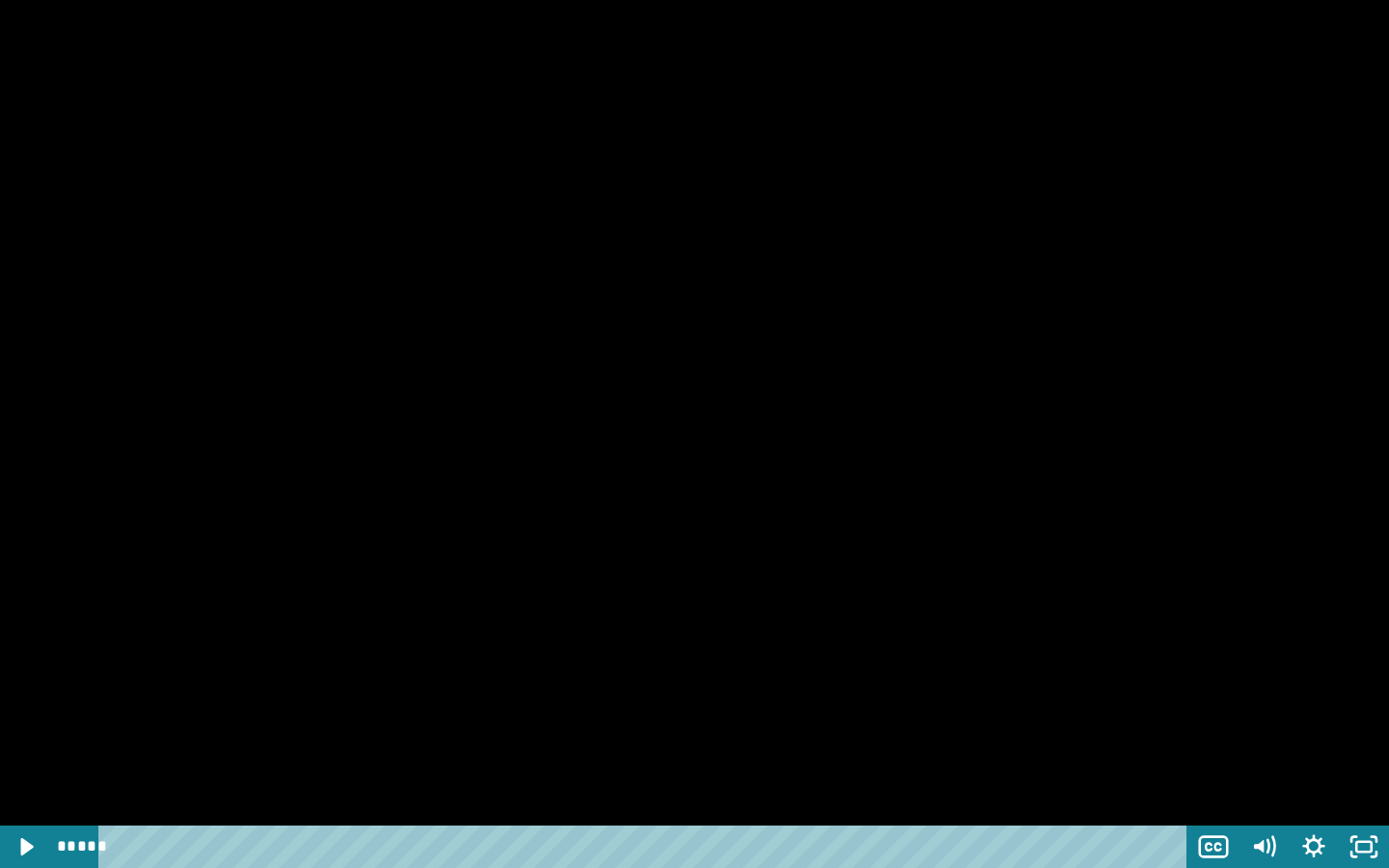 click at bounding box center (694, 434) 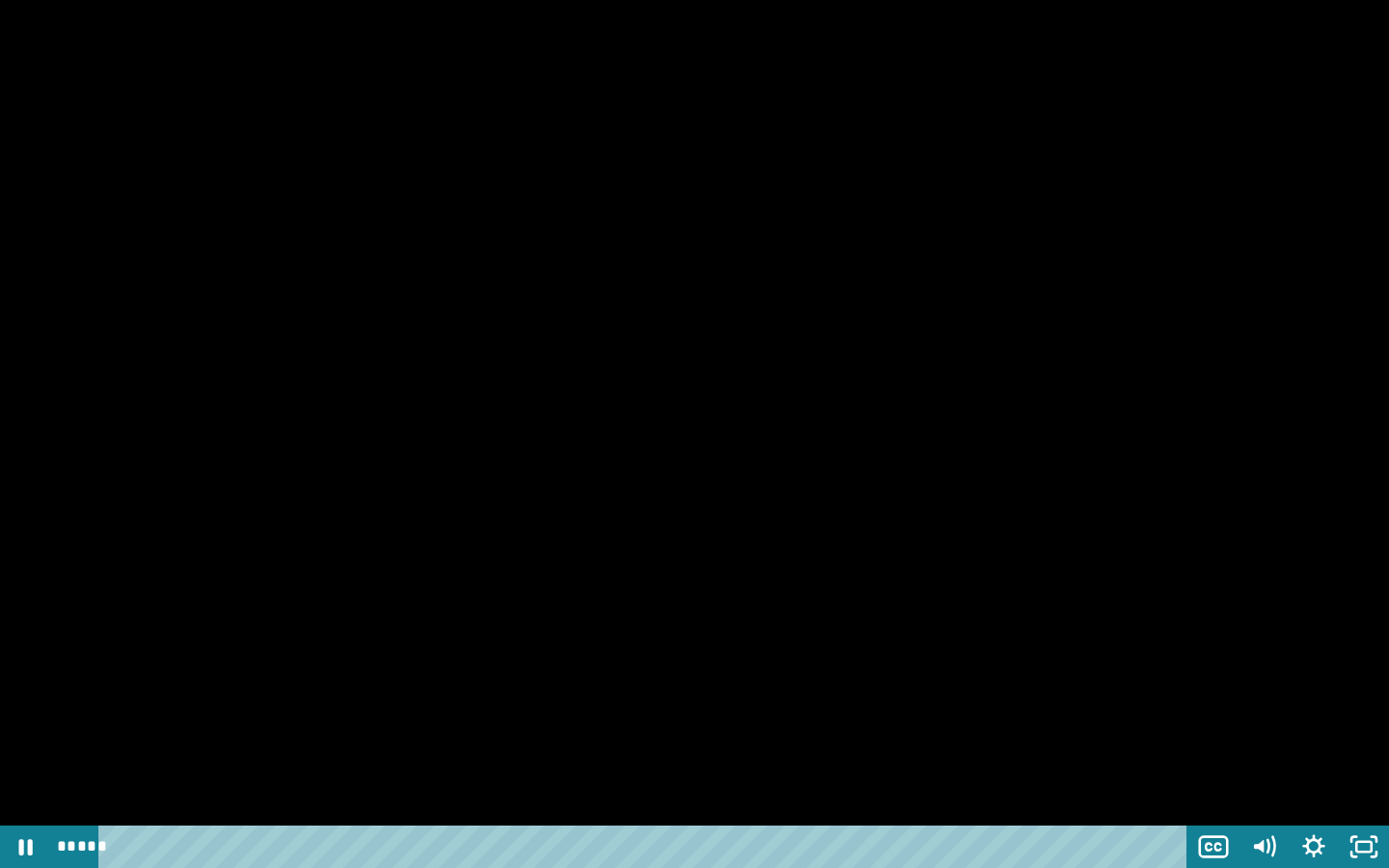click at bounding box center [694, 434] 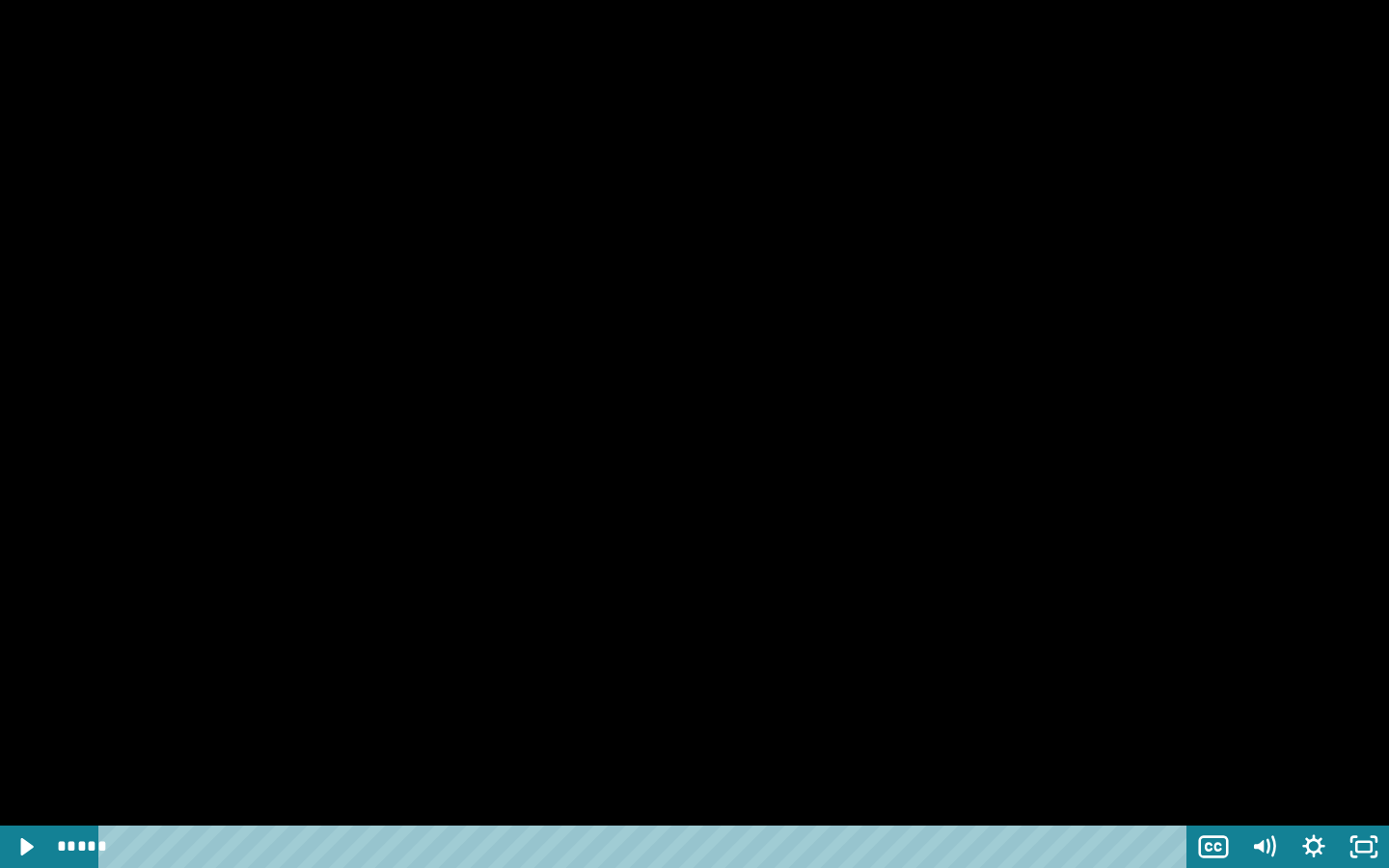 click at bounding box center [694, 434] 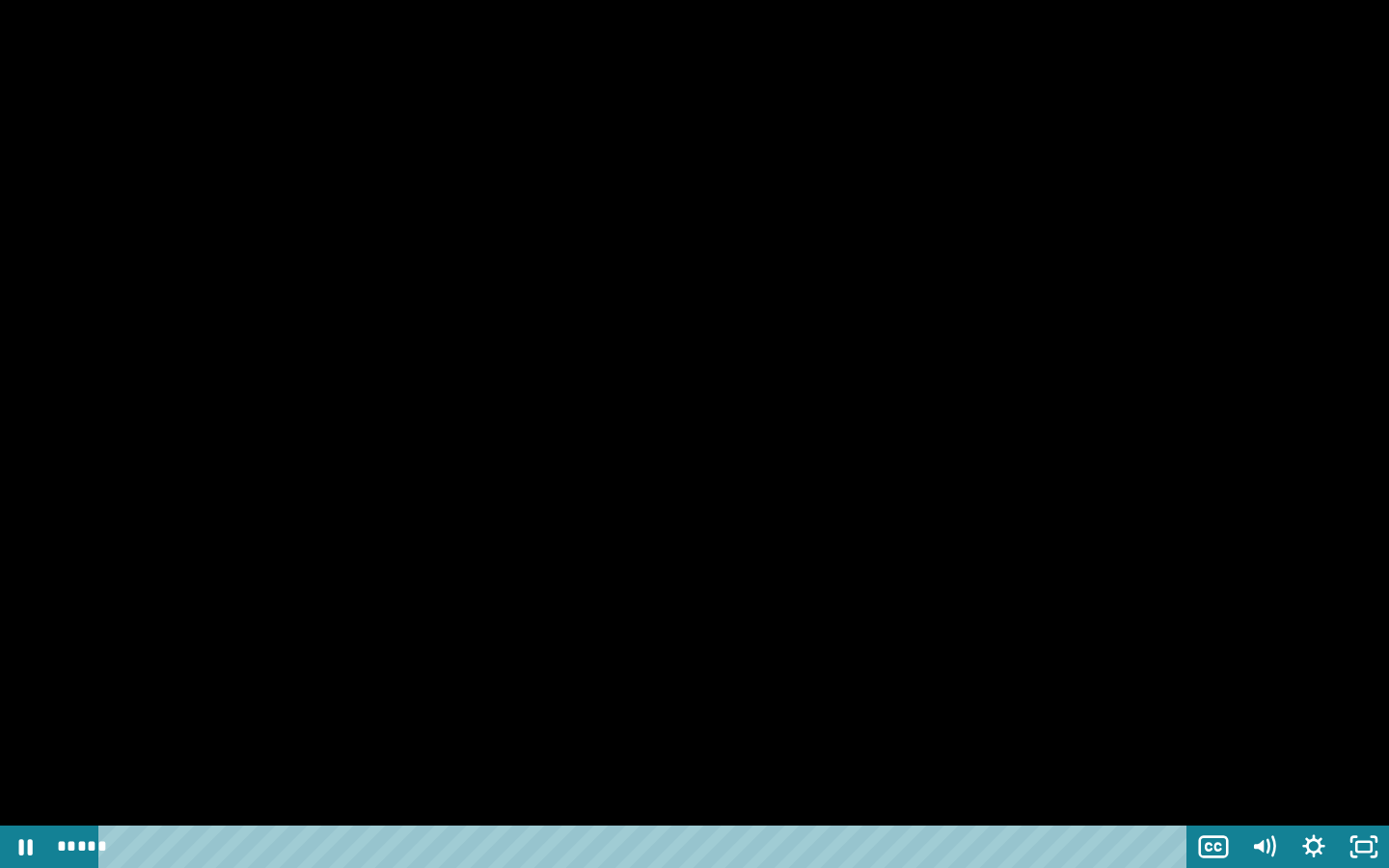 click at bounding box center [694, 434] 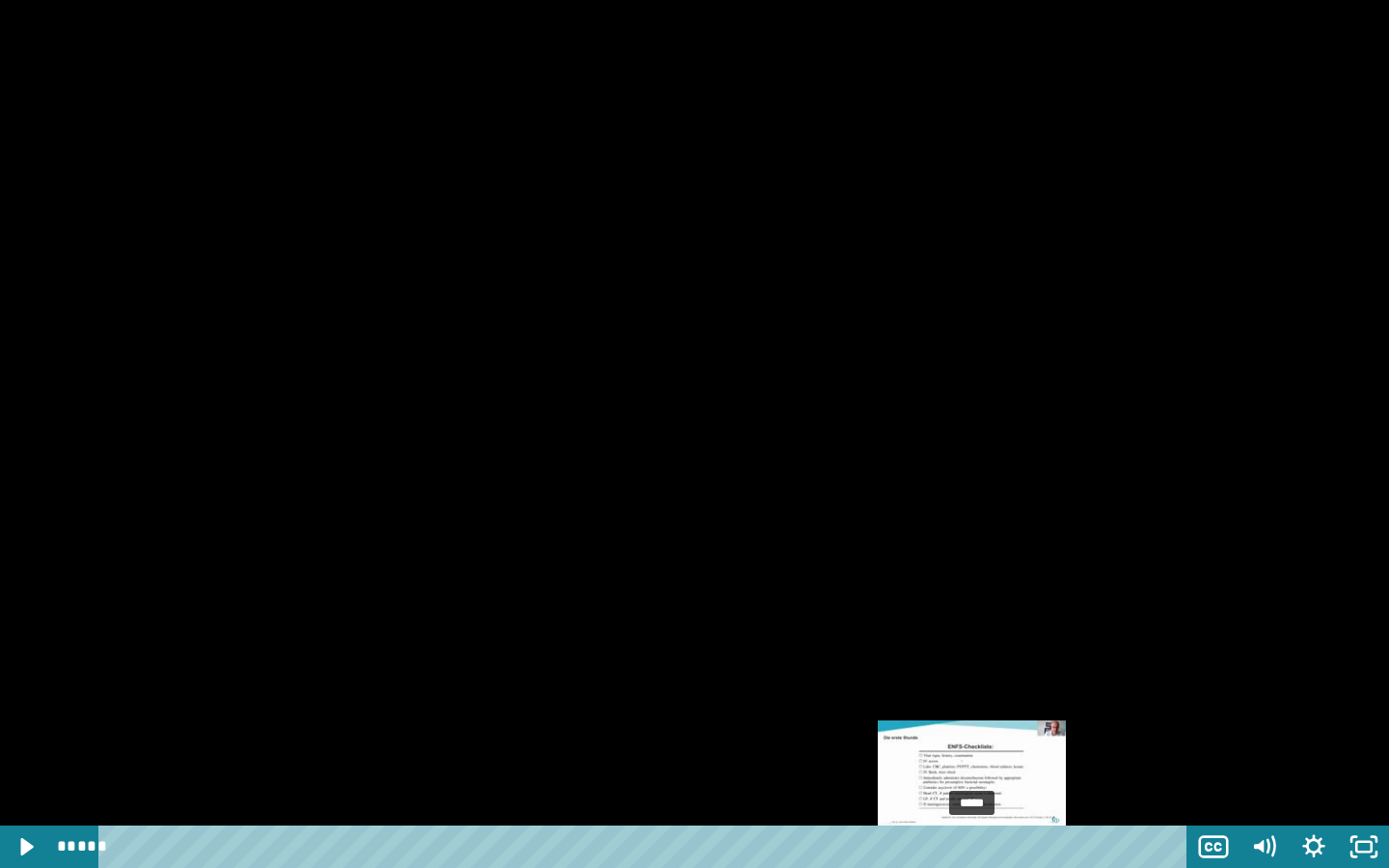 click on "*****" at bounding box center (646, 847) 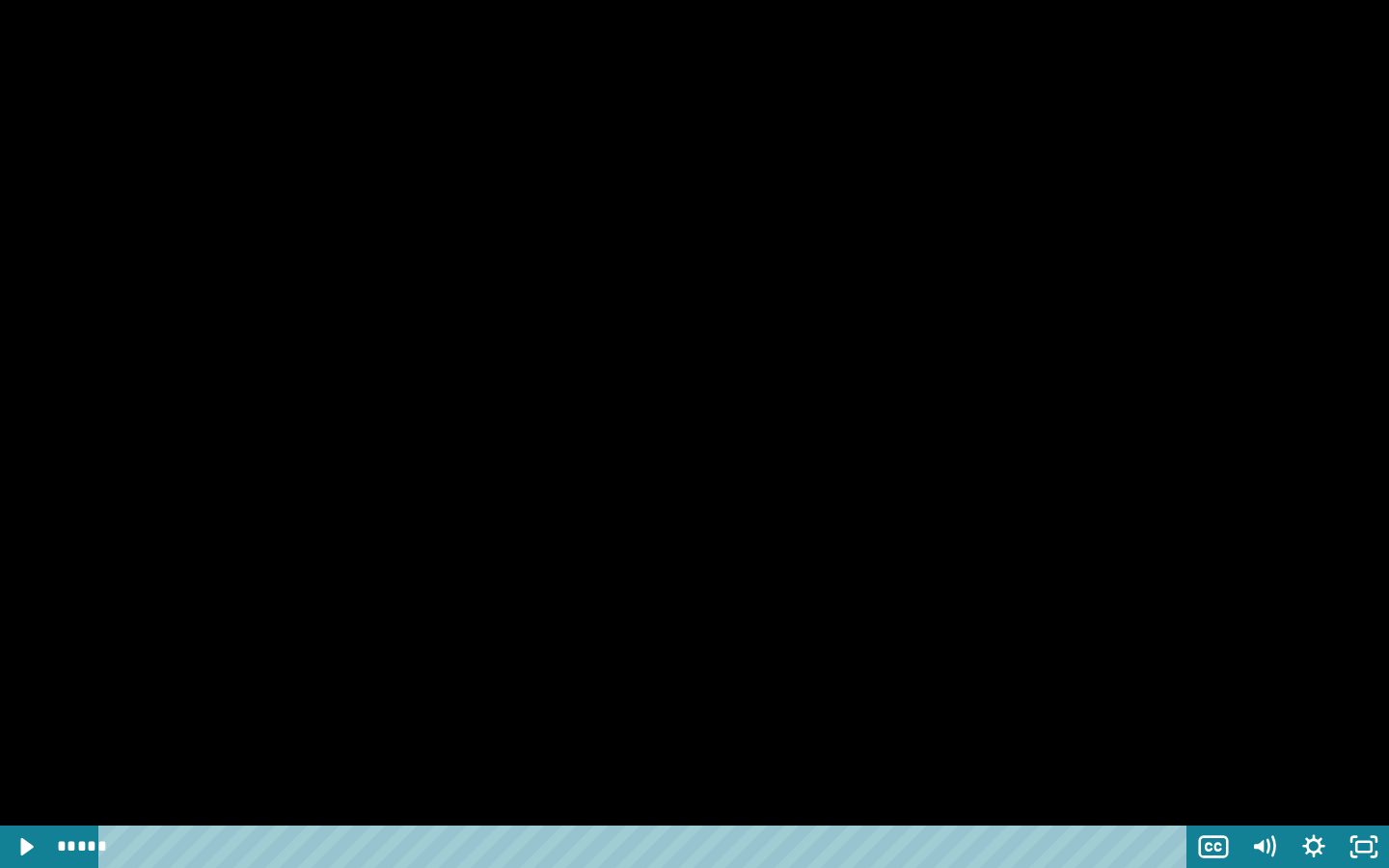 click at bounding box center [694, 434] 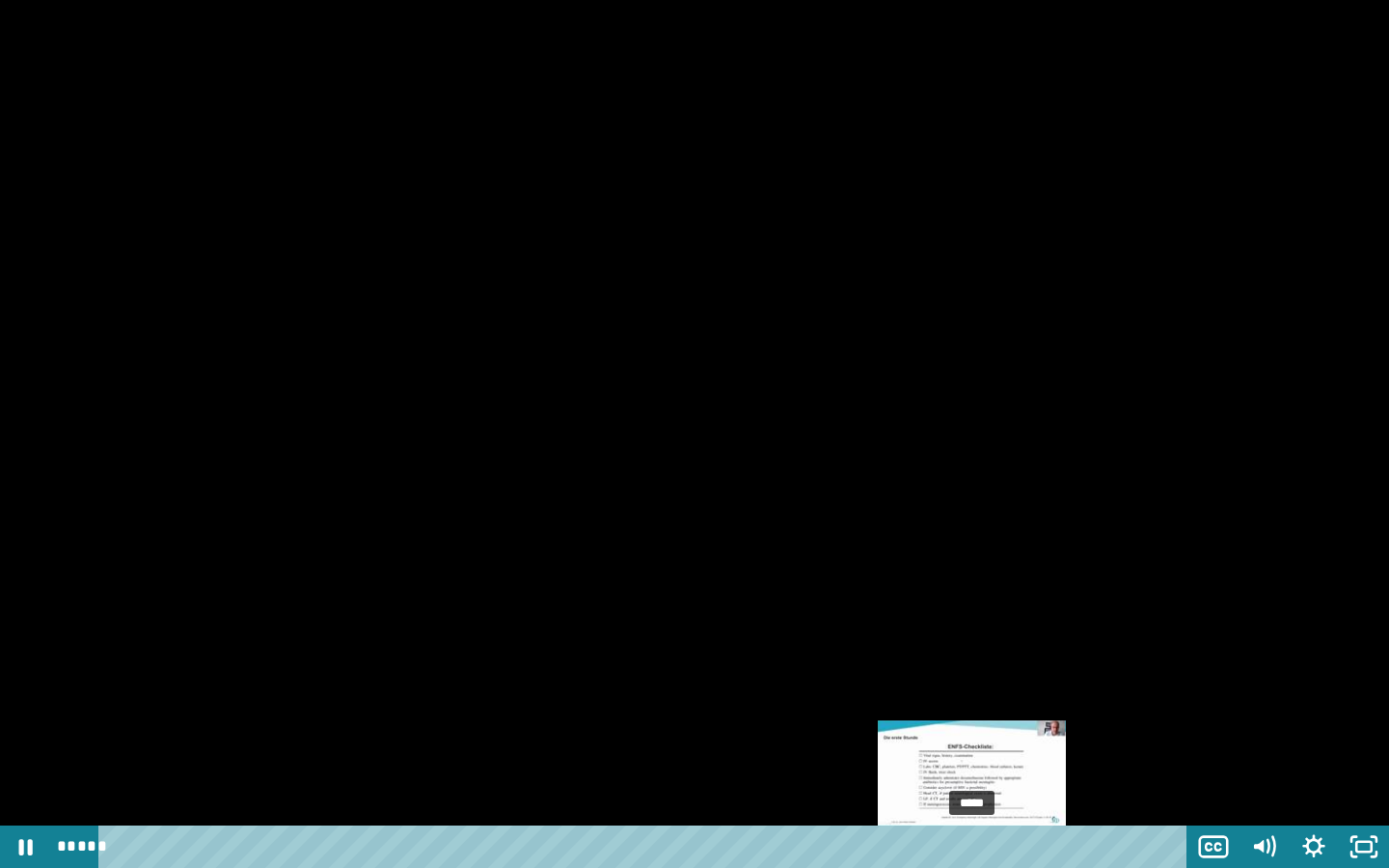 click on "*****" at bounding box center [646, 847] 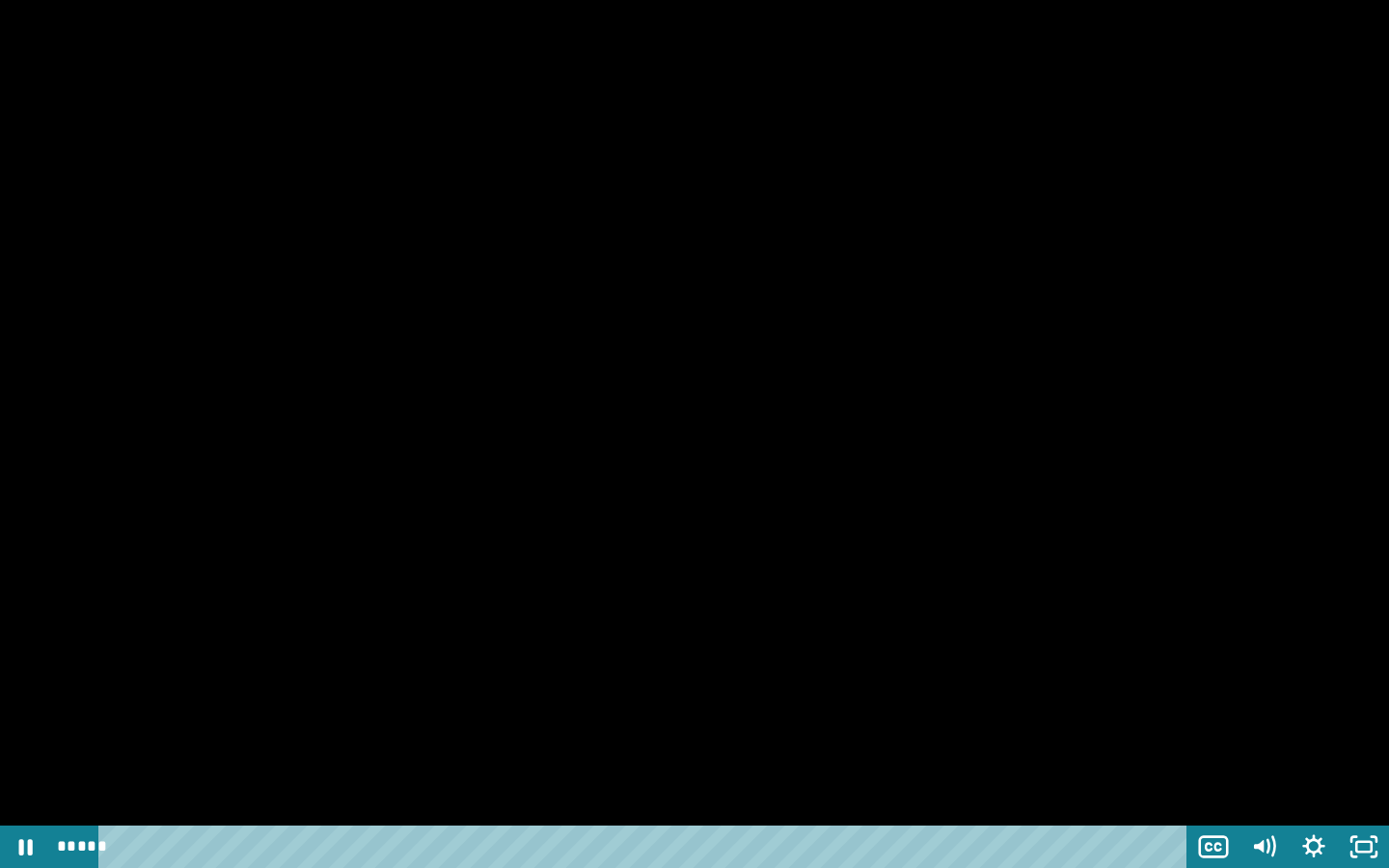 click at bounding box center [694, 434] 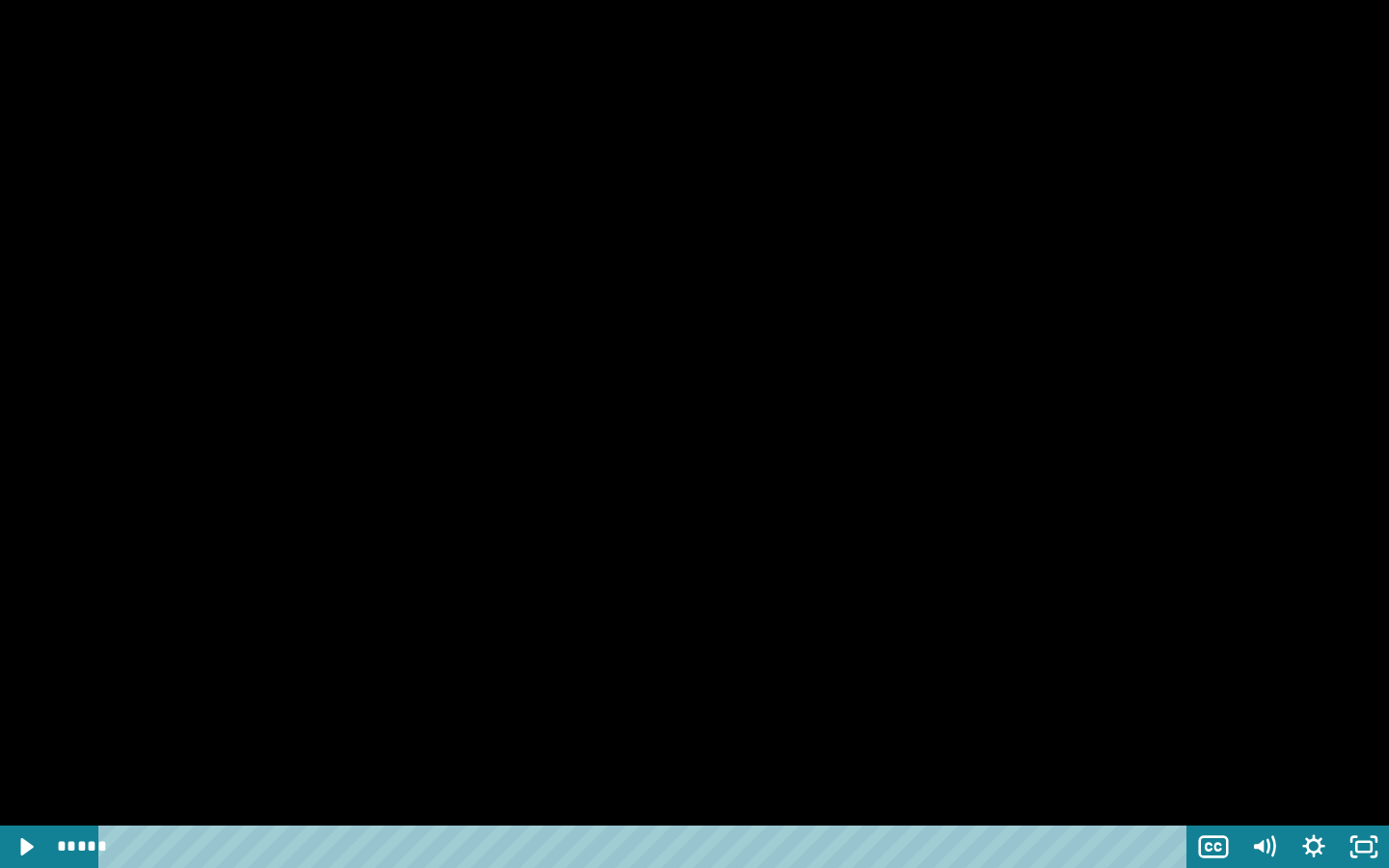 click at bounding box center [694, 434] 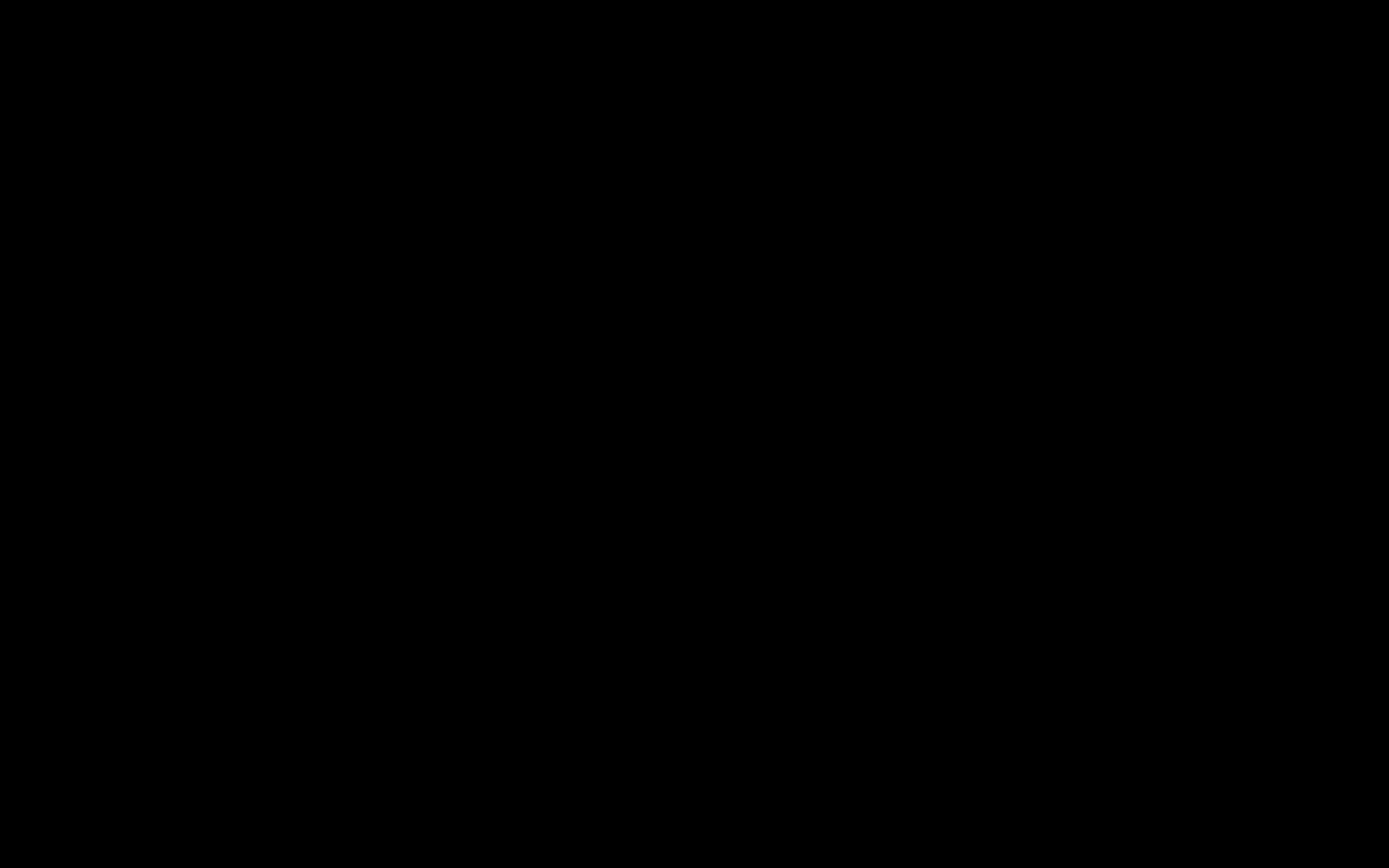 click at bounding box center (694, 434) 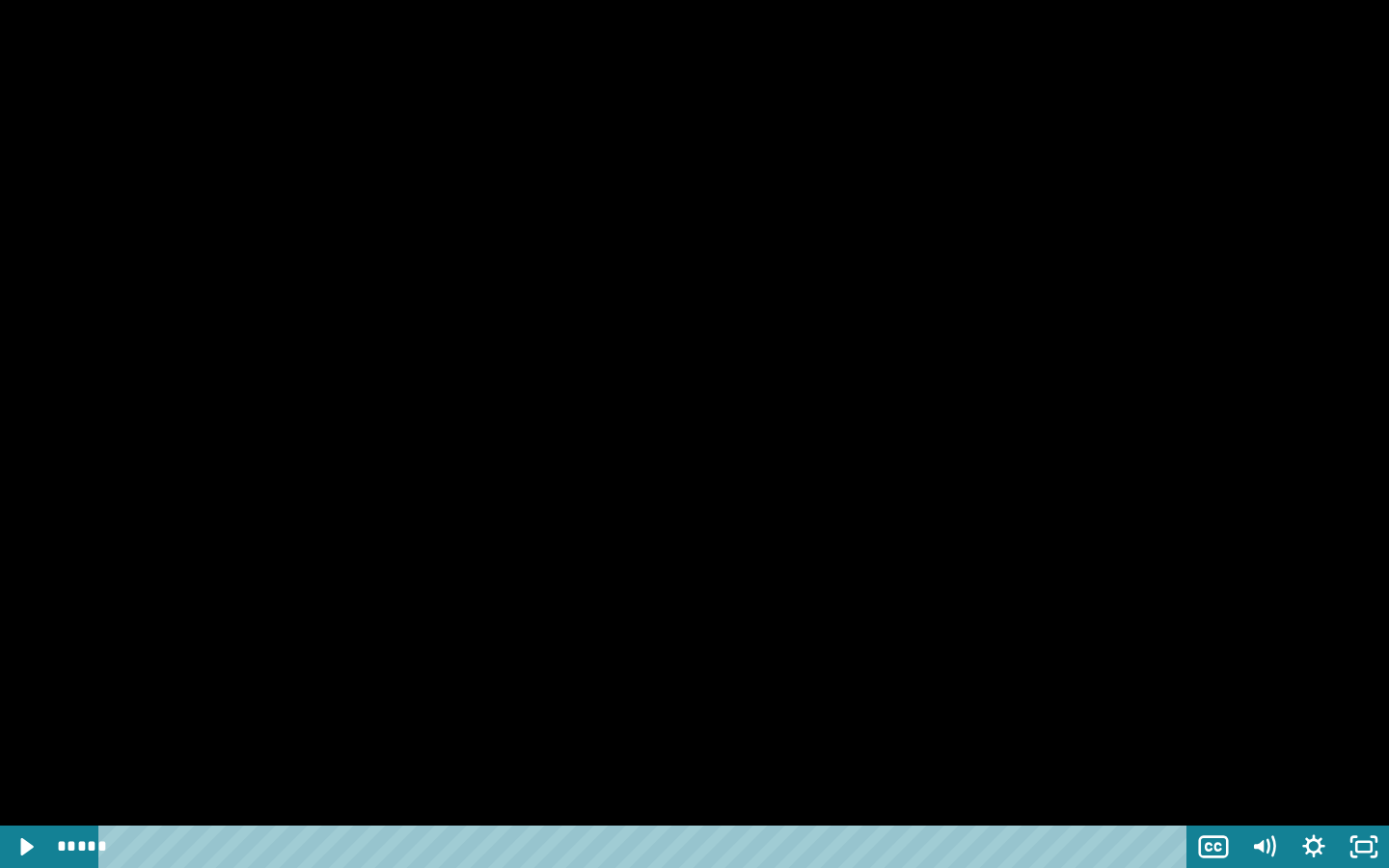 click at bounding box center (694, 434) 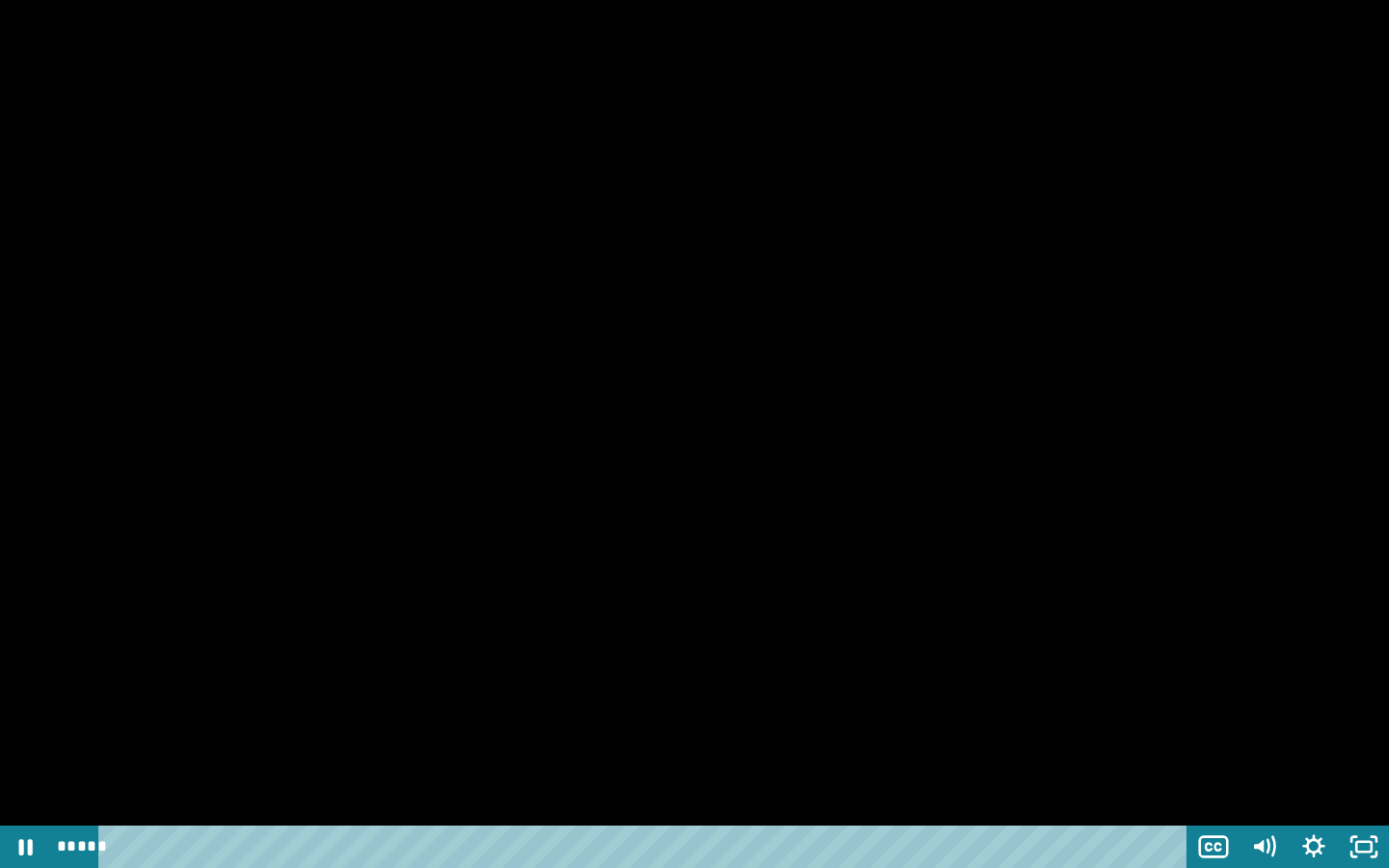 click at bounding box center [694, 434] 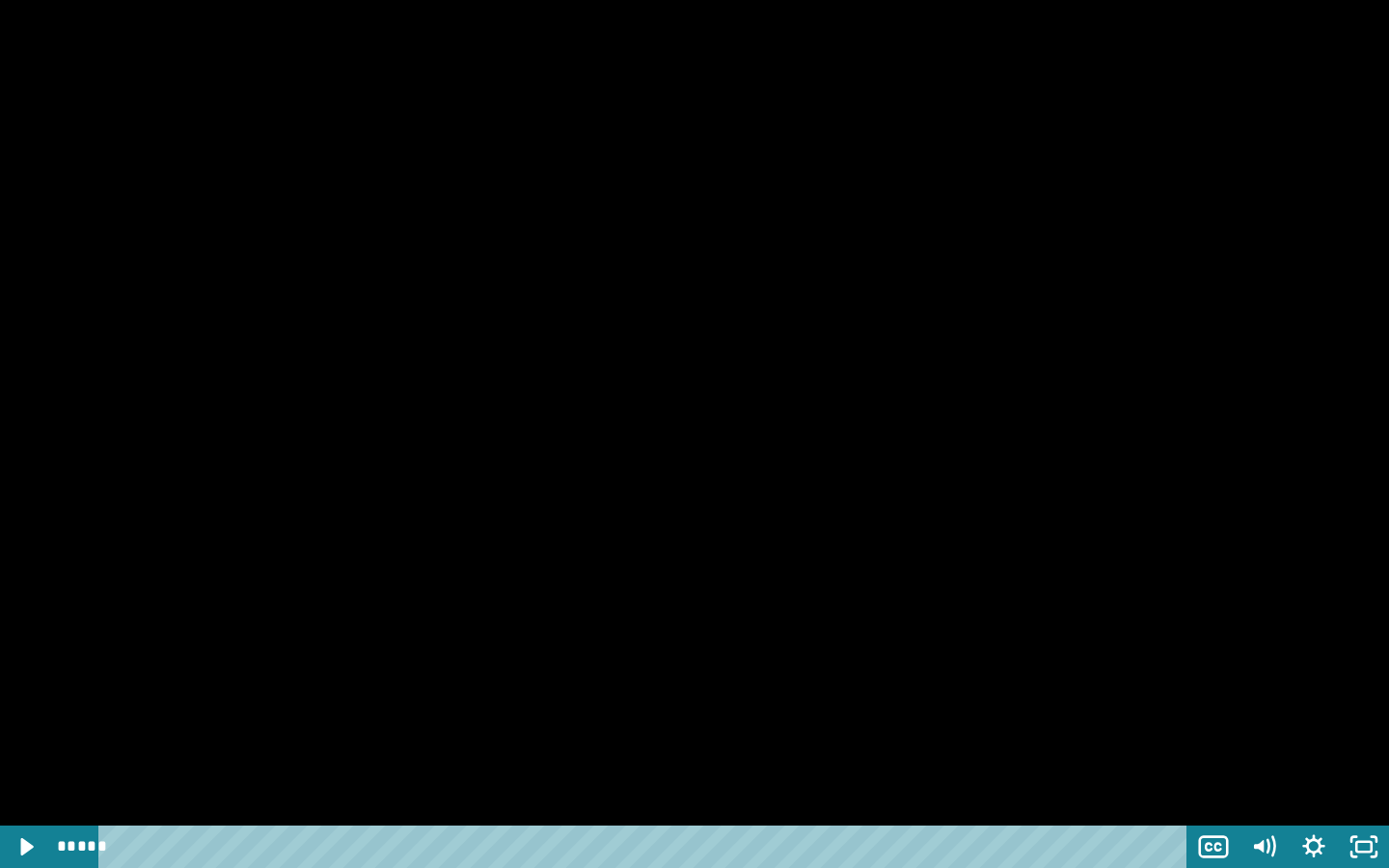click at bounding box center (694, 434) 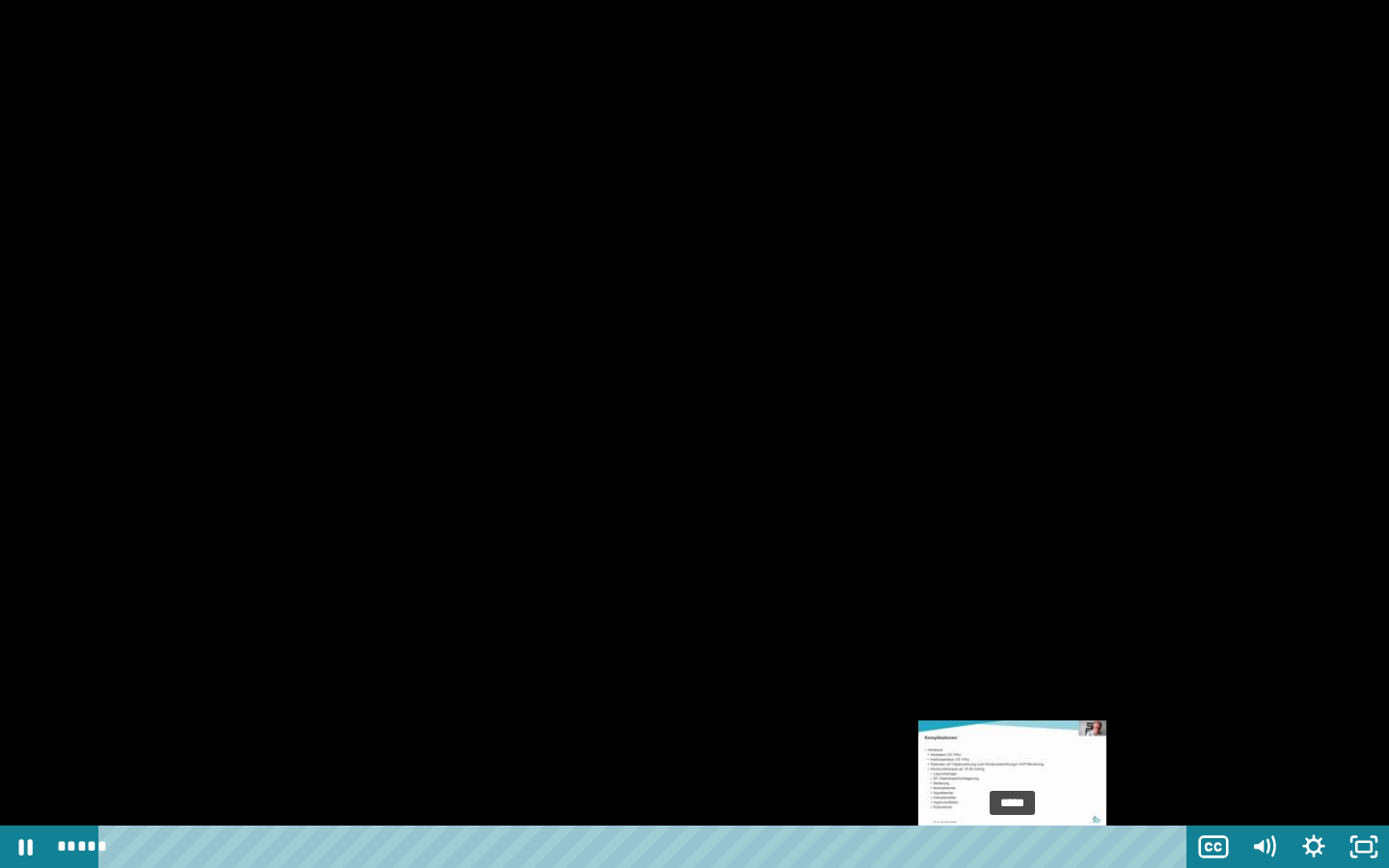 click on "*****" at bounding box center [646, 847] 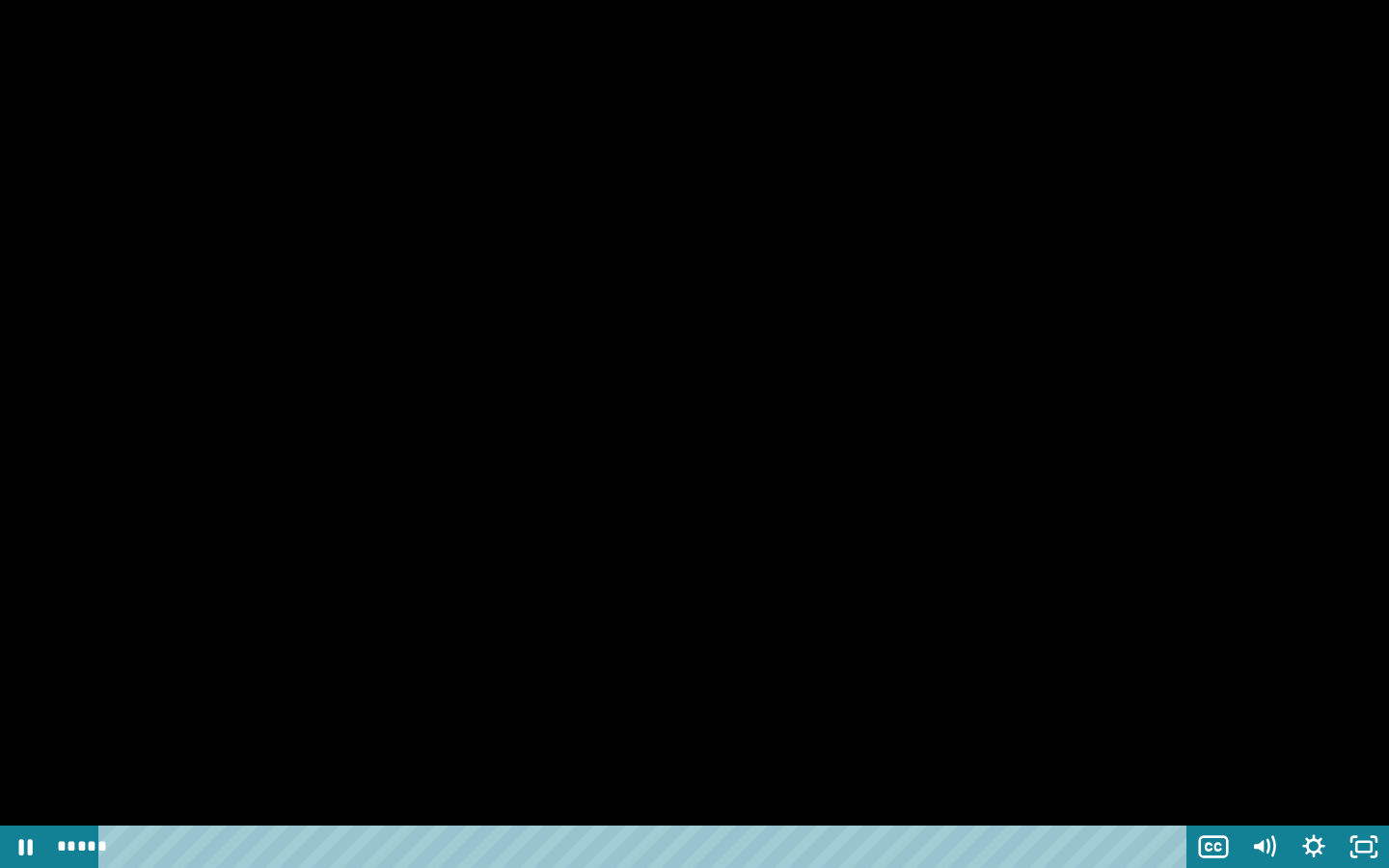 click at bounding box center (694, 434) 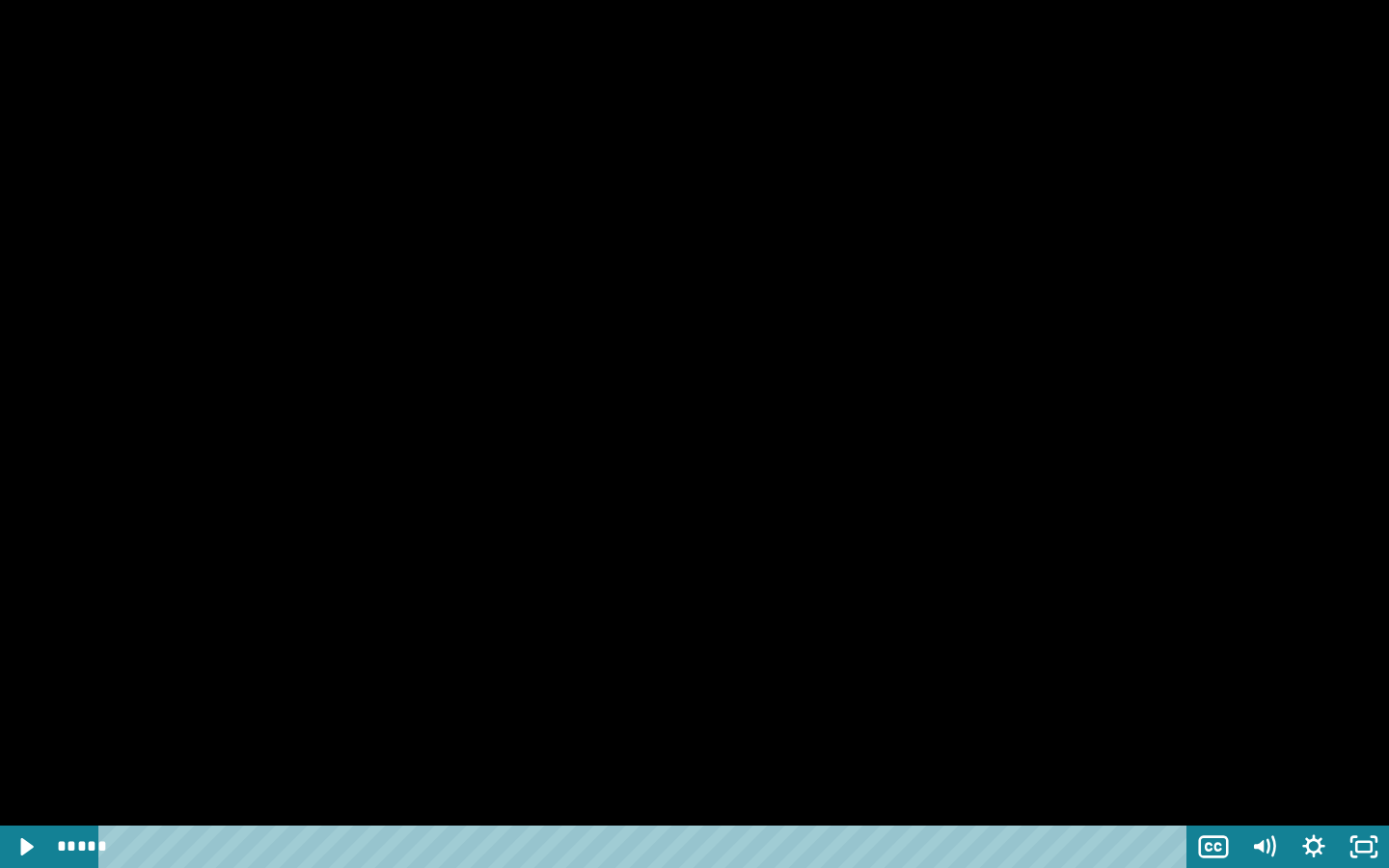 click at bounding box center [694, 434] 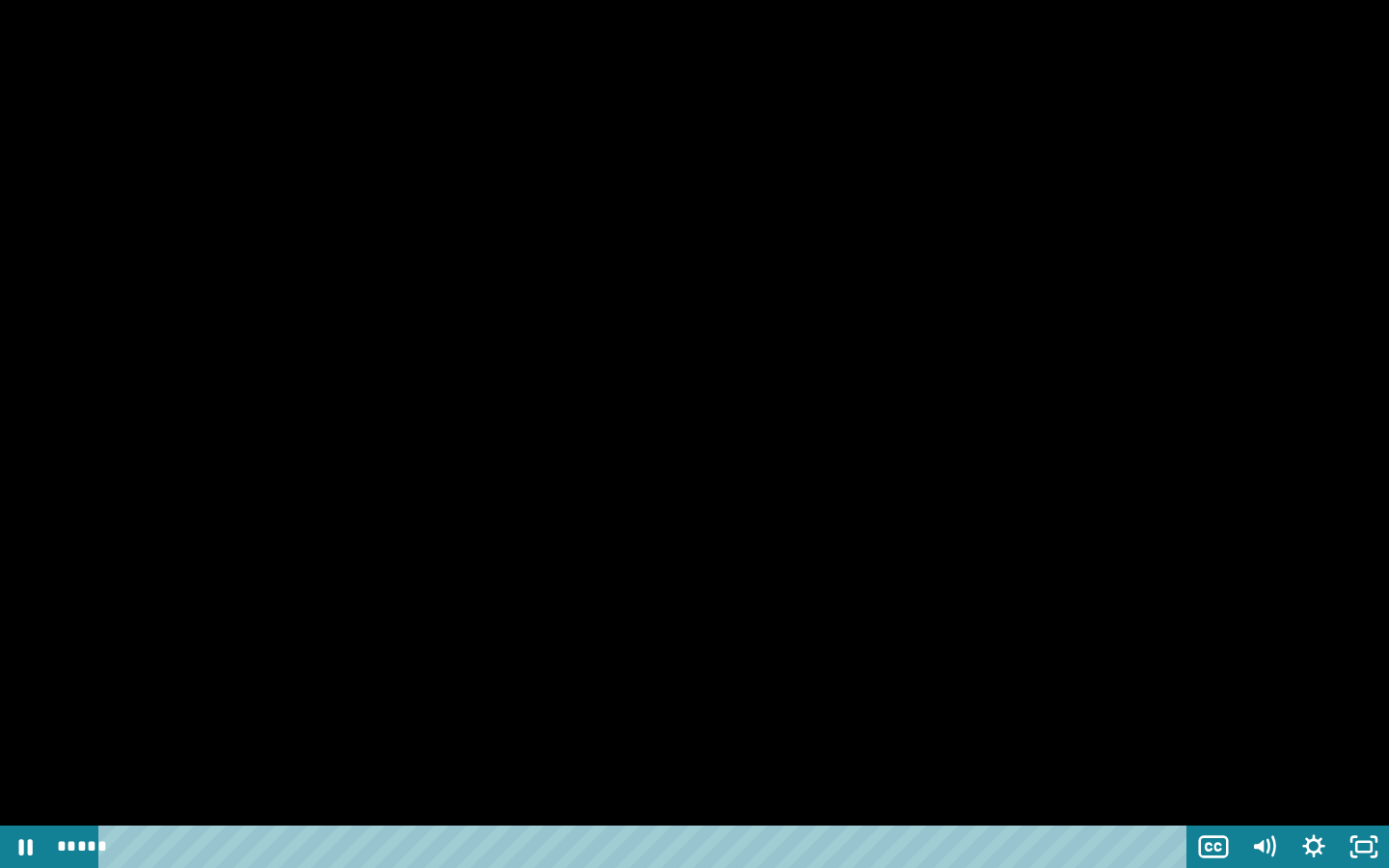 click at bounding box center (694, 434) 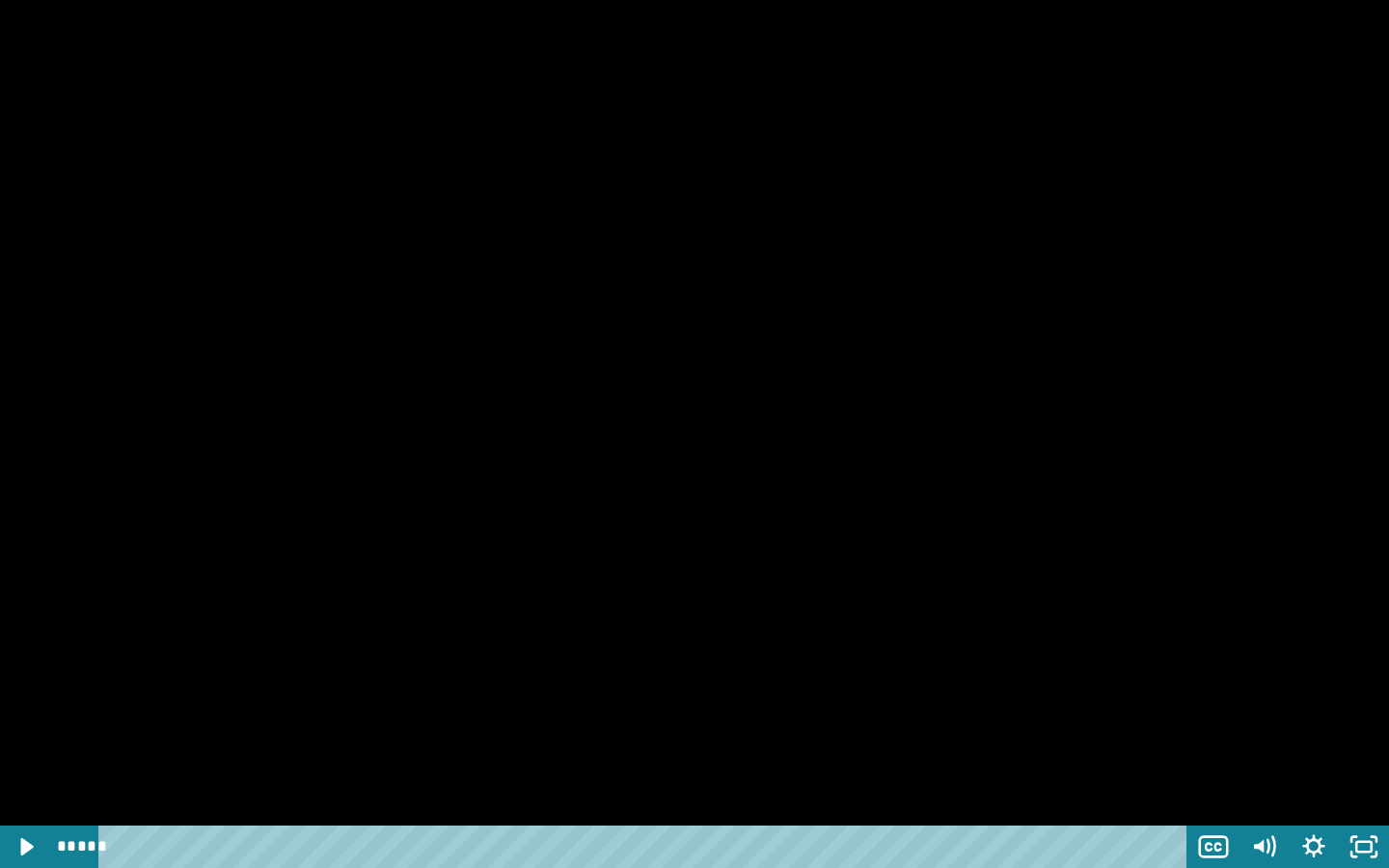 click at bounding box center [694, 434] 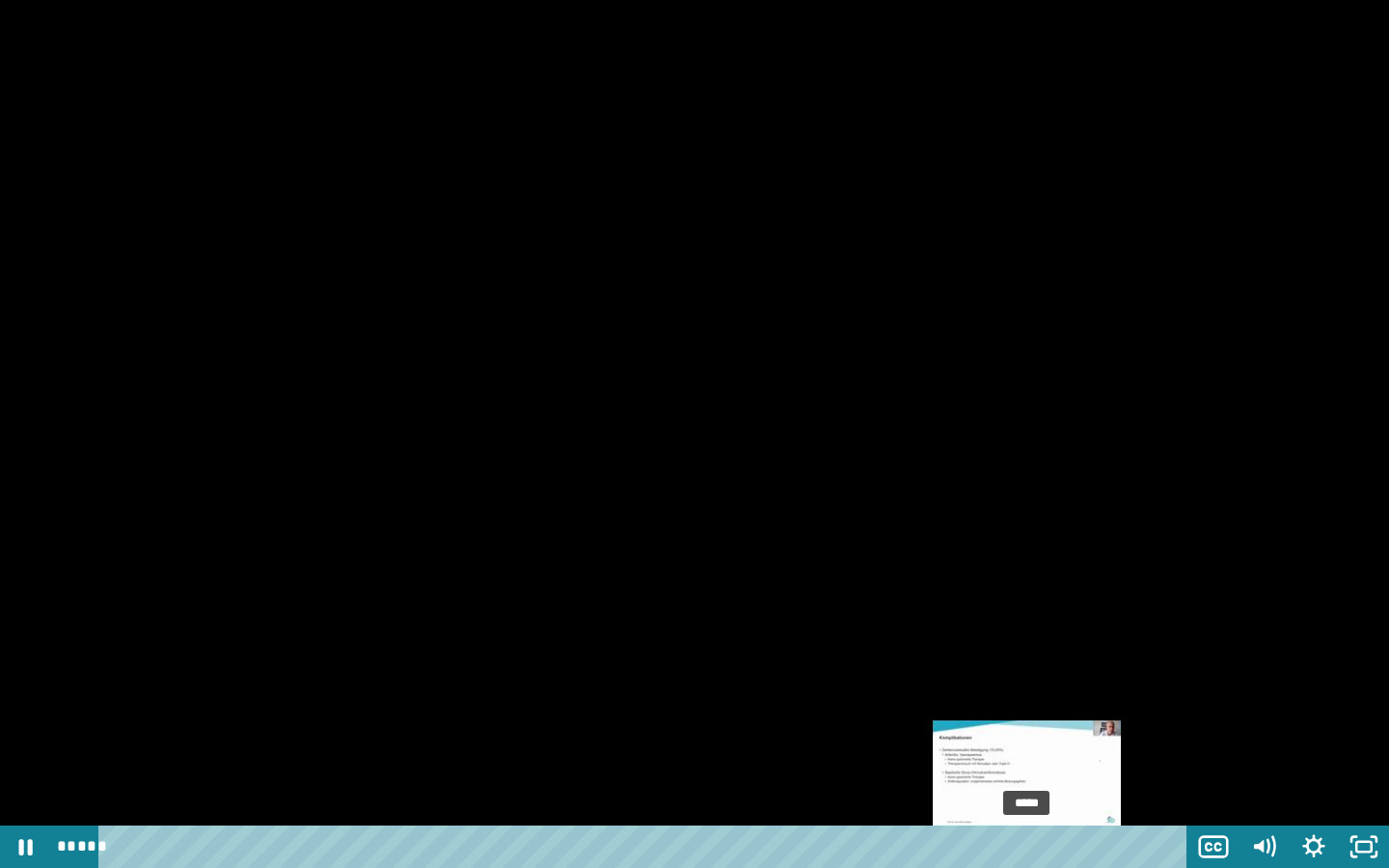 click at bounding box center [1026, 847] 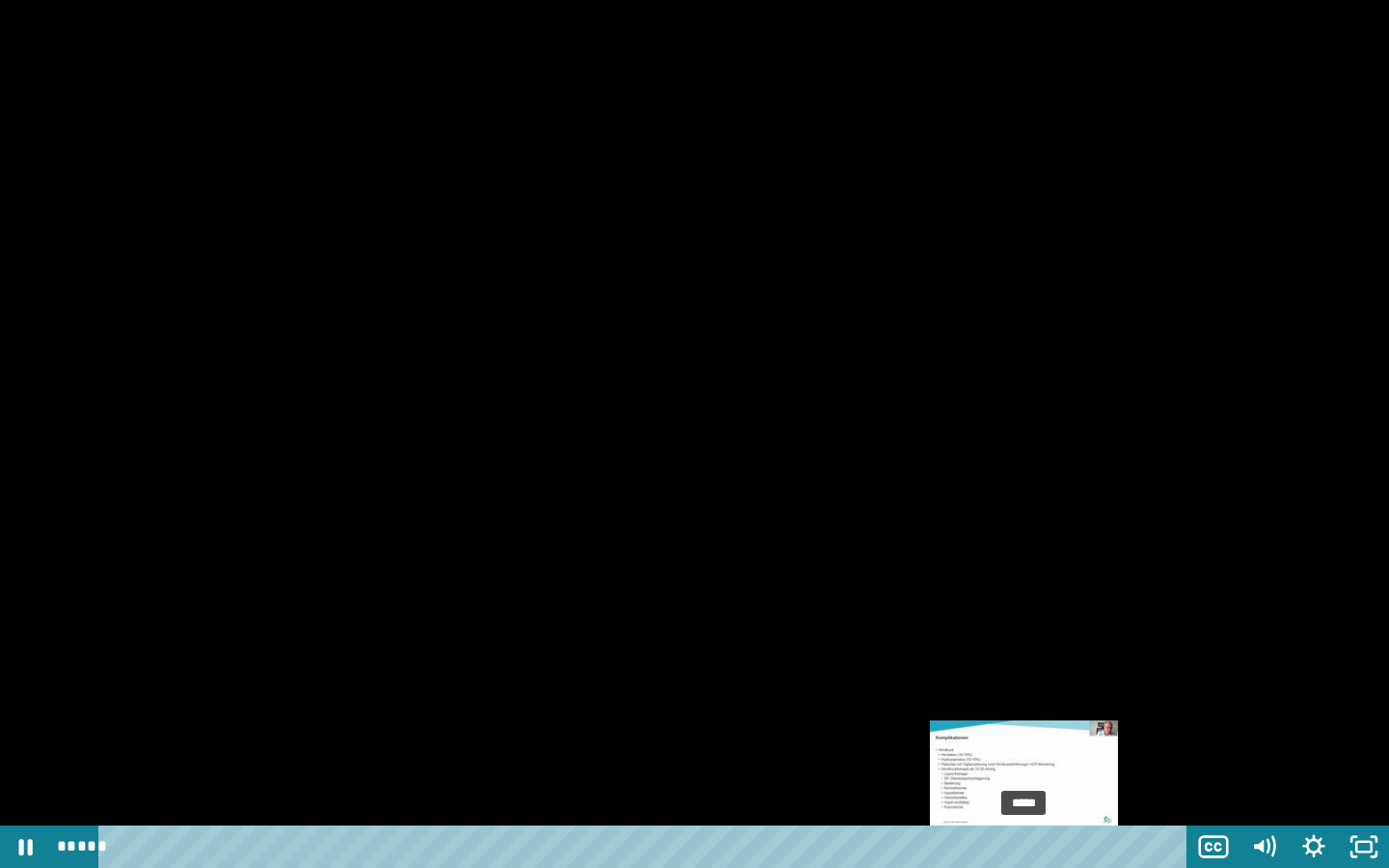 click on "*****" at bounding box center [646, 847] 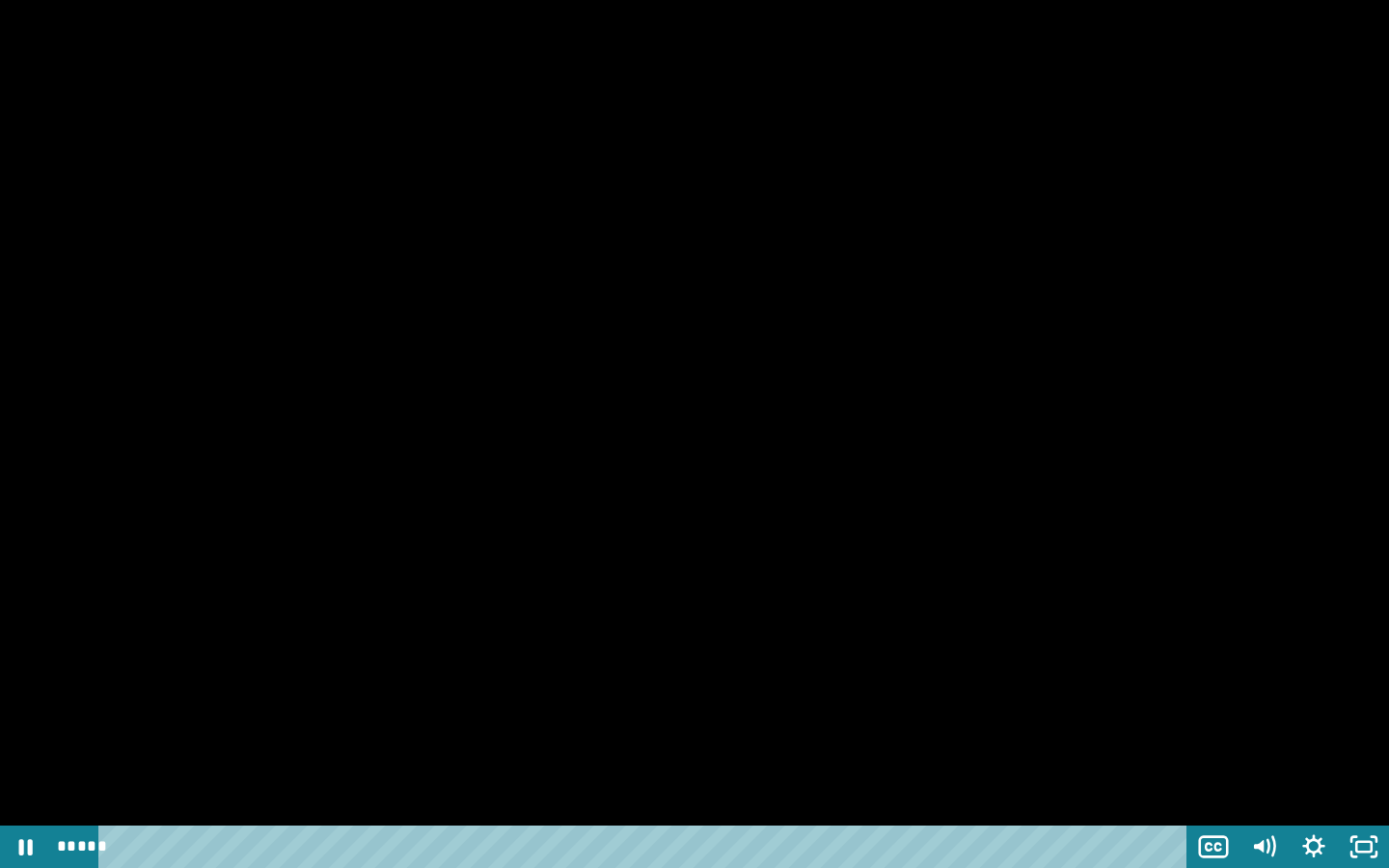 click at bounding box center [694, 434] 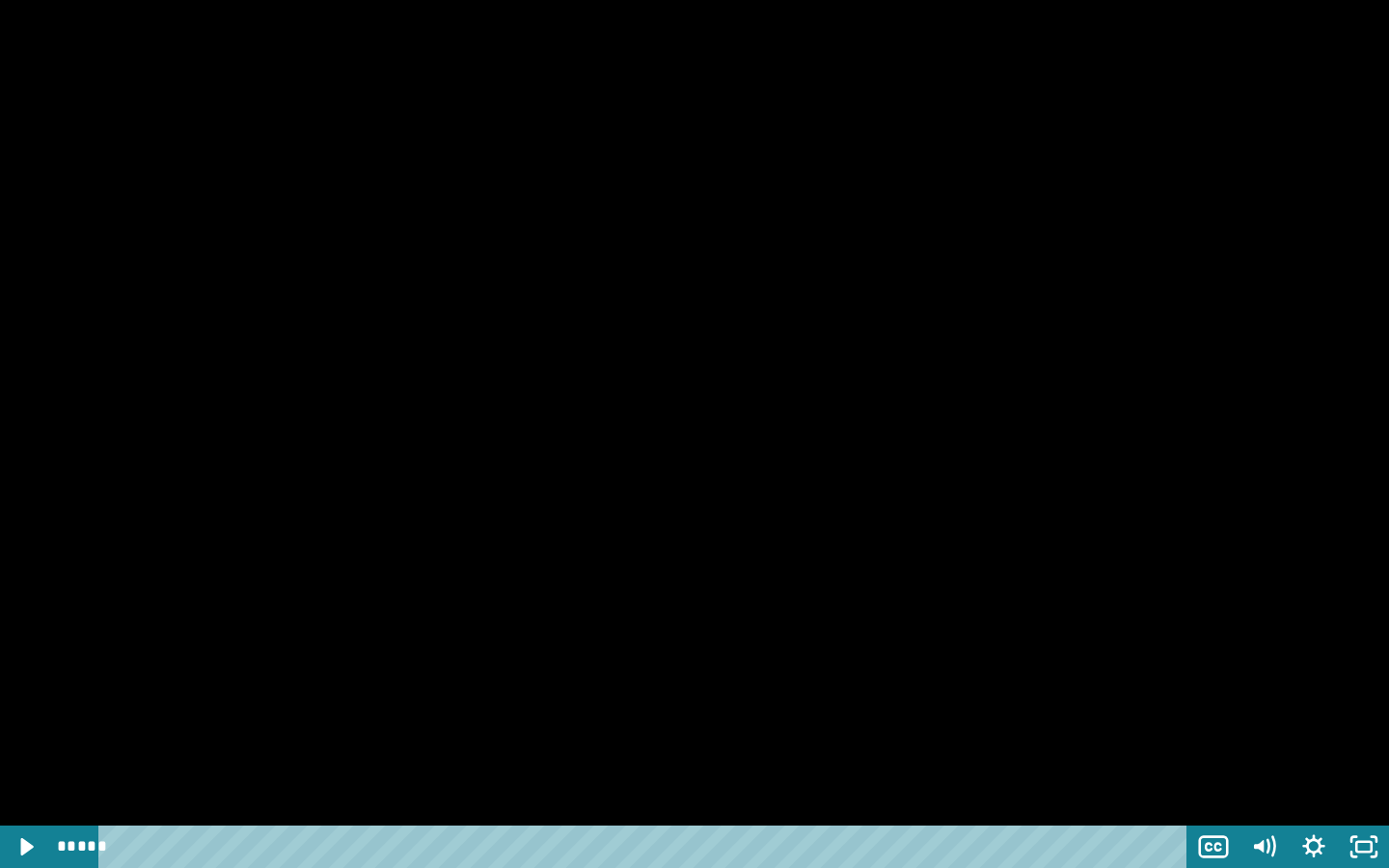 click at bounding box center [694, 434] 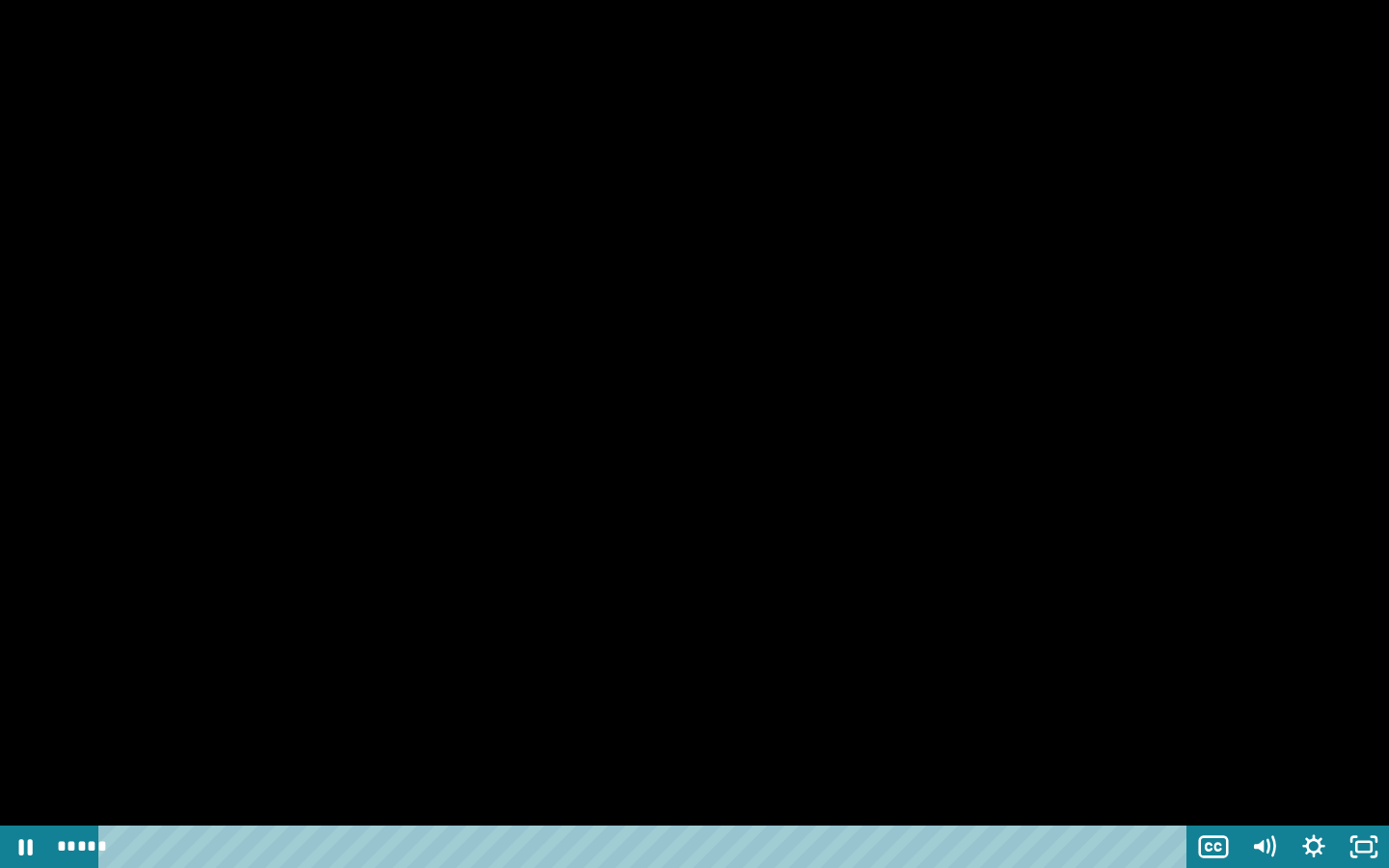 click at bounding box center (694, 434) 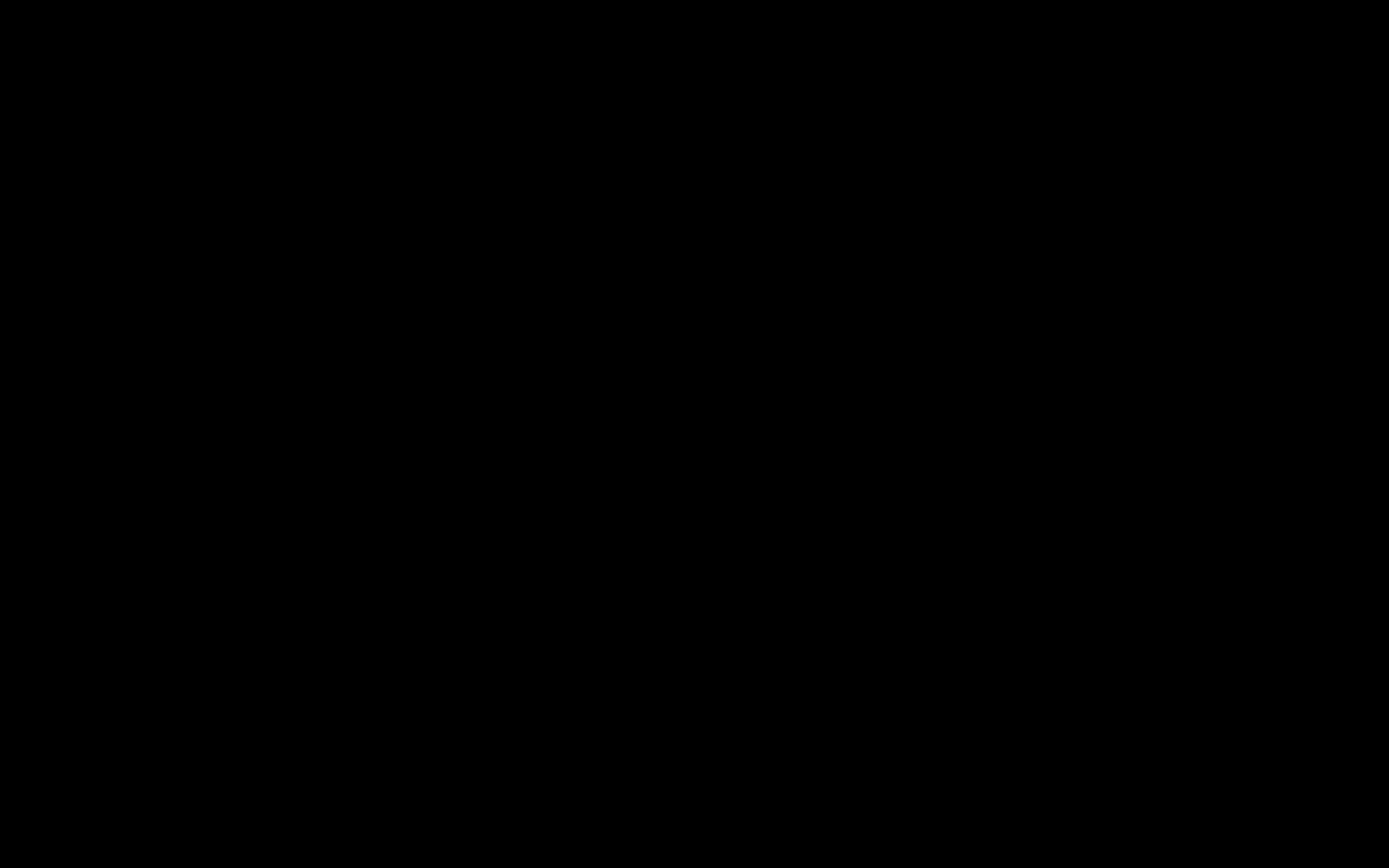 click at bounding box center (694, 434) 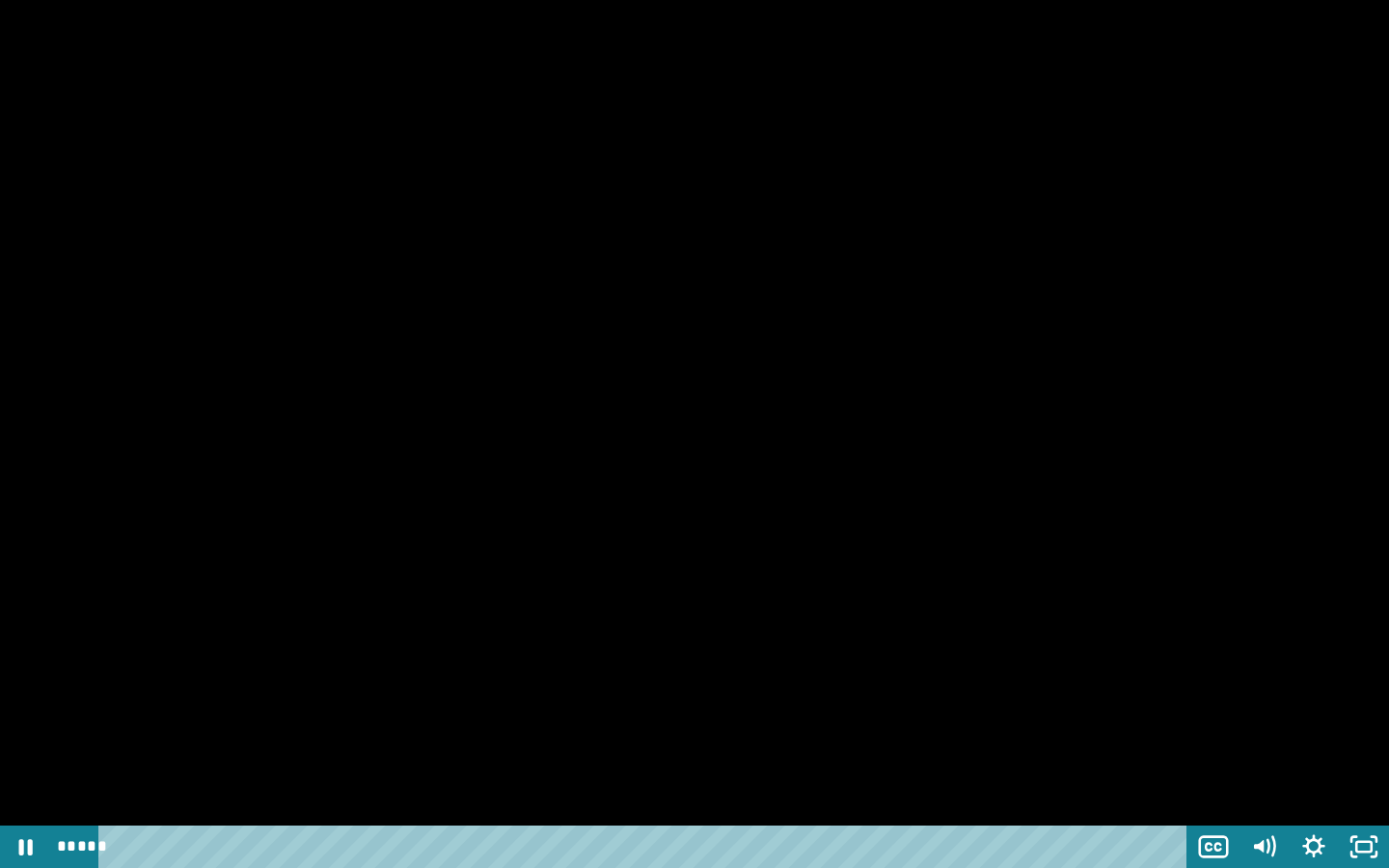 click at bounding box center (694, 434) 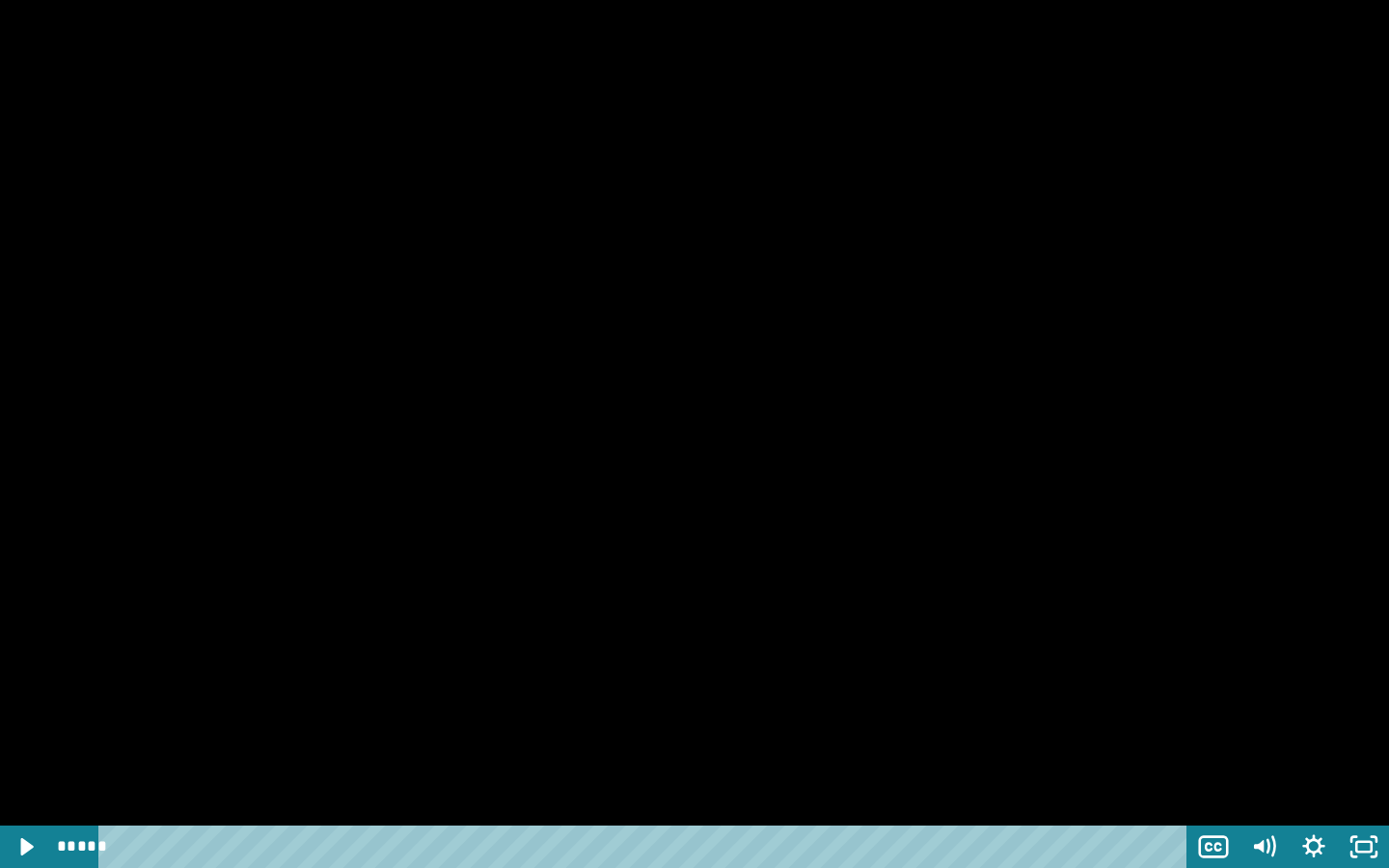 click at bounding box center (694, 434) 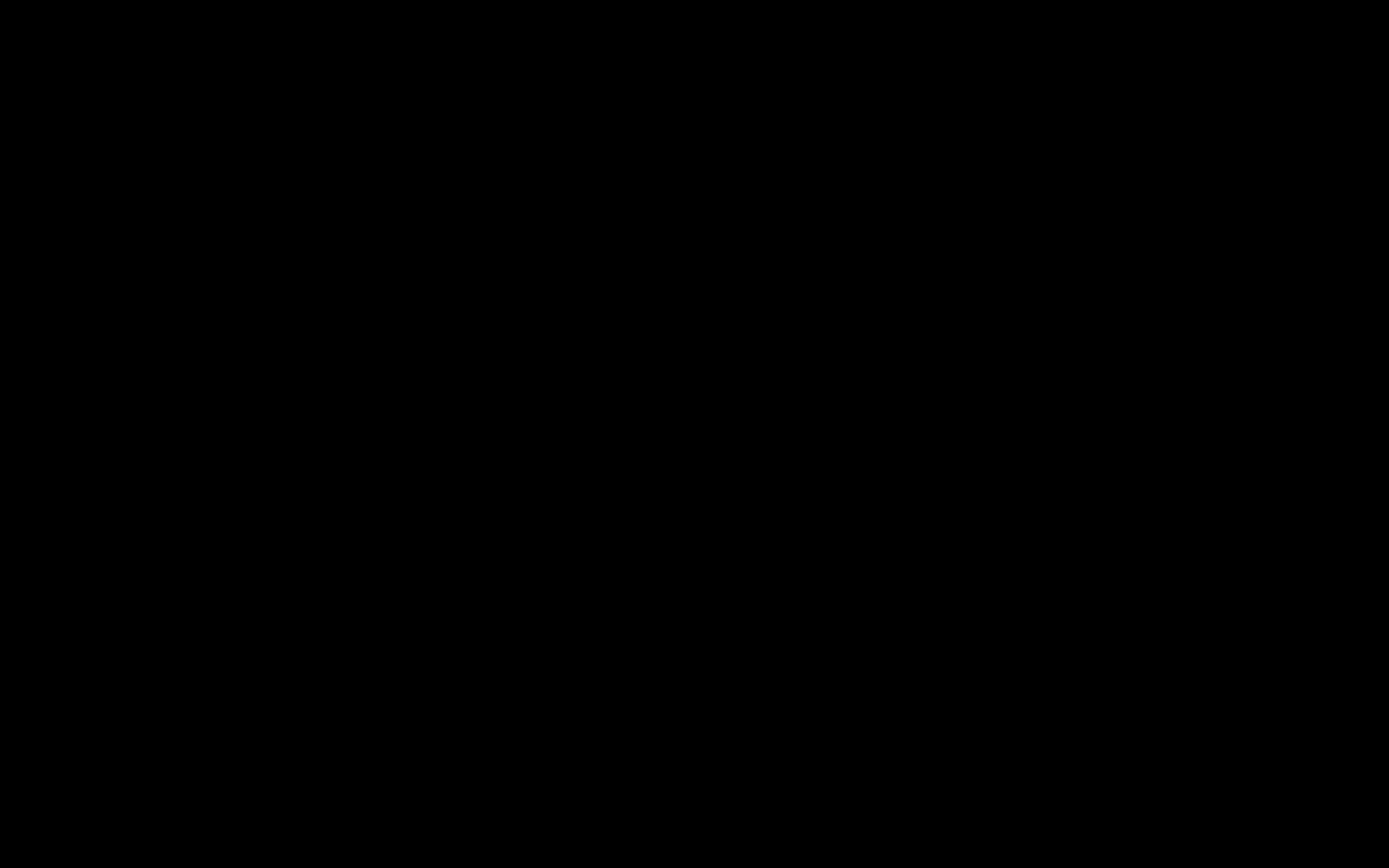 click at bounding box center [694, 434] 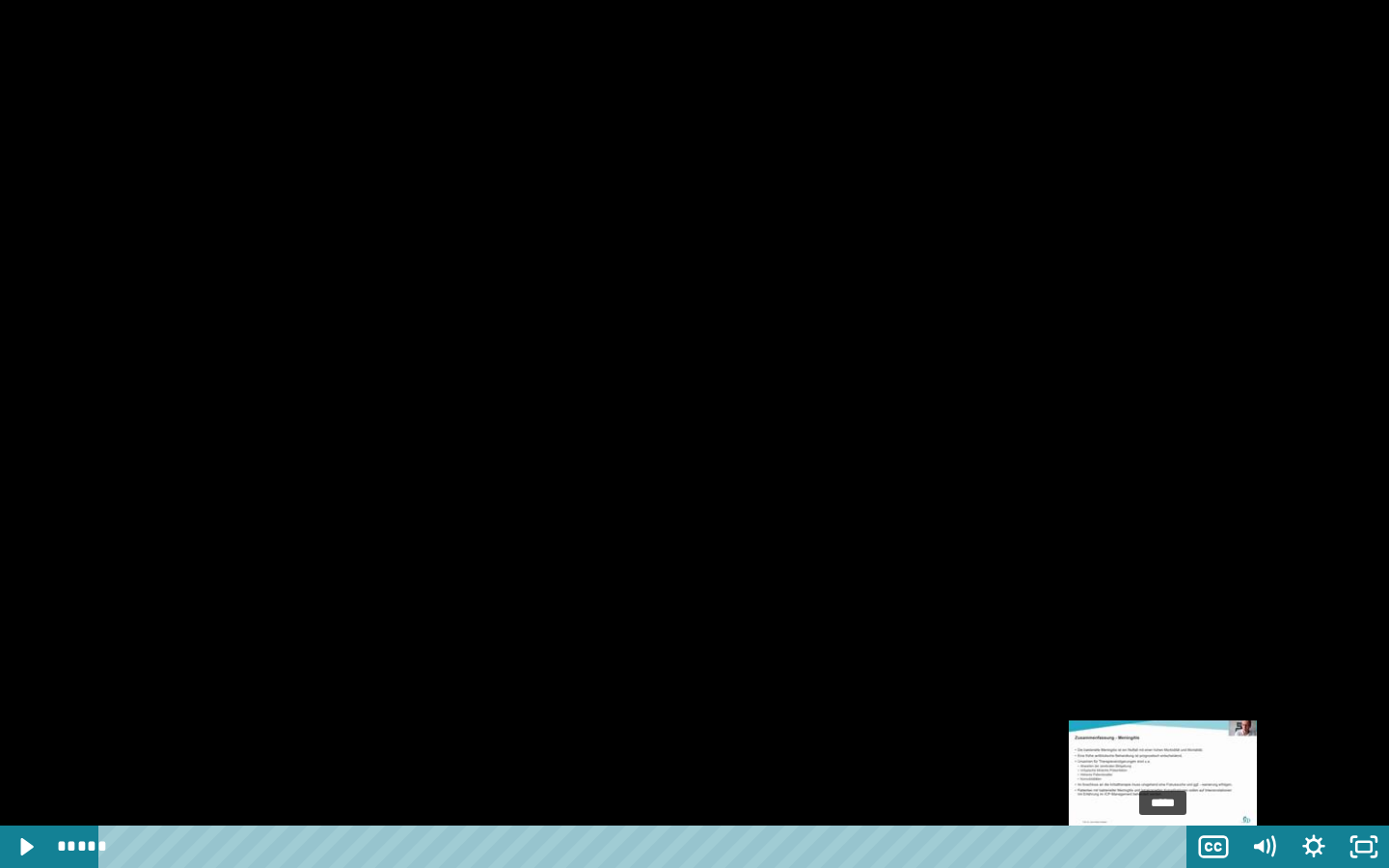 click at bounding box center (1166, 847) 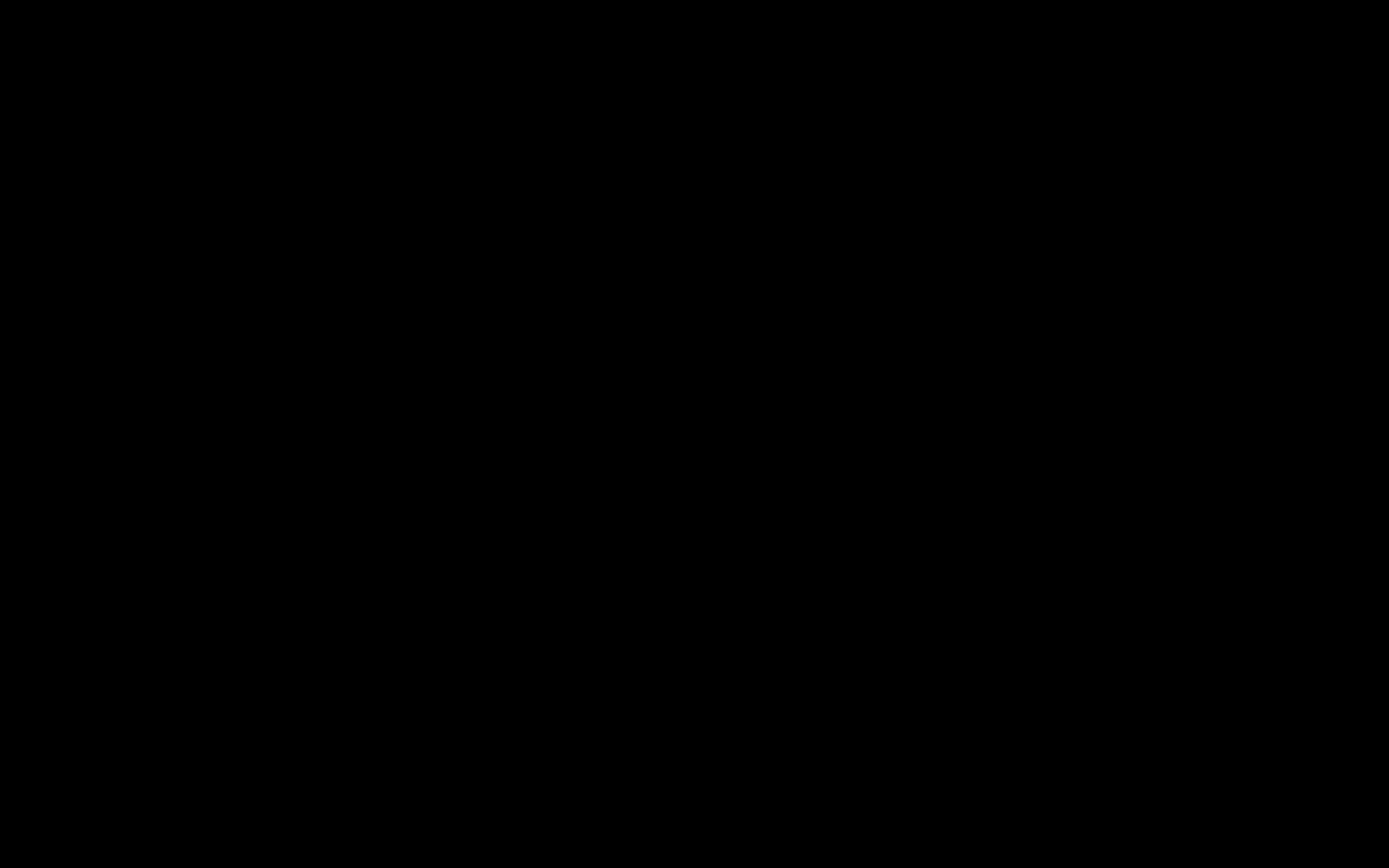click at bounding box center [694, 434] 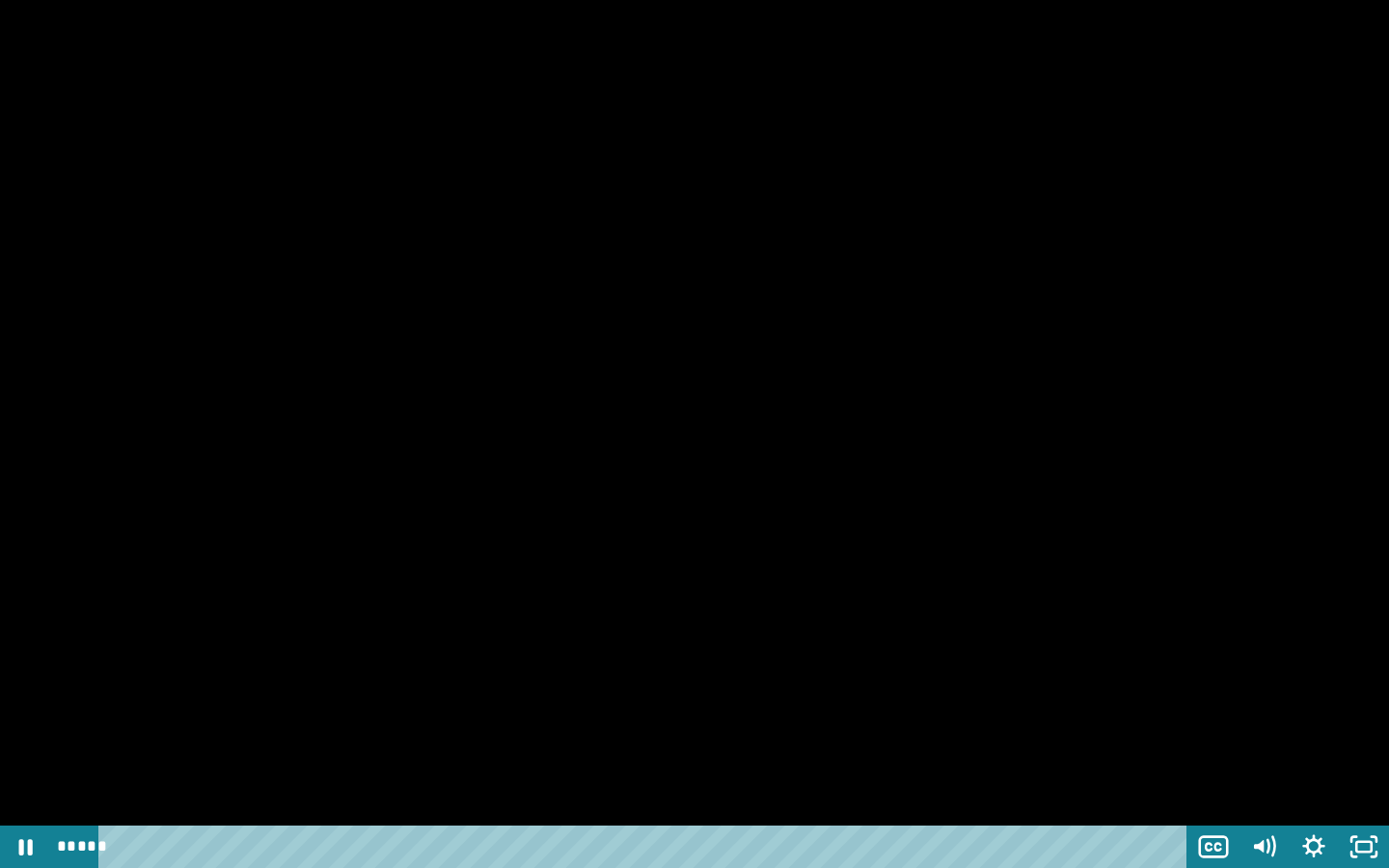 click at bounding box center (694, 434) 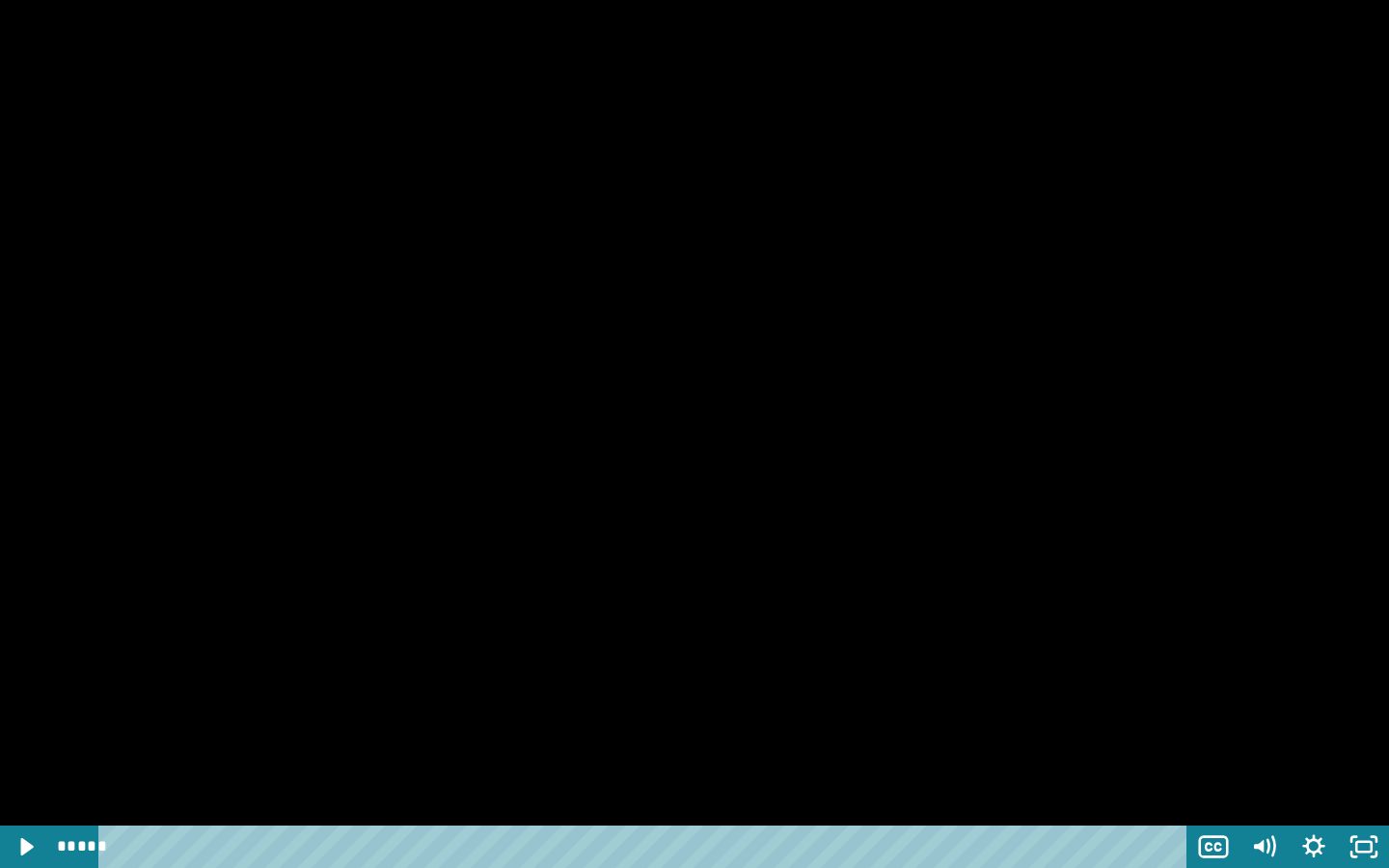 click at bounding box center [694, 434] 